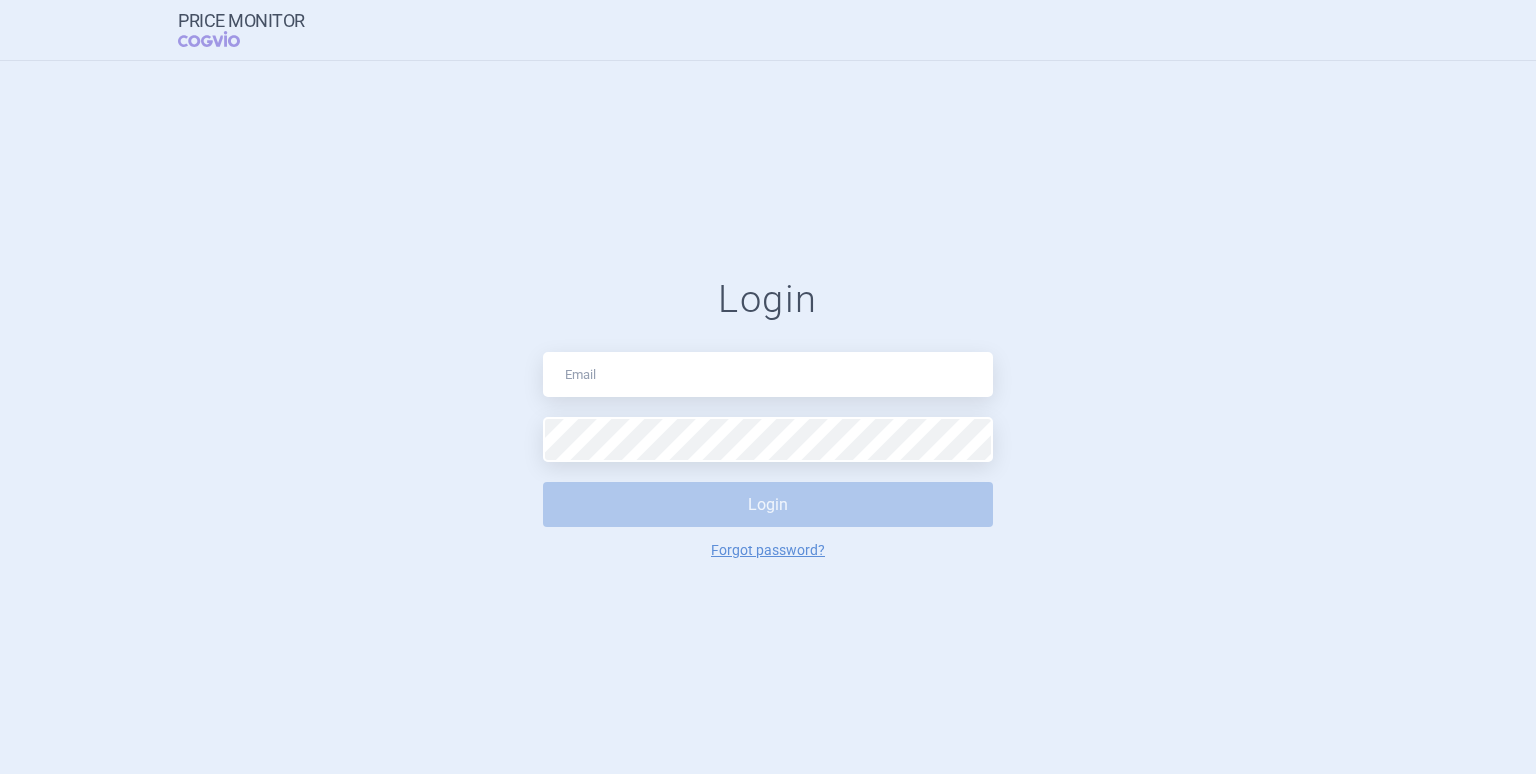 scroll, scrollTop: 0, scrollLeft: 0, axis: both 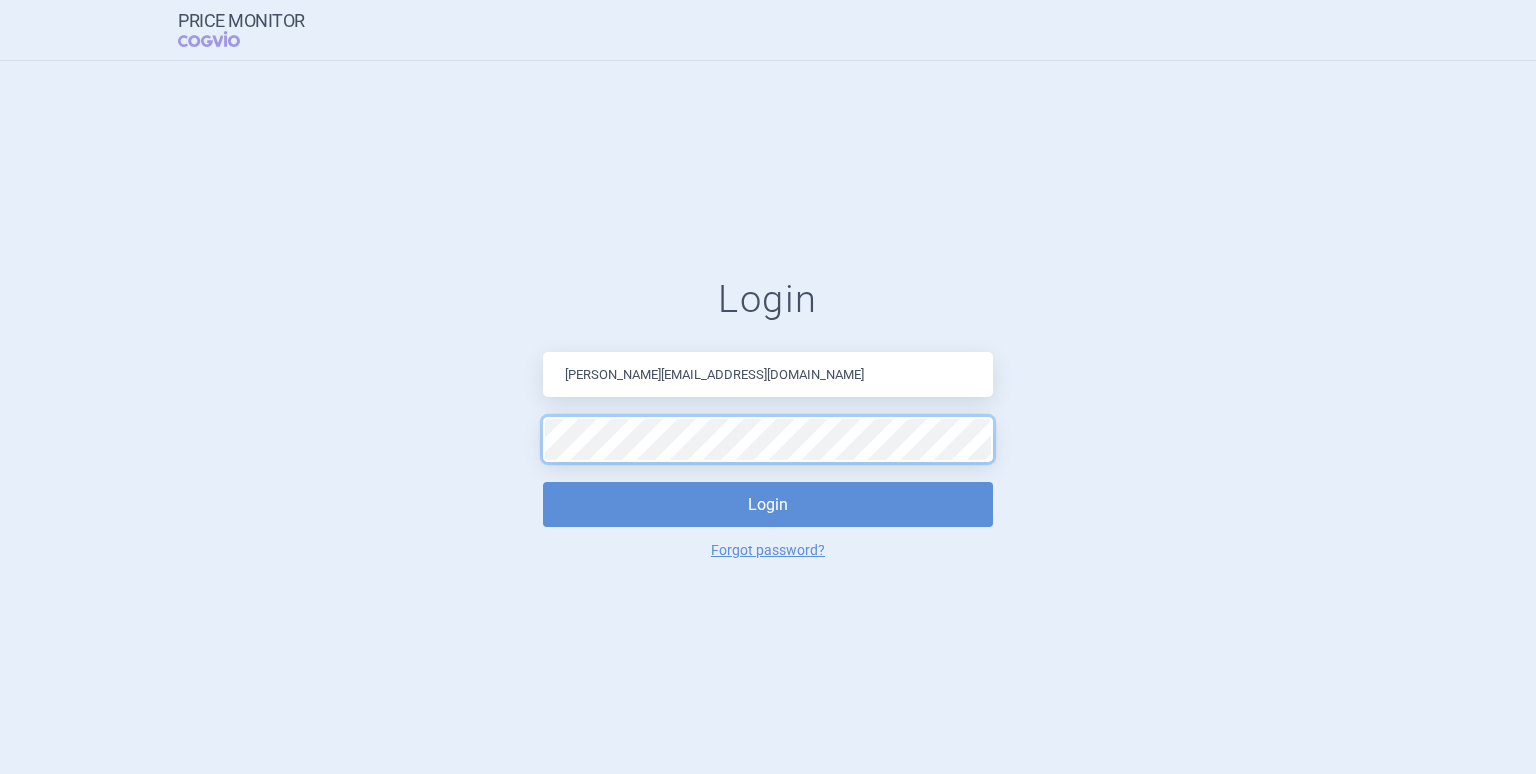 click on "Login" at bounding box center [768, 504] 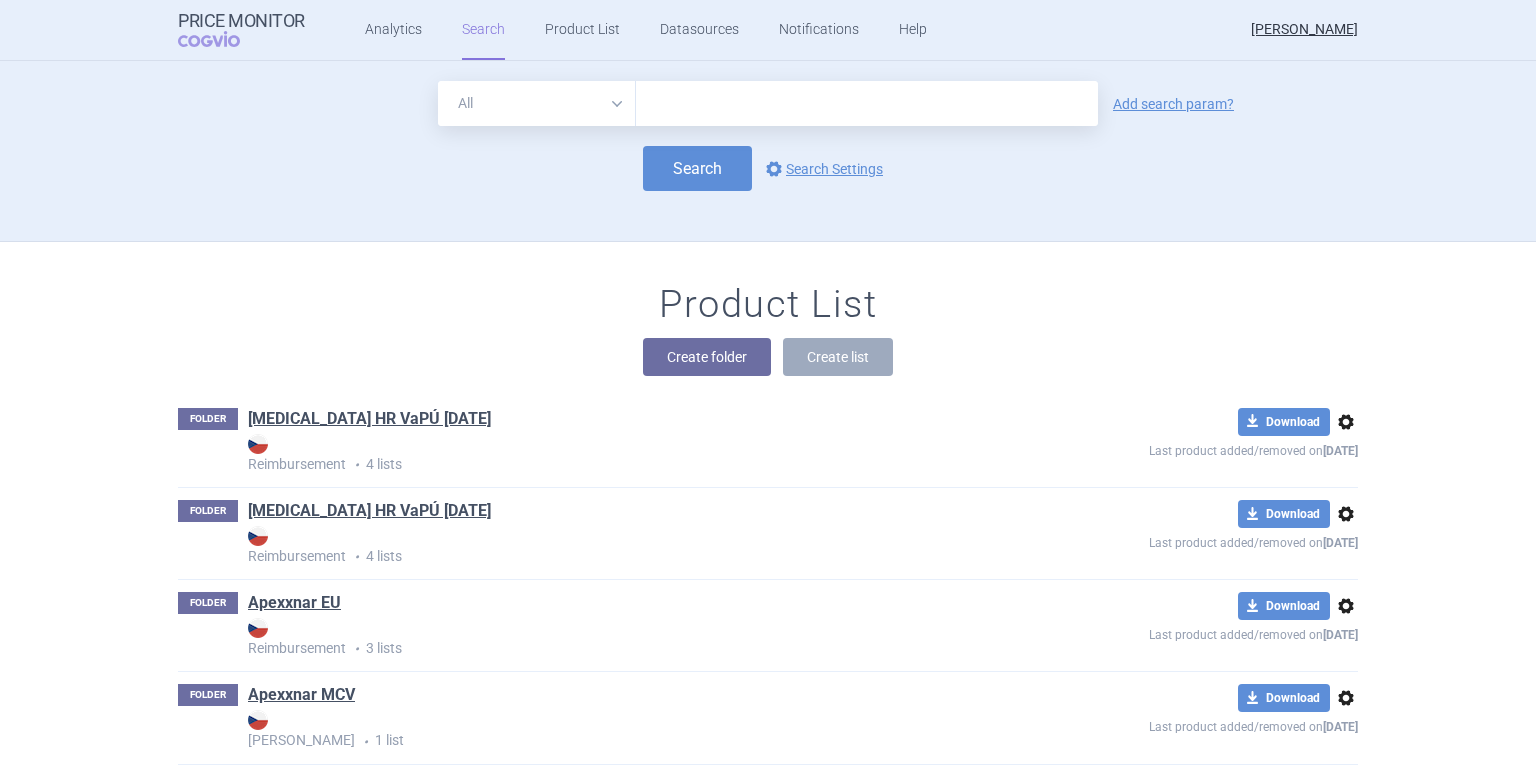 click on "All Brand Name ATC Company Active Substance Country Newer than" at bounding box center [537, 103] 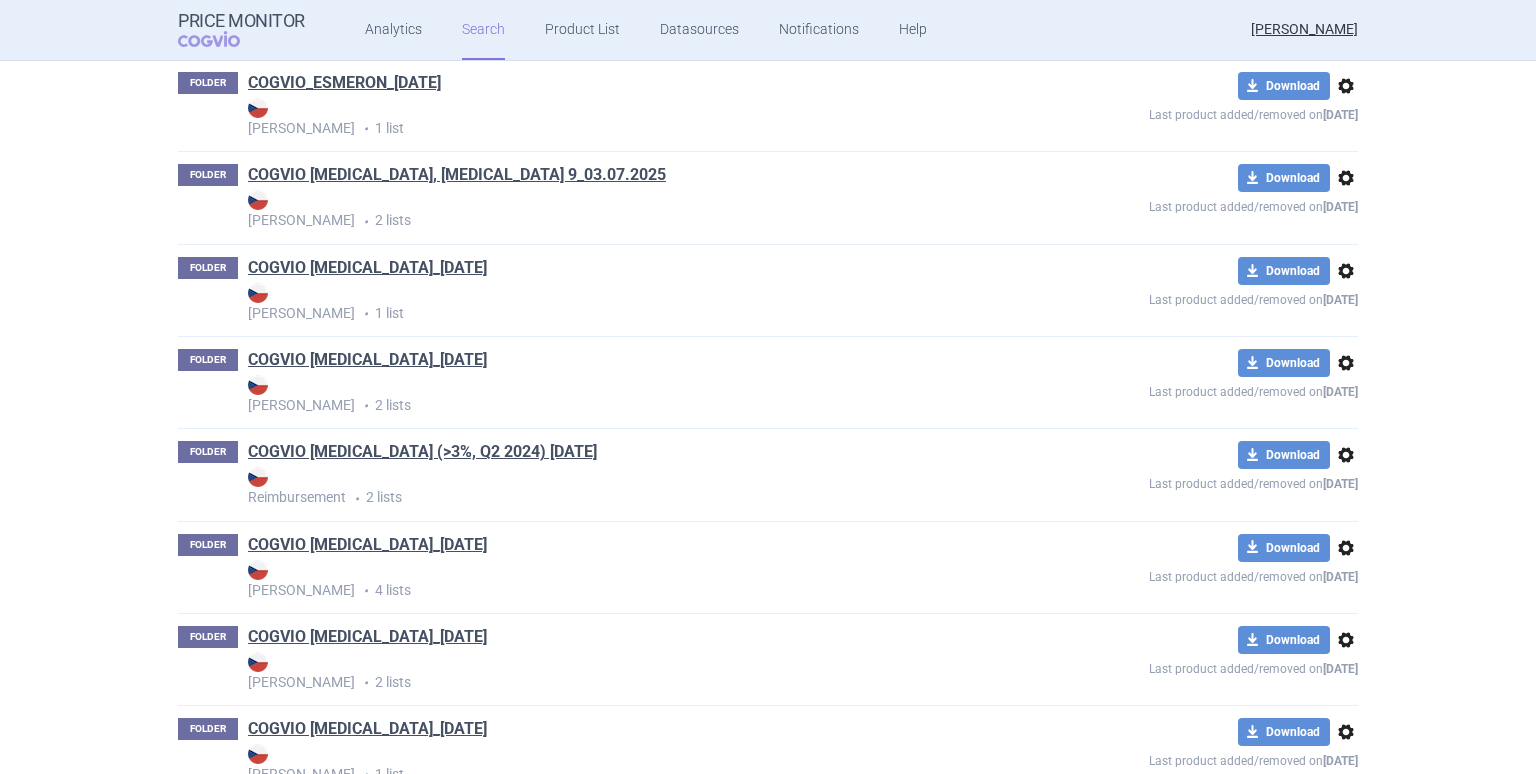 scroll, scrollTop: 1231, scrollLeft: 0, axis: vertical 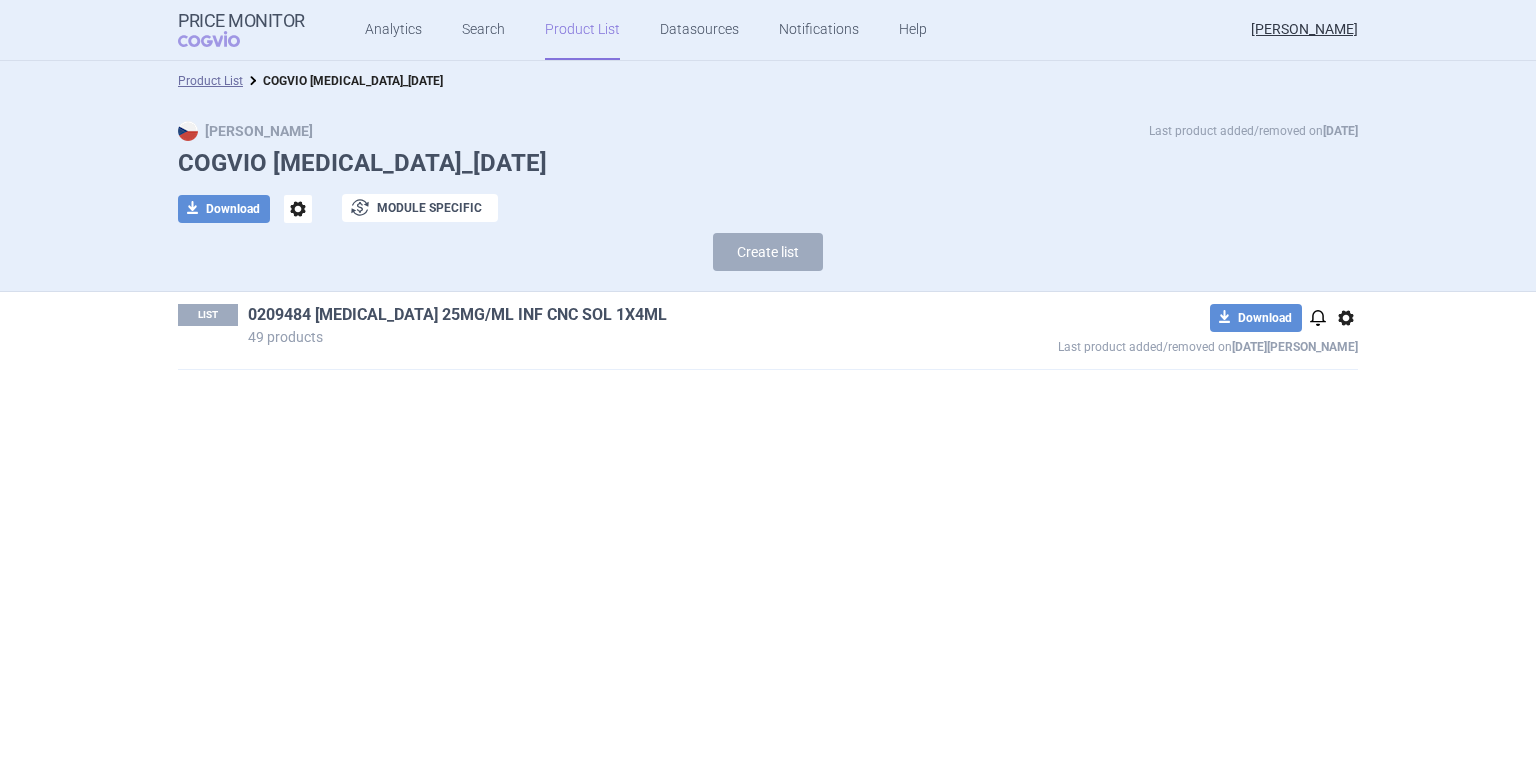 click on "0209484 Keytruda 25MG/ML INF CNC SOL 1X4ML" at bounding box center (457, 315) 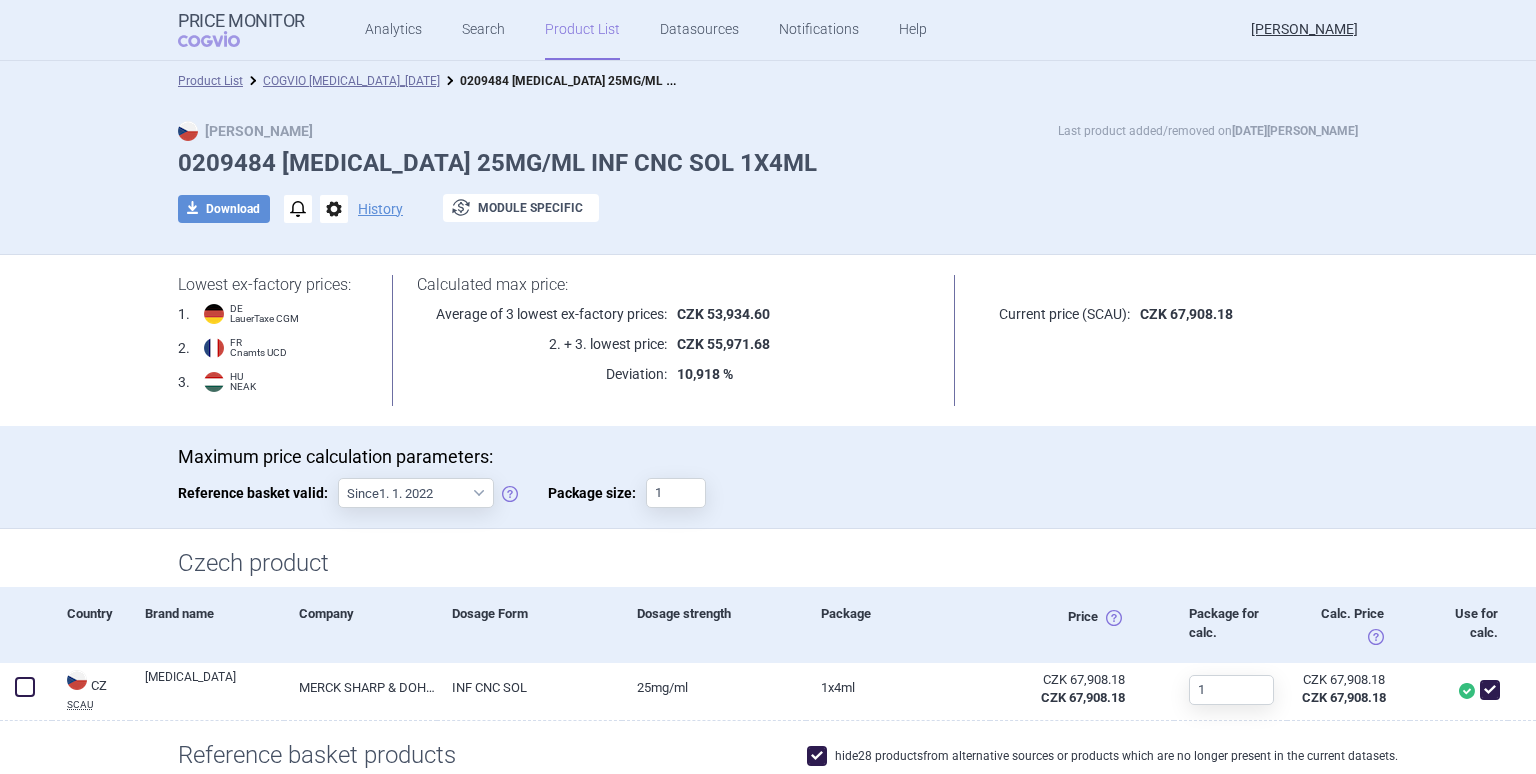 scroll, scrollTop: 400, scrollLeft: 0, axis: vertical 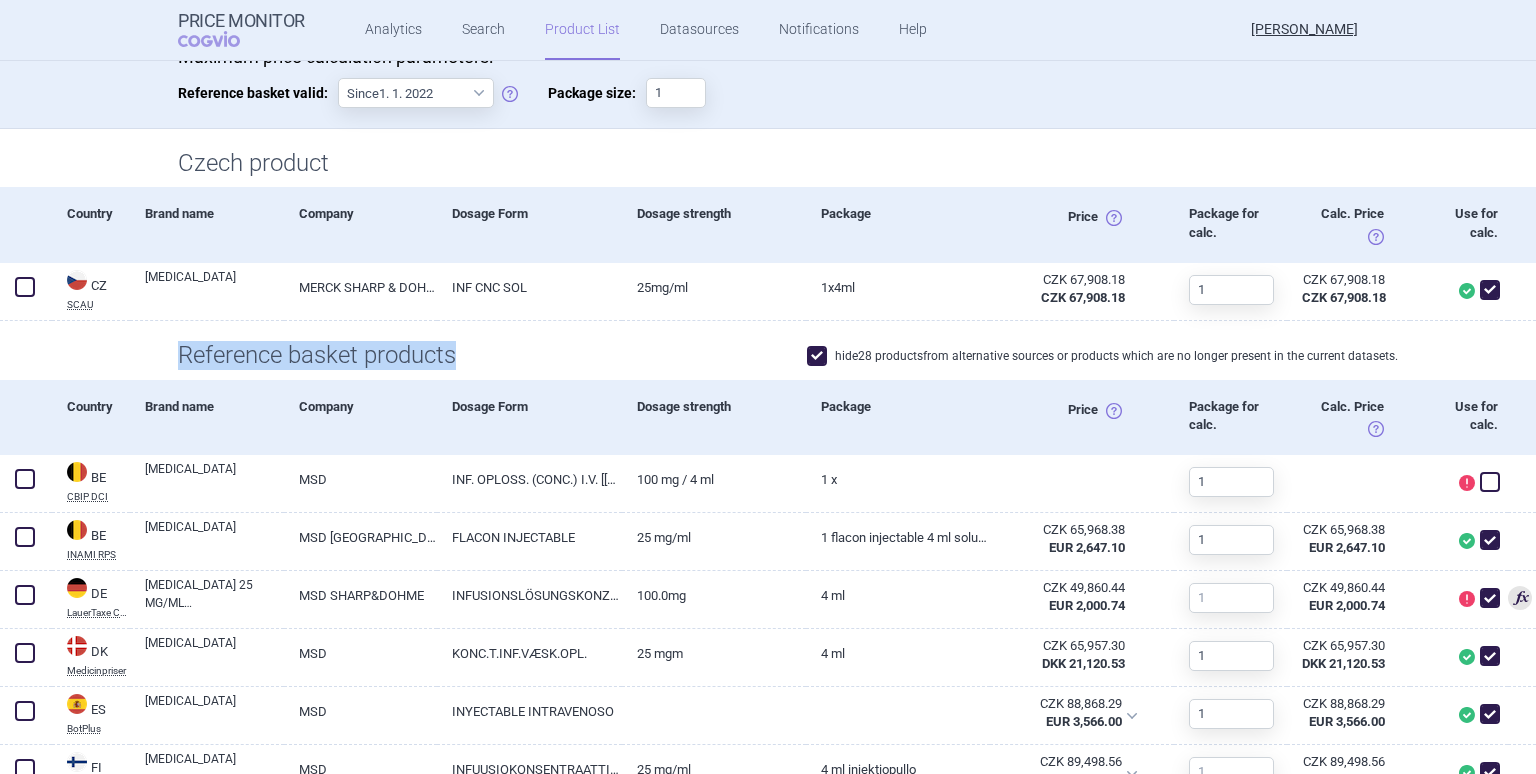drag, startPoint x: 169, startPoint y: 356, endPoint x: 504, endPoint y: 369, distance: 335.25214 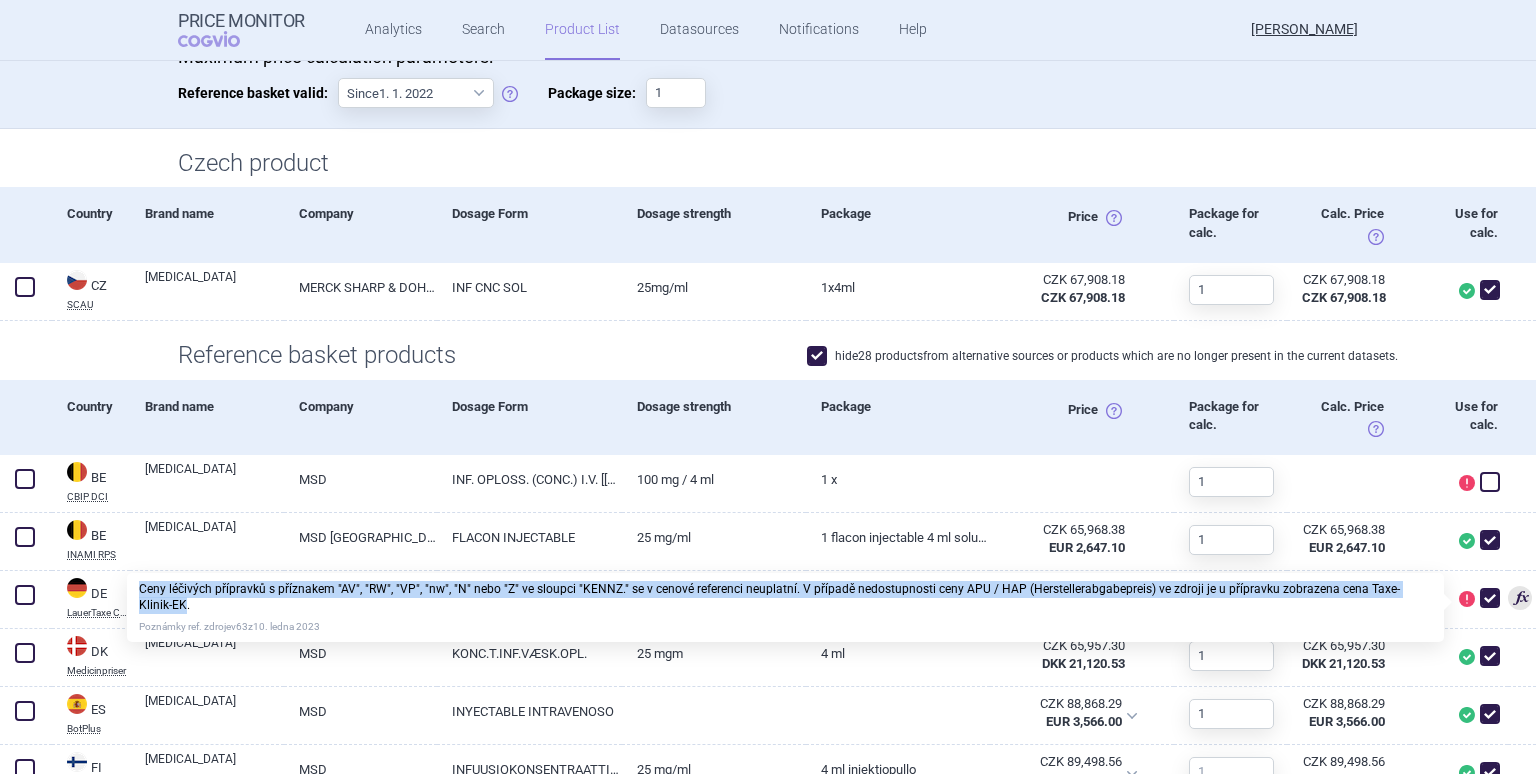 drag, startPoint x: 1428, startPoint y: 590, endPoint x: 128, endPoint y: 593, distance: 1300.0034 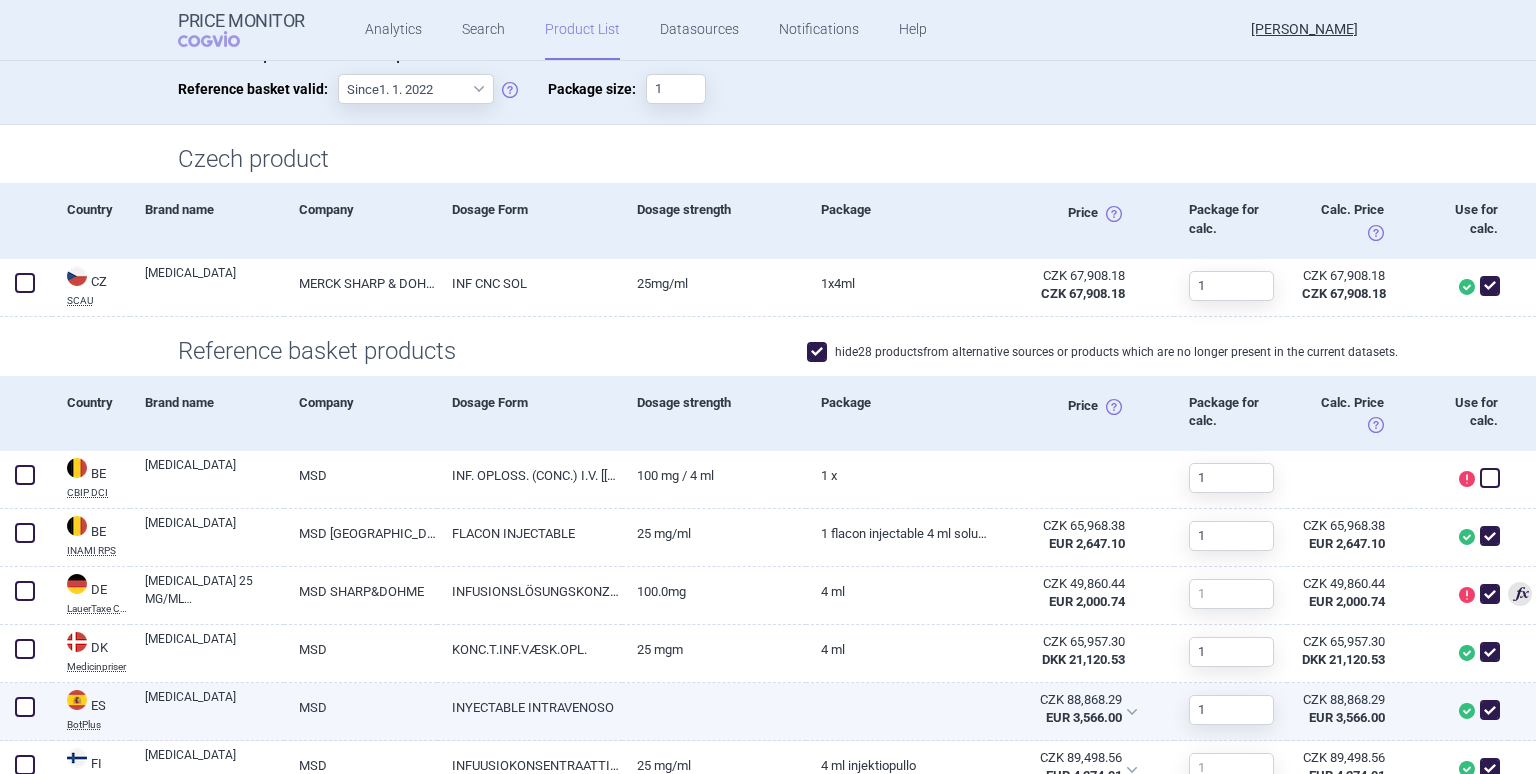 scroll, scrollTop: 500, scrollLeft: 0, axis: vertical 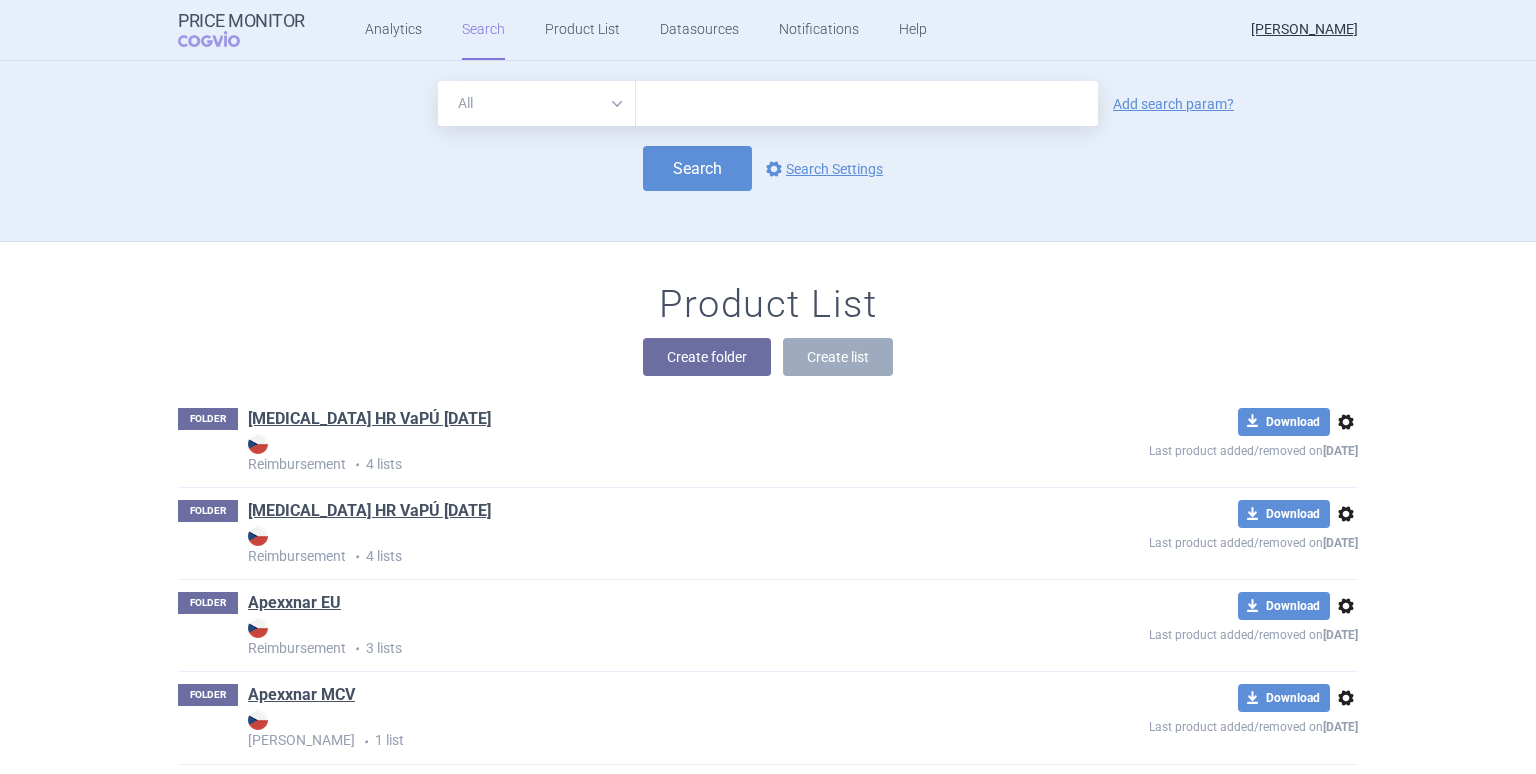 click on "All Brand Name ATC Company Active Substance Country Newer than" at bounding box center [537, 103] 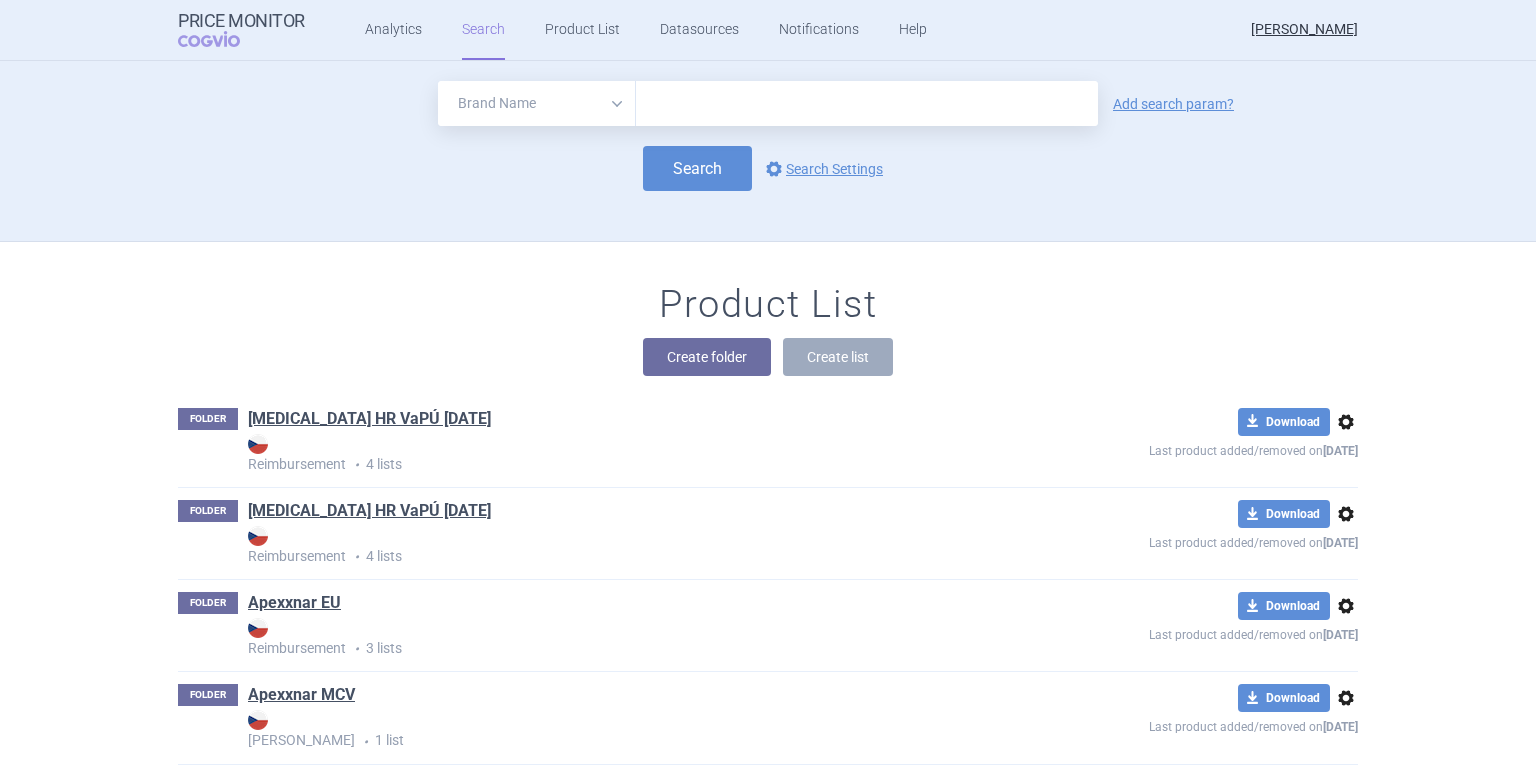 click on "All Brand Name ATC Company Active Substance Country Newer than" at bounding box center [537, 103] 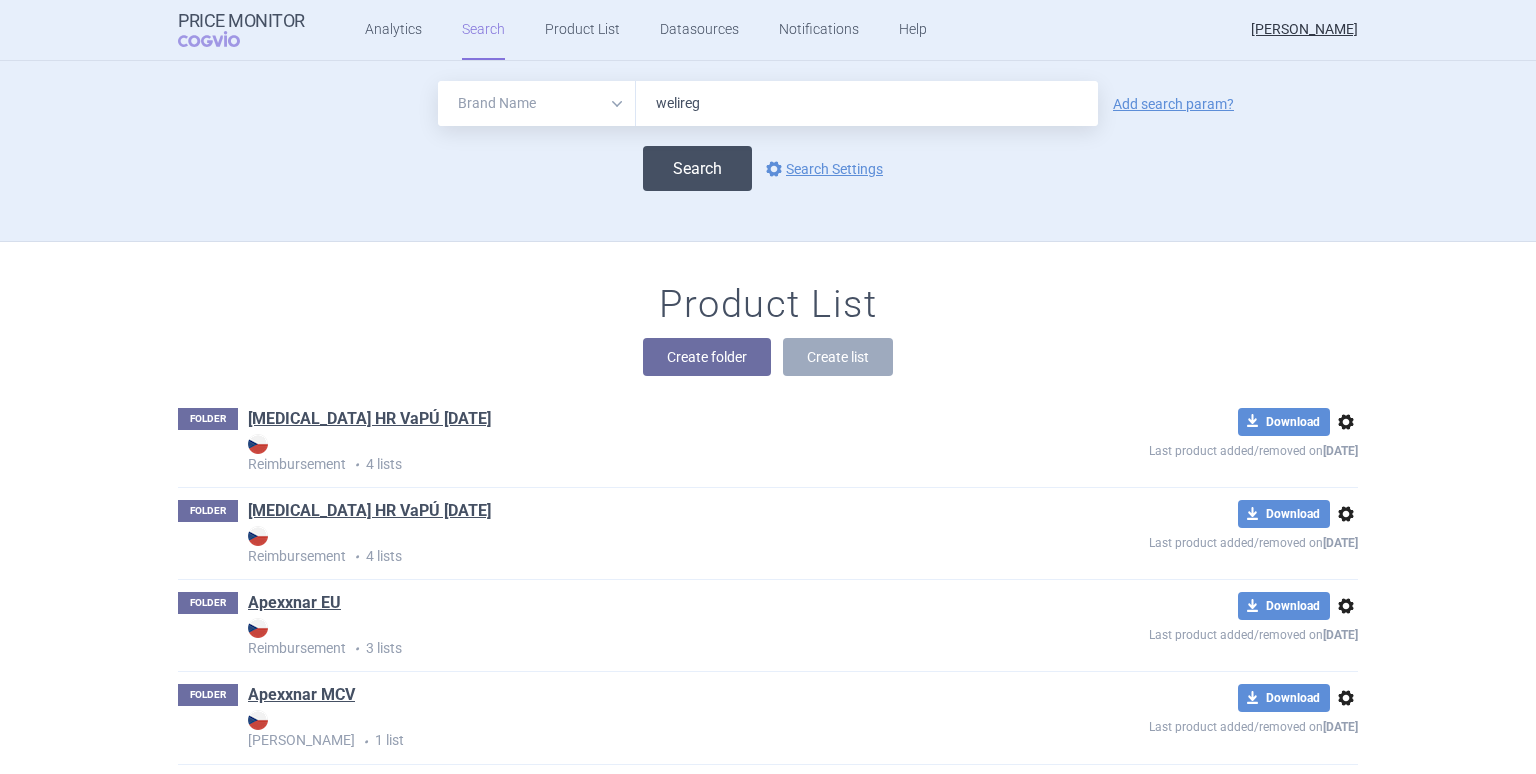 type on "welireg" 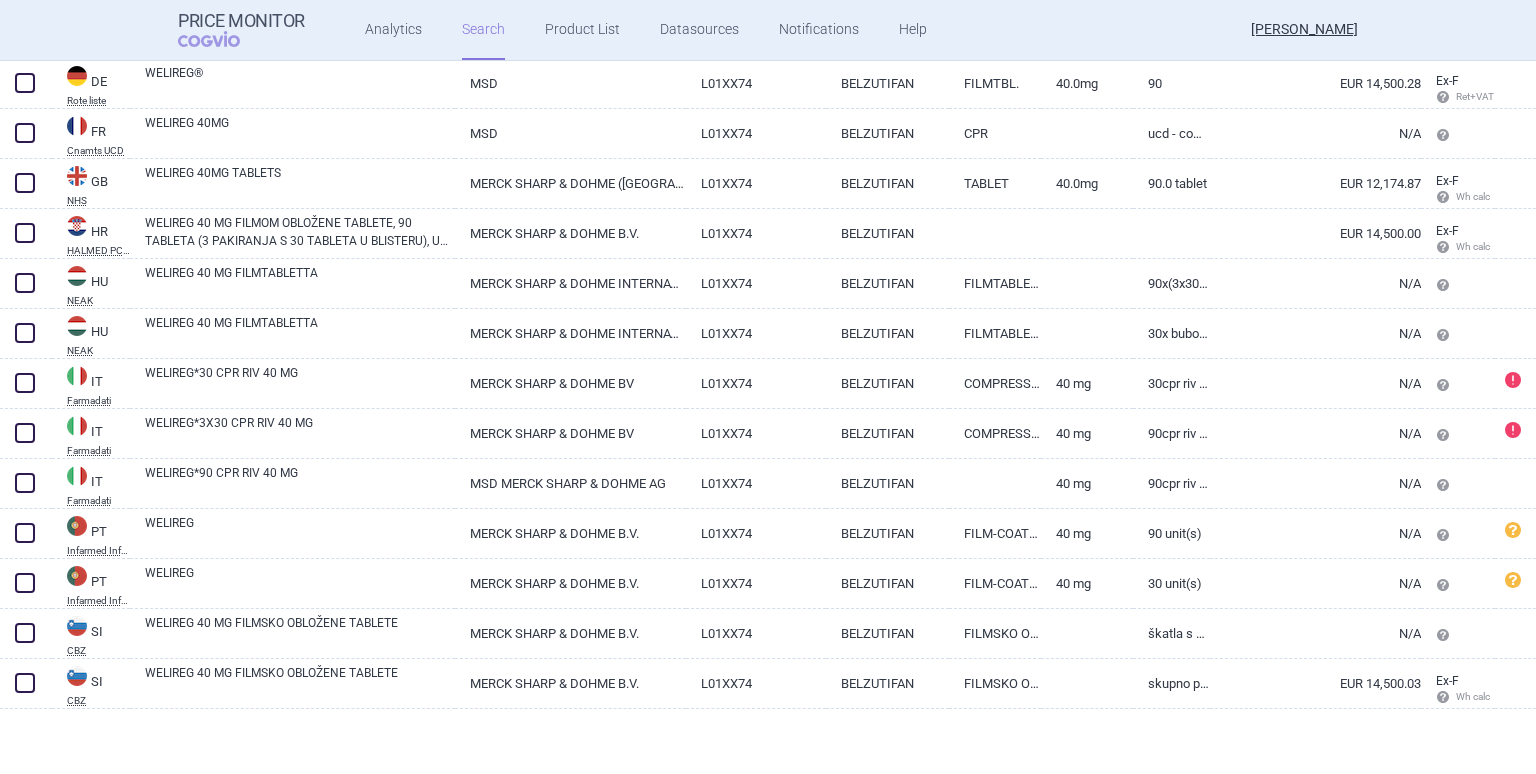 scroll, scrollTop: 160, scrollLeft: 0, axis: vertical 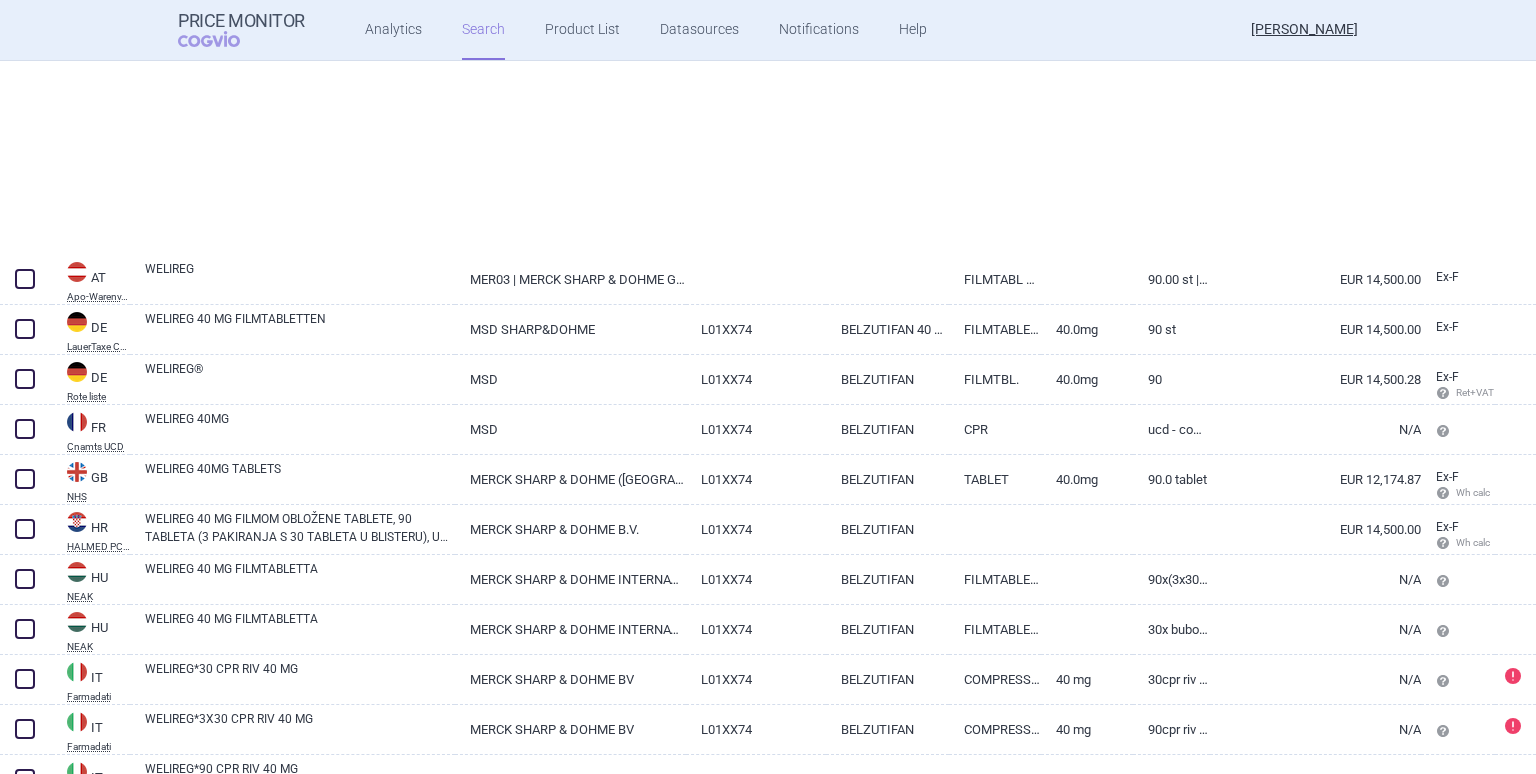 select on "brandName" 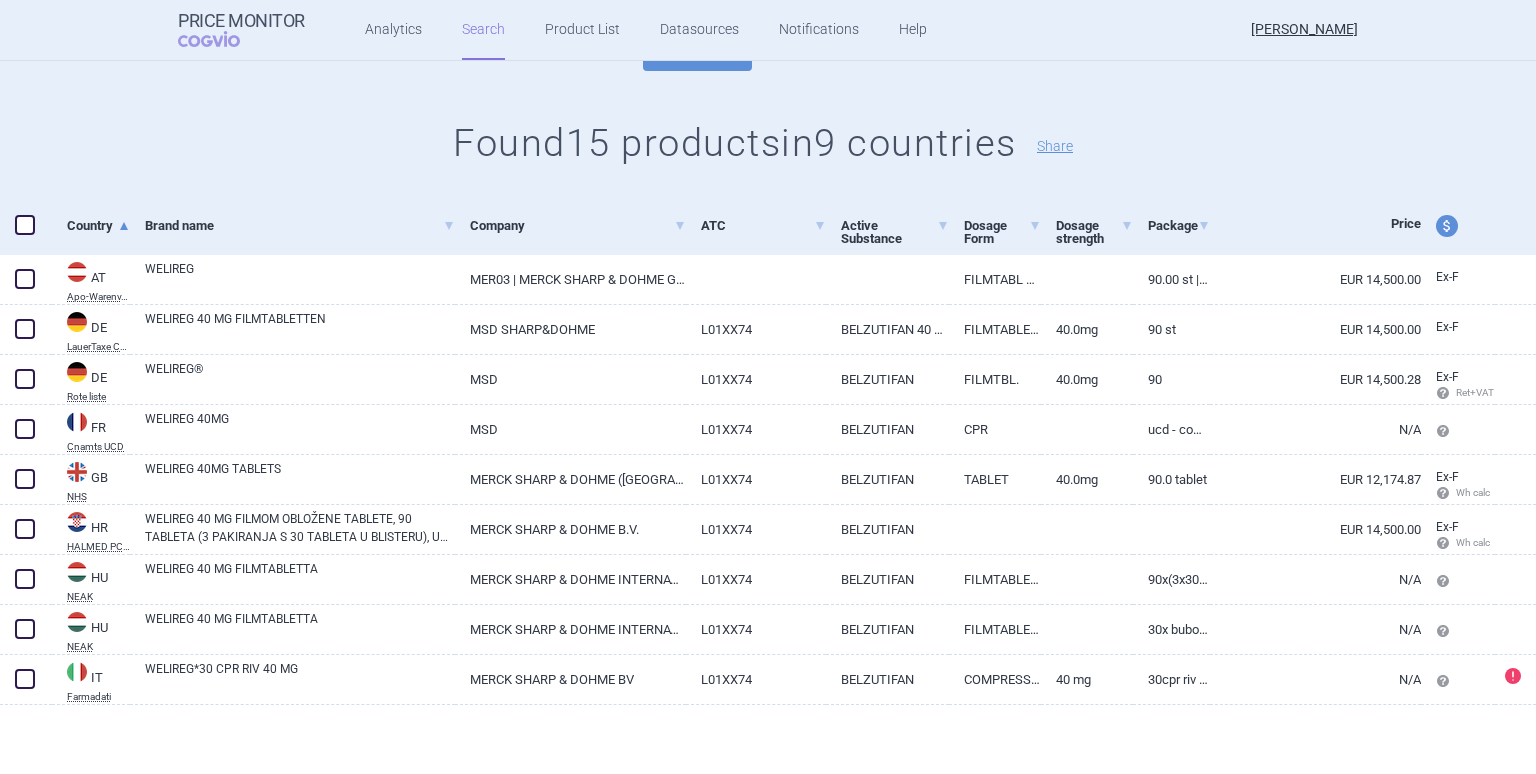 scroll, scrollTop: 0, scrollLeft: 0, axis: both 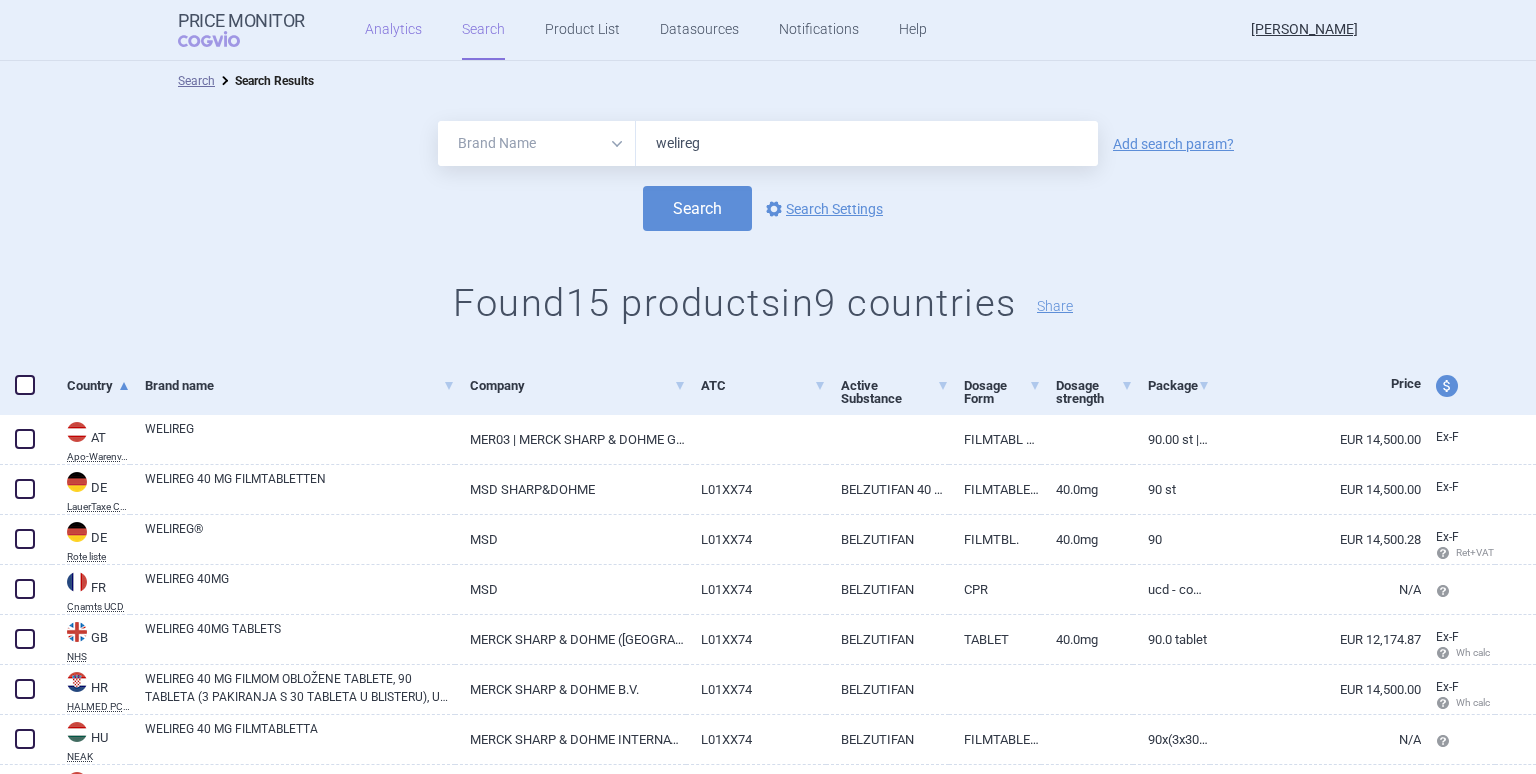 click on "Analytics" at bounding box center [393, 30] 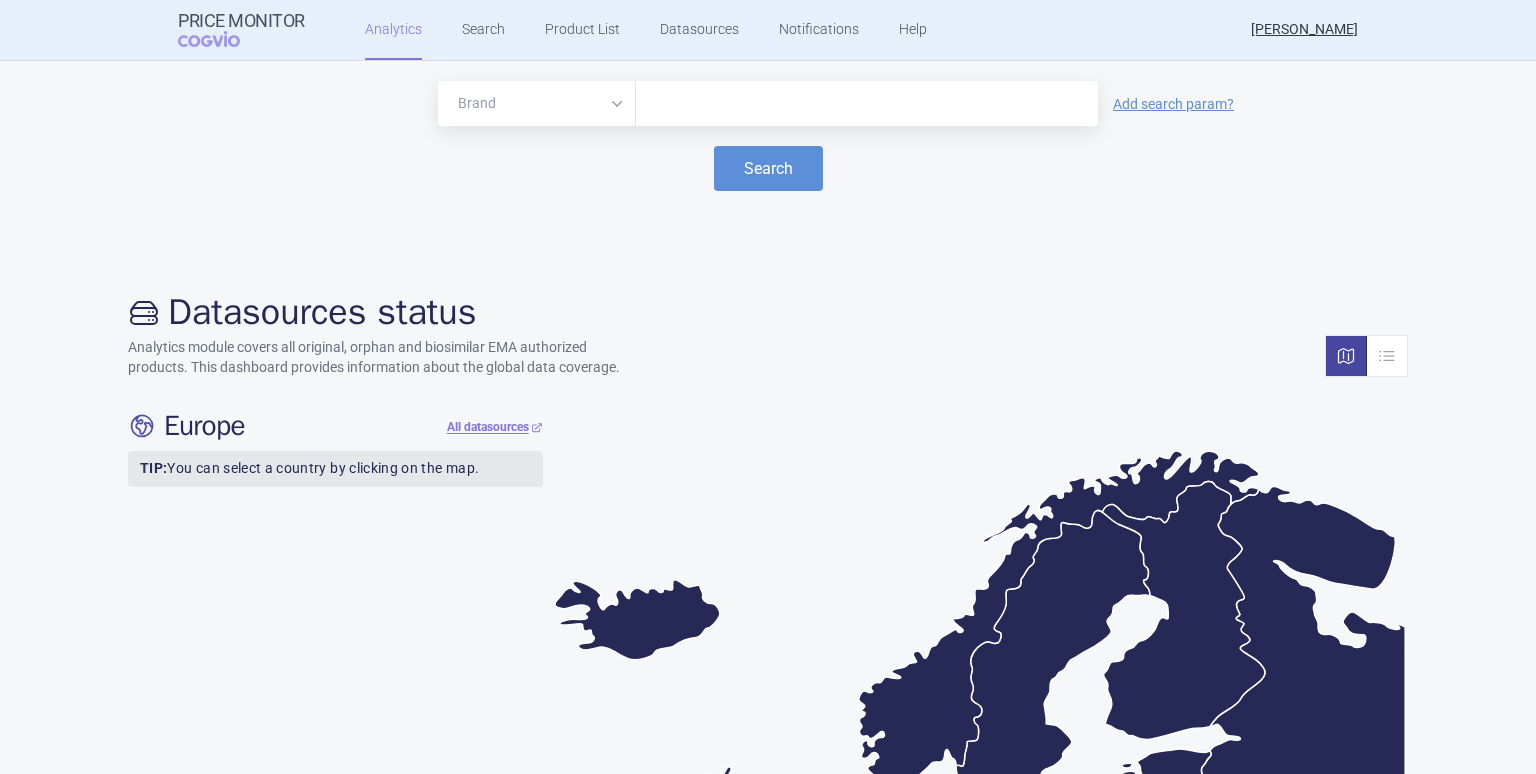 click at bounding box center (867, 104) 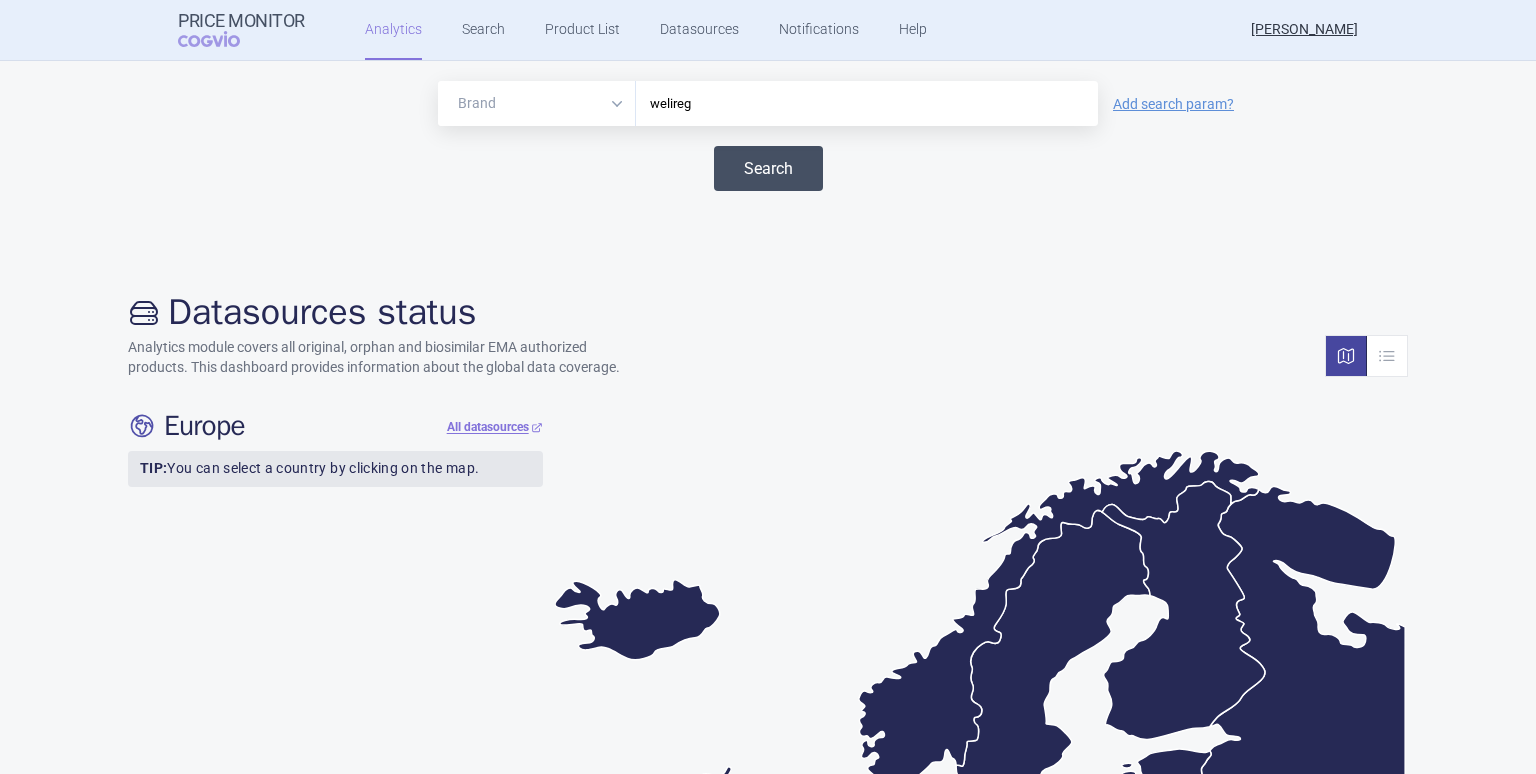 type on "welireg" 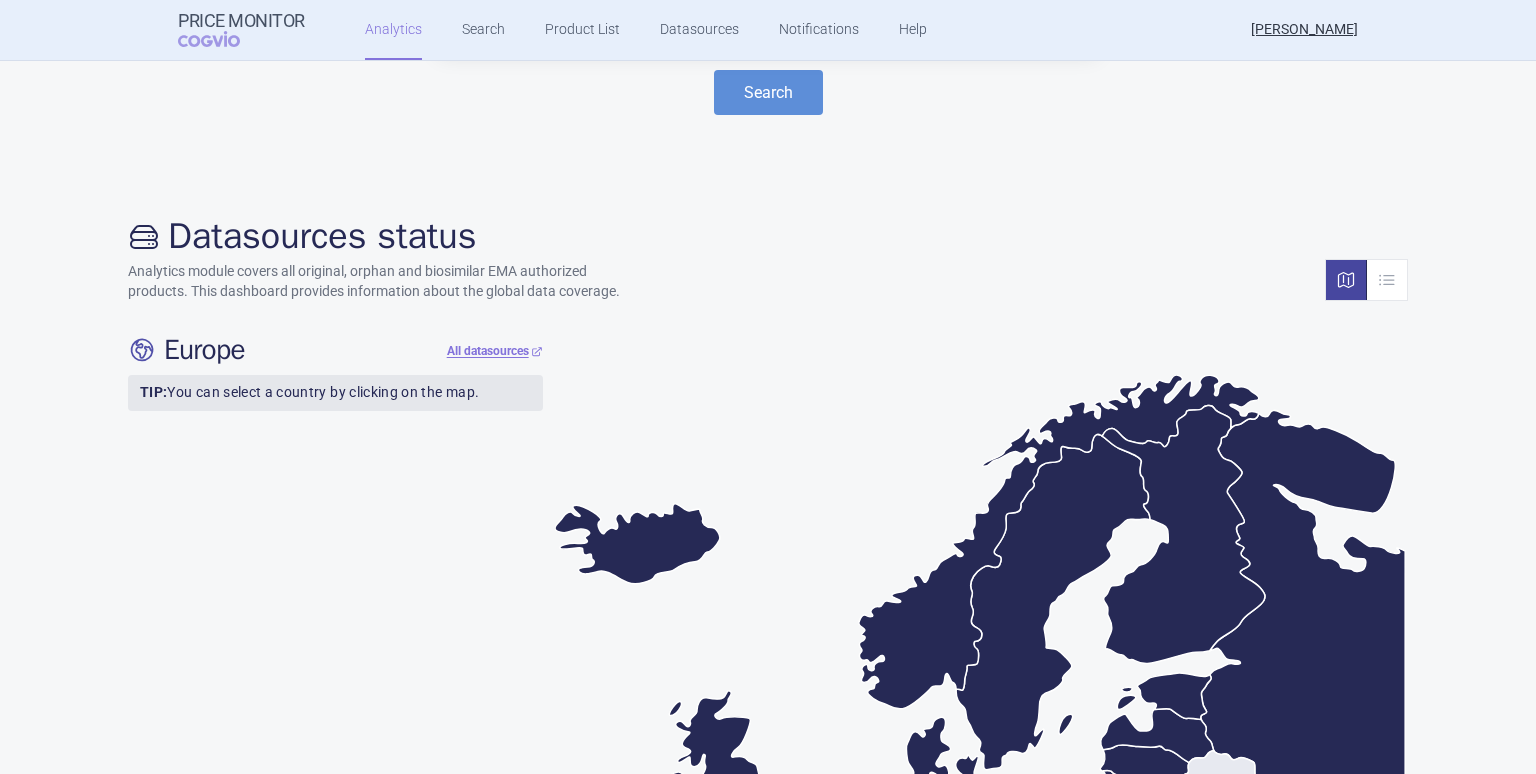 scroll, scrollTop: 0, scrollLeft: 0, axis: both 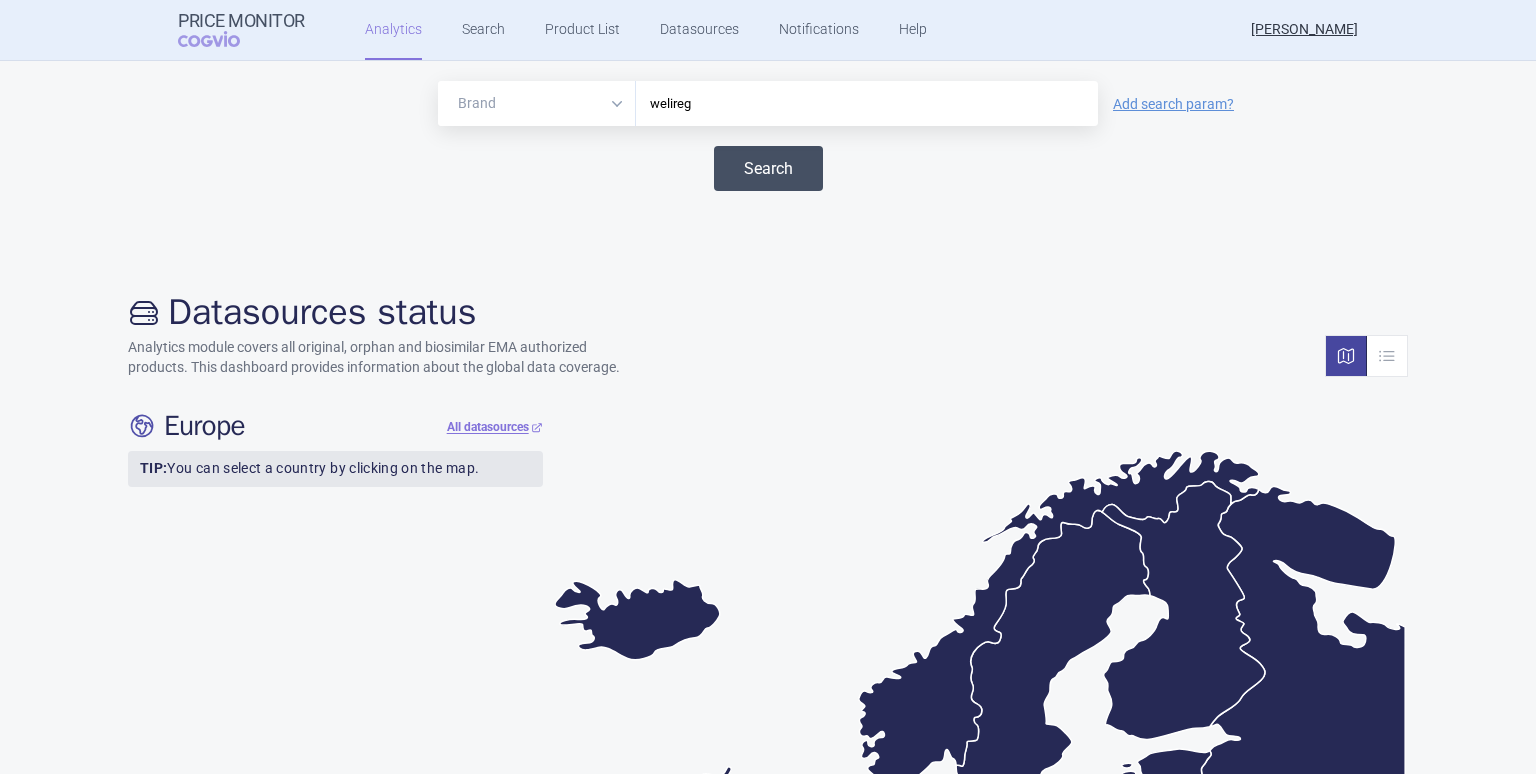 click on "Search" at bounding box center [768, 168] 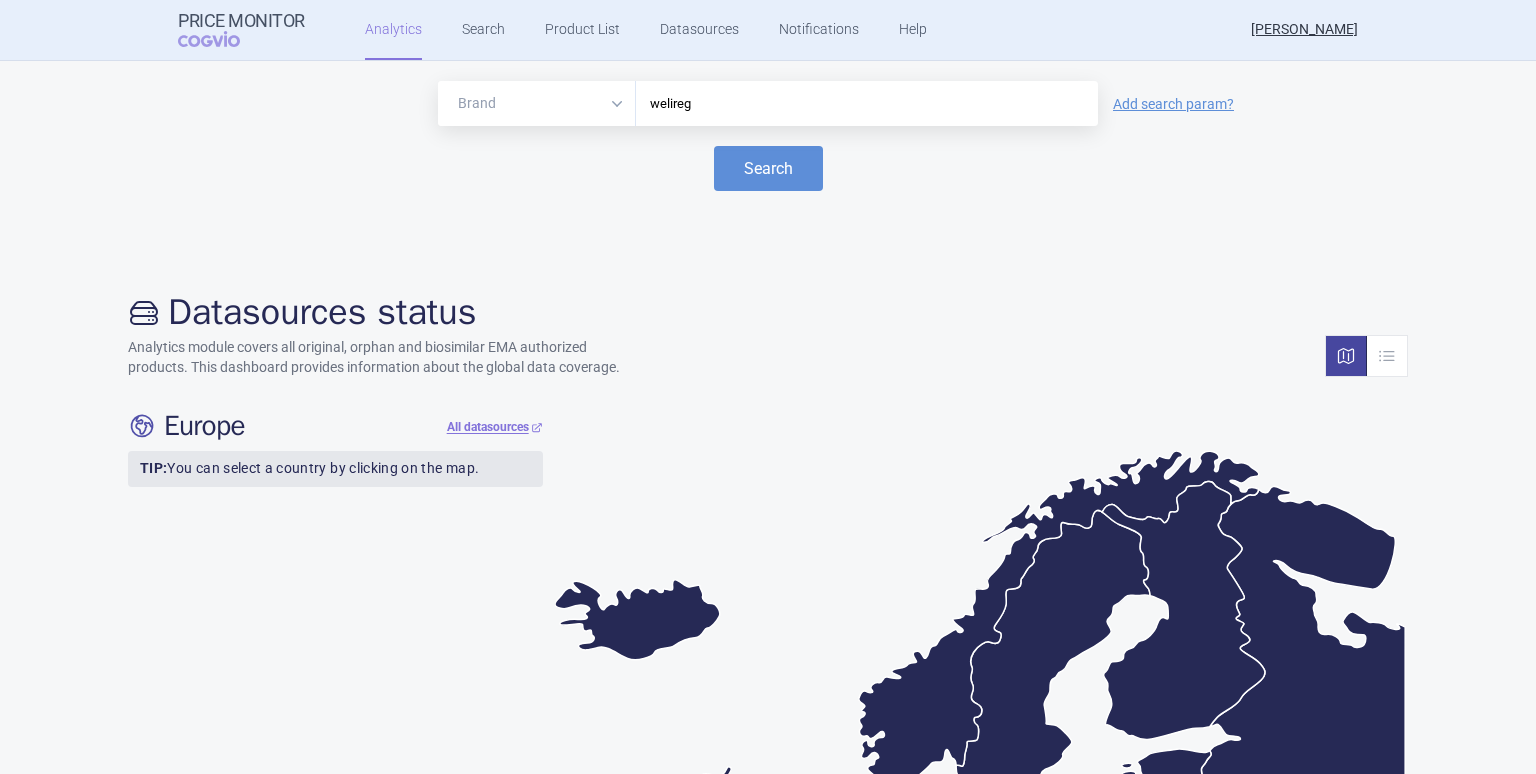 click on "Brand ATC/Active substance Therapeutic area welireg Add search param? Search" at bounding box center (768, 161) 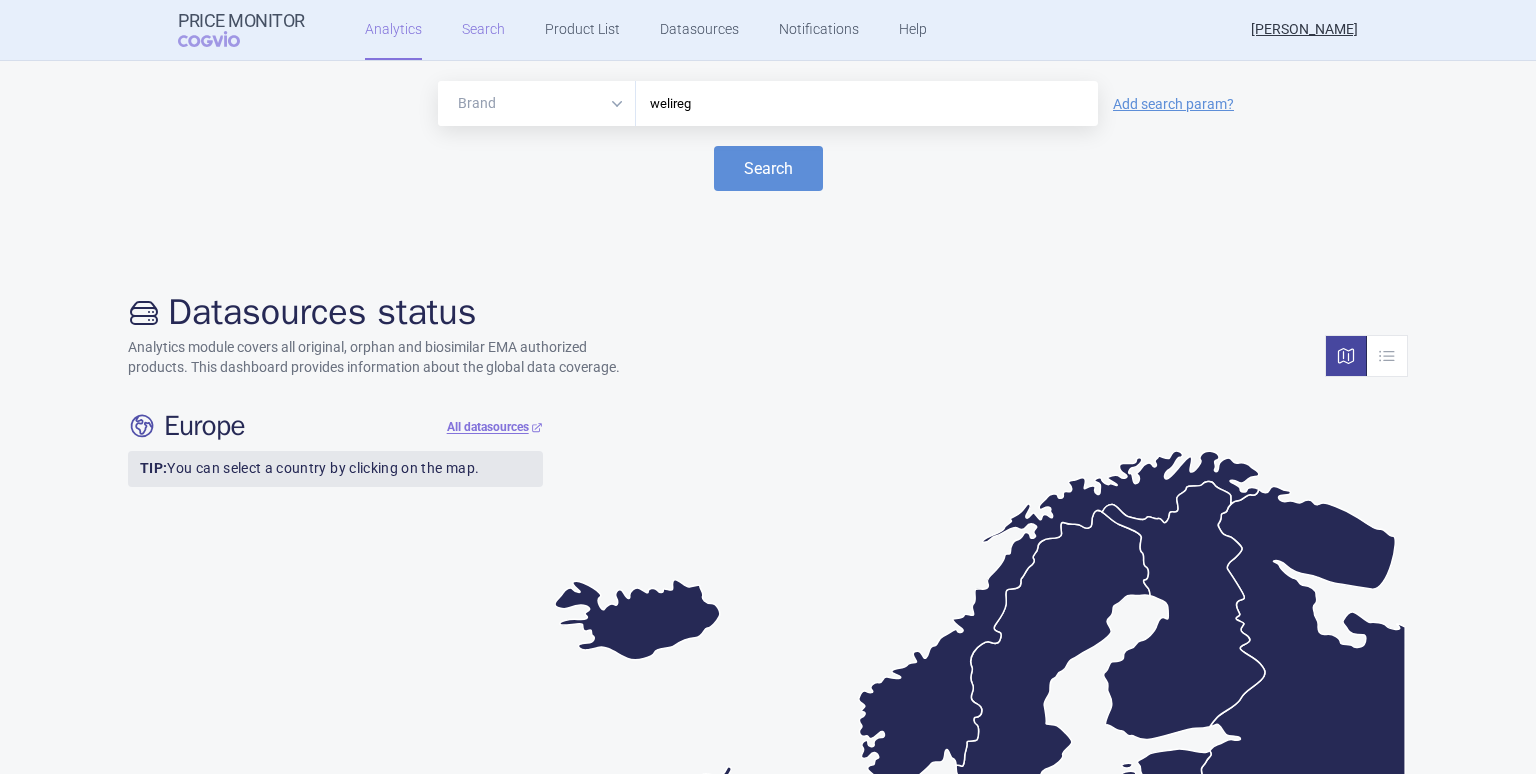 click on "Search" at bounding box center (483, 30) 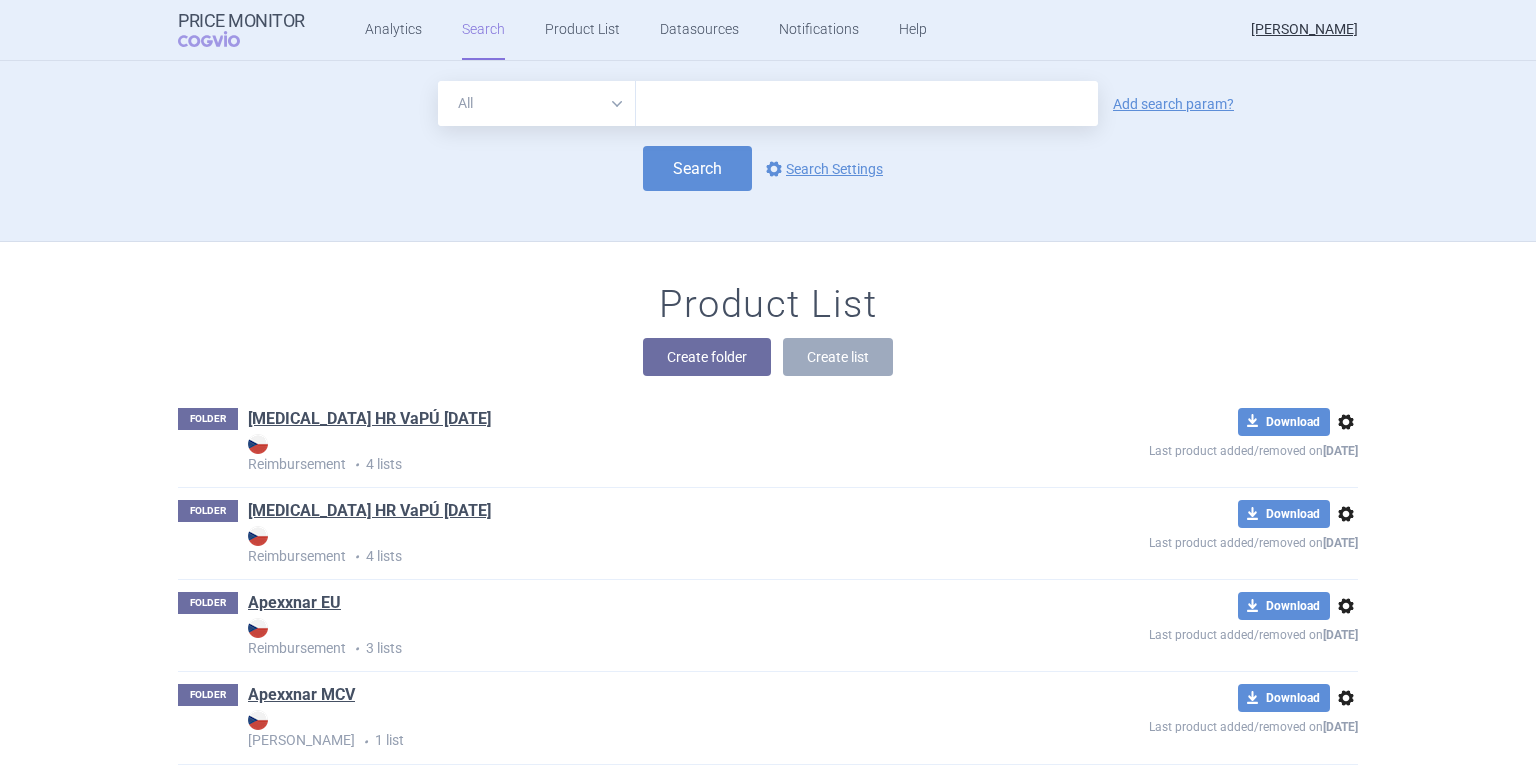 click on "All Brand Name ATC Company Active Substance Country Newer than" at bounding box center [537, 103] 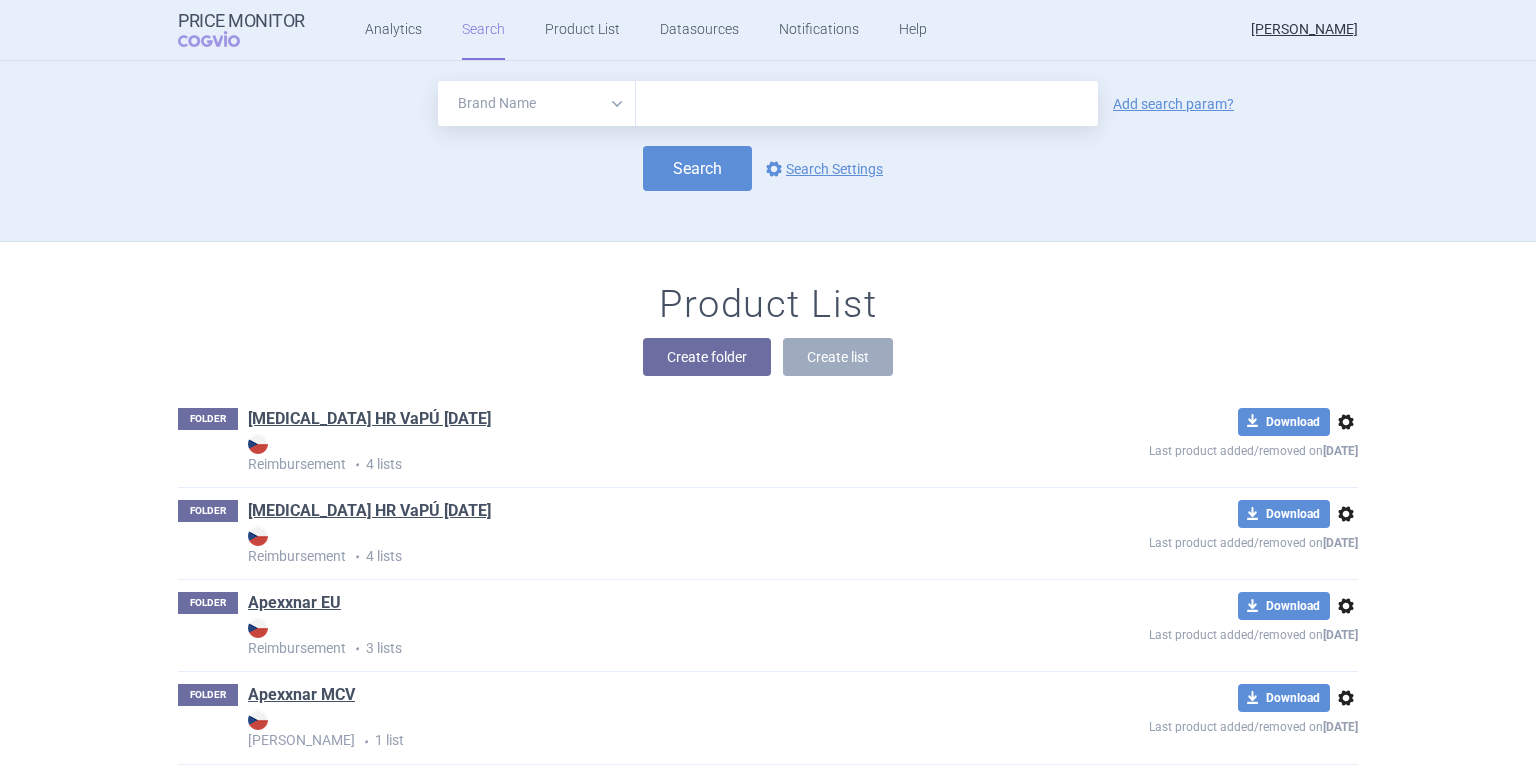 click on "All Brand Name ATC Company Active Substance Country Newer than" at bounding box center [537, 103] 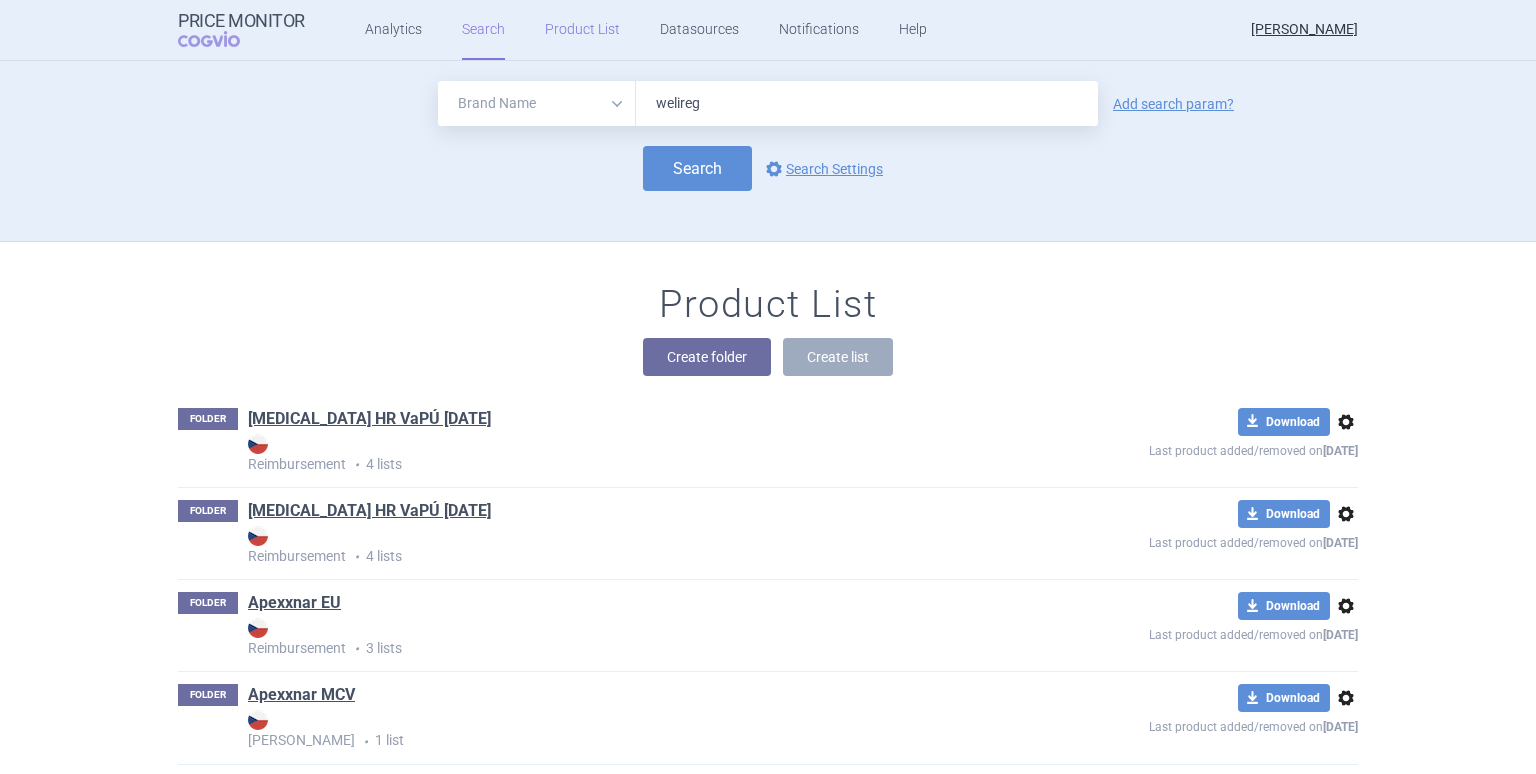 type on "welireg" 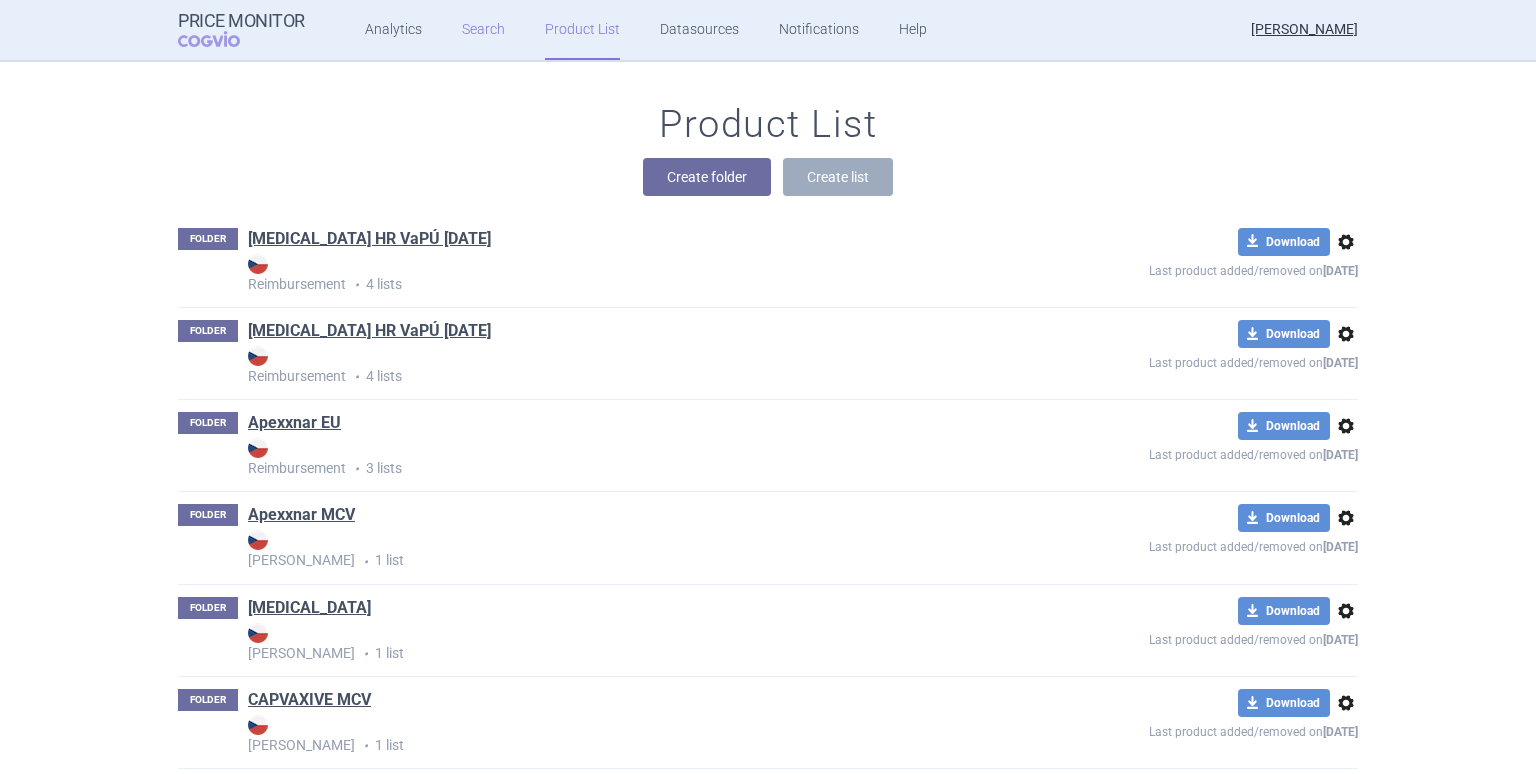 click on "Search" at bounding box center [483, 30] 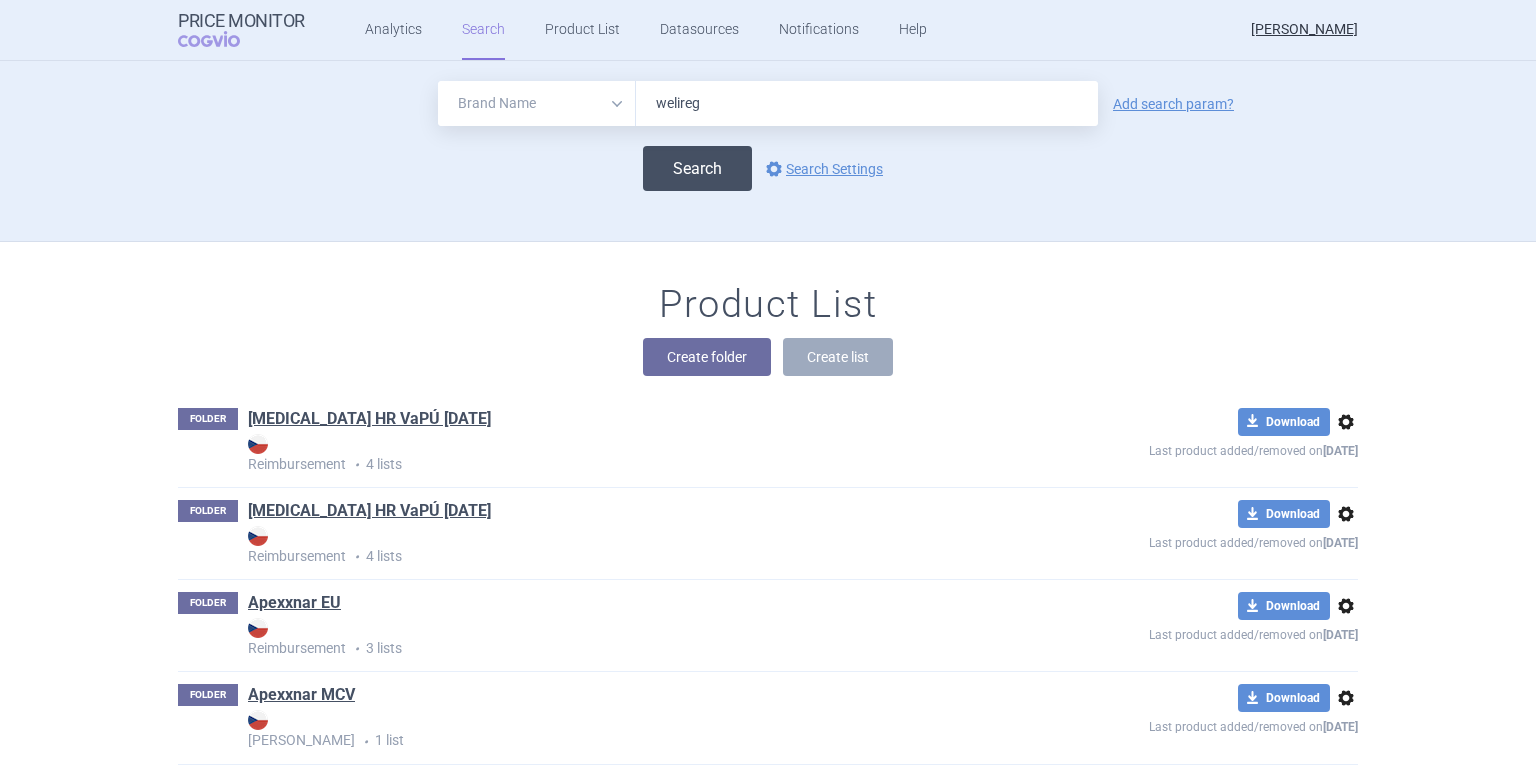 click on "Search" at bounding box center [697, 168] 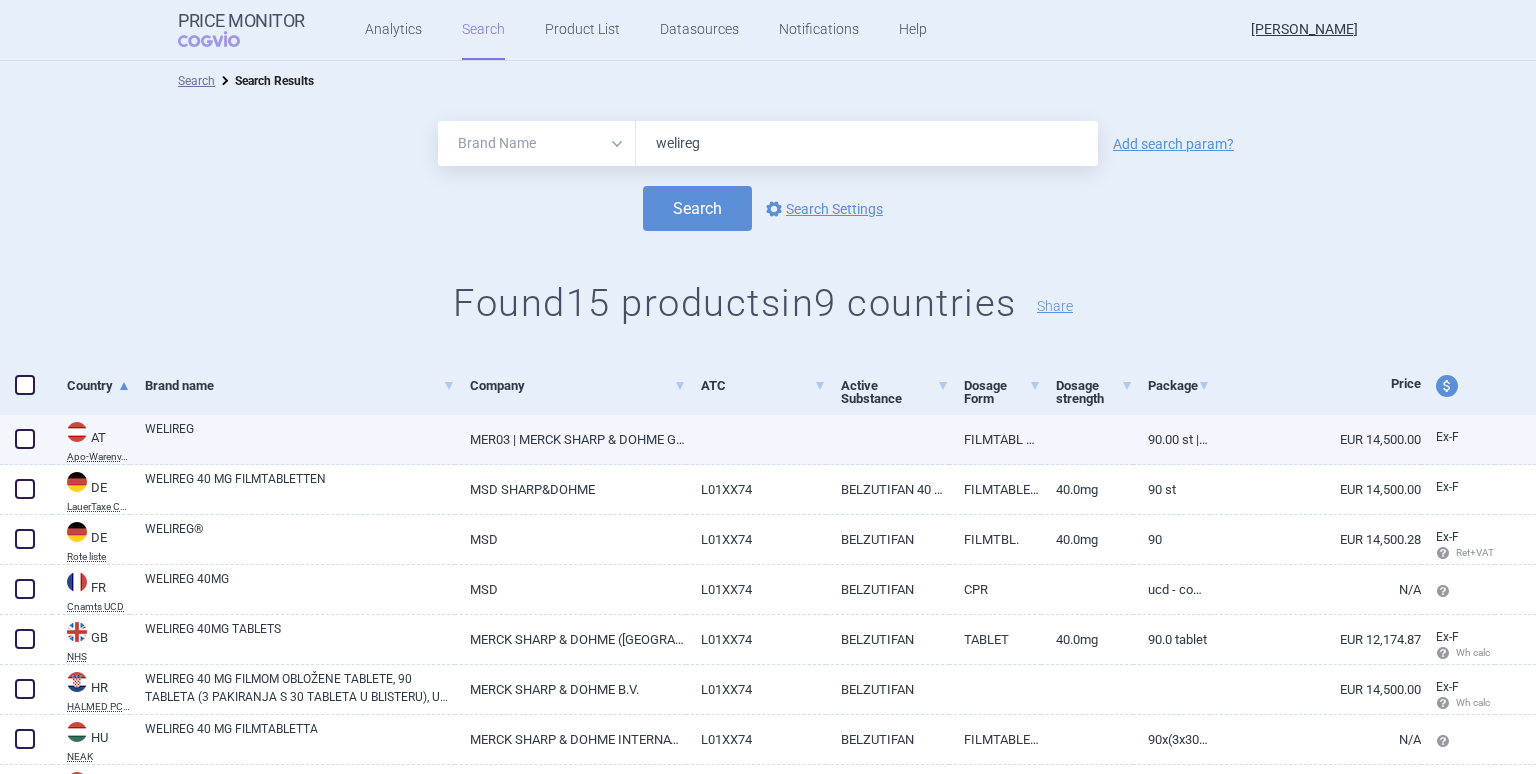 click on "MER03 | MERCK SHARP & DOHME GESMB" at bounding box center [570, 439] 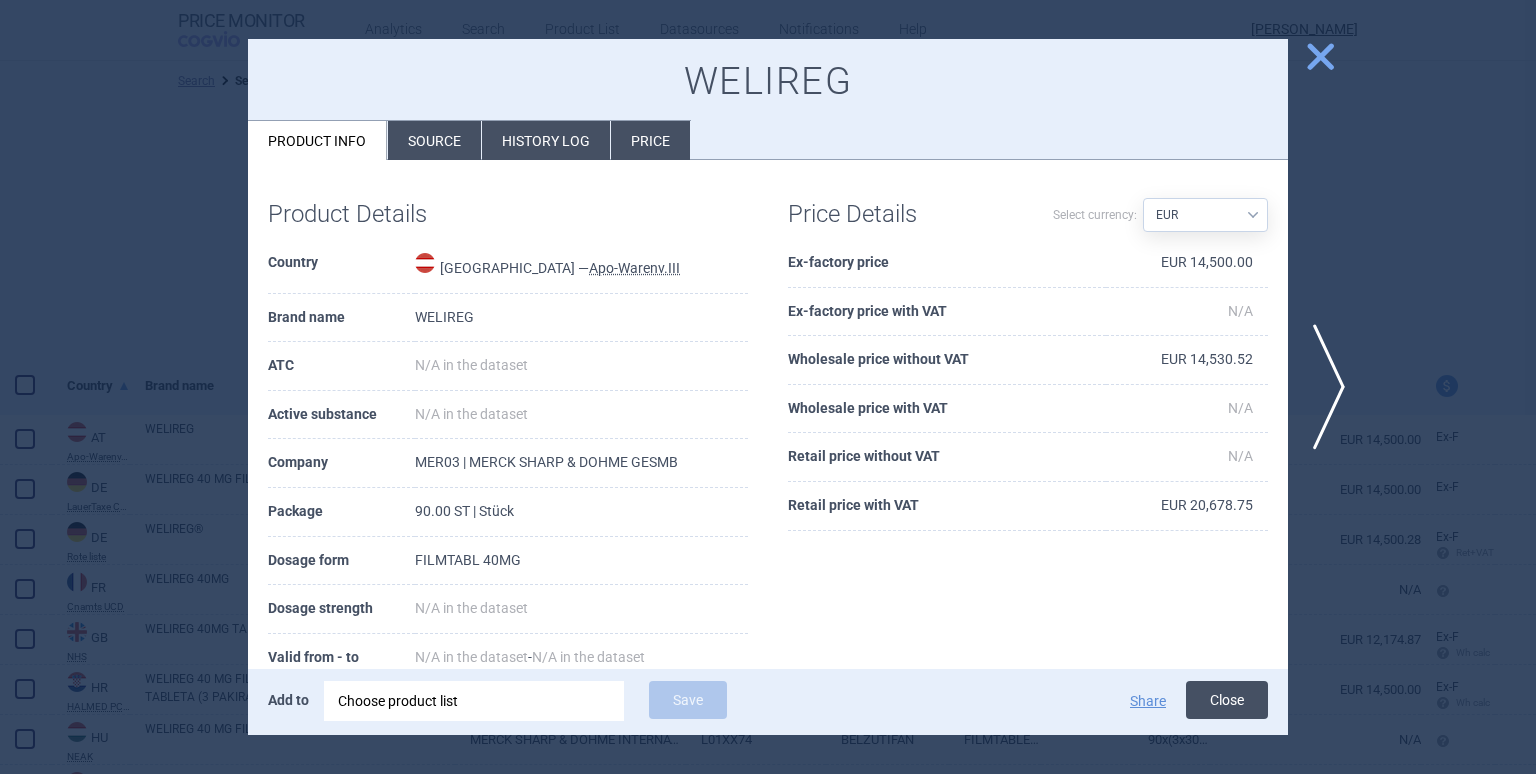 click on "Close" at bounding box center [1227, 700] 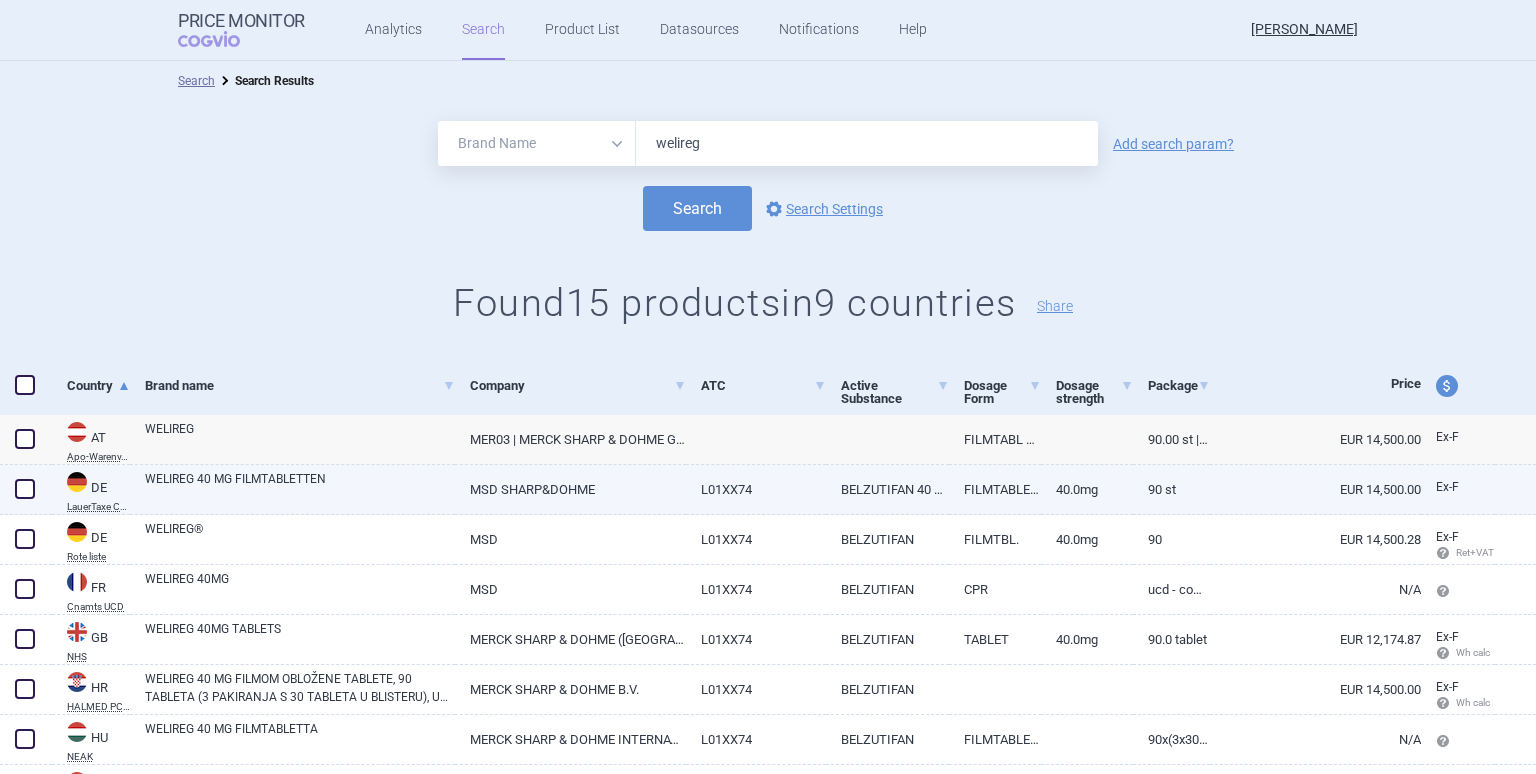 click on "WELIREG 40 MG FILMTABLETTEN" at bounding box center (300, 488) 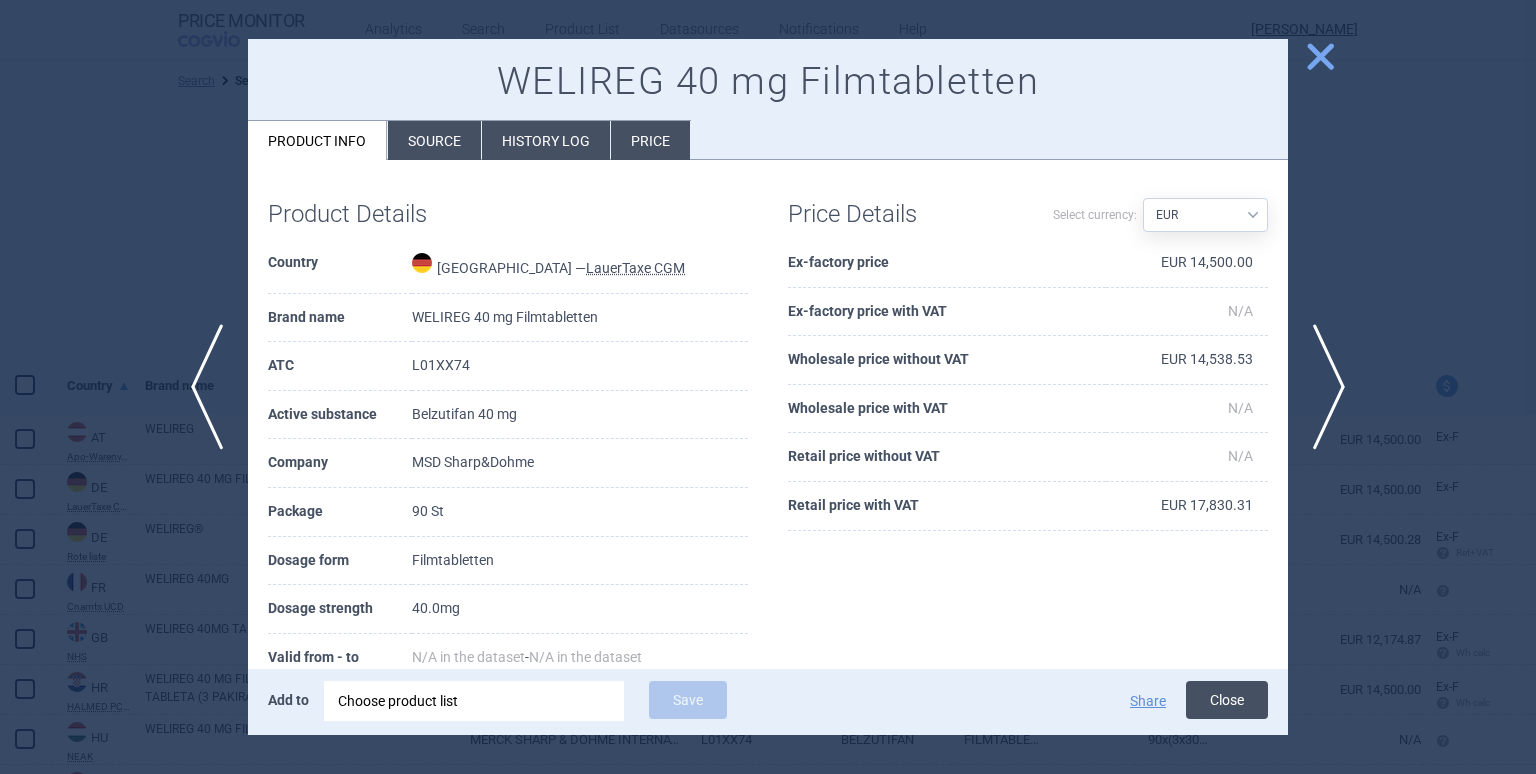 click on "Close" at bounding box center [1227, 700] 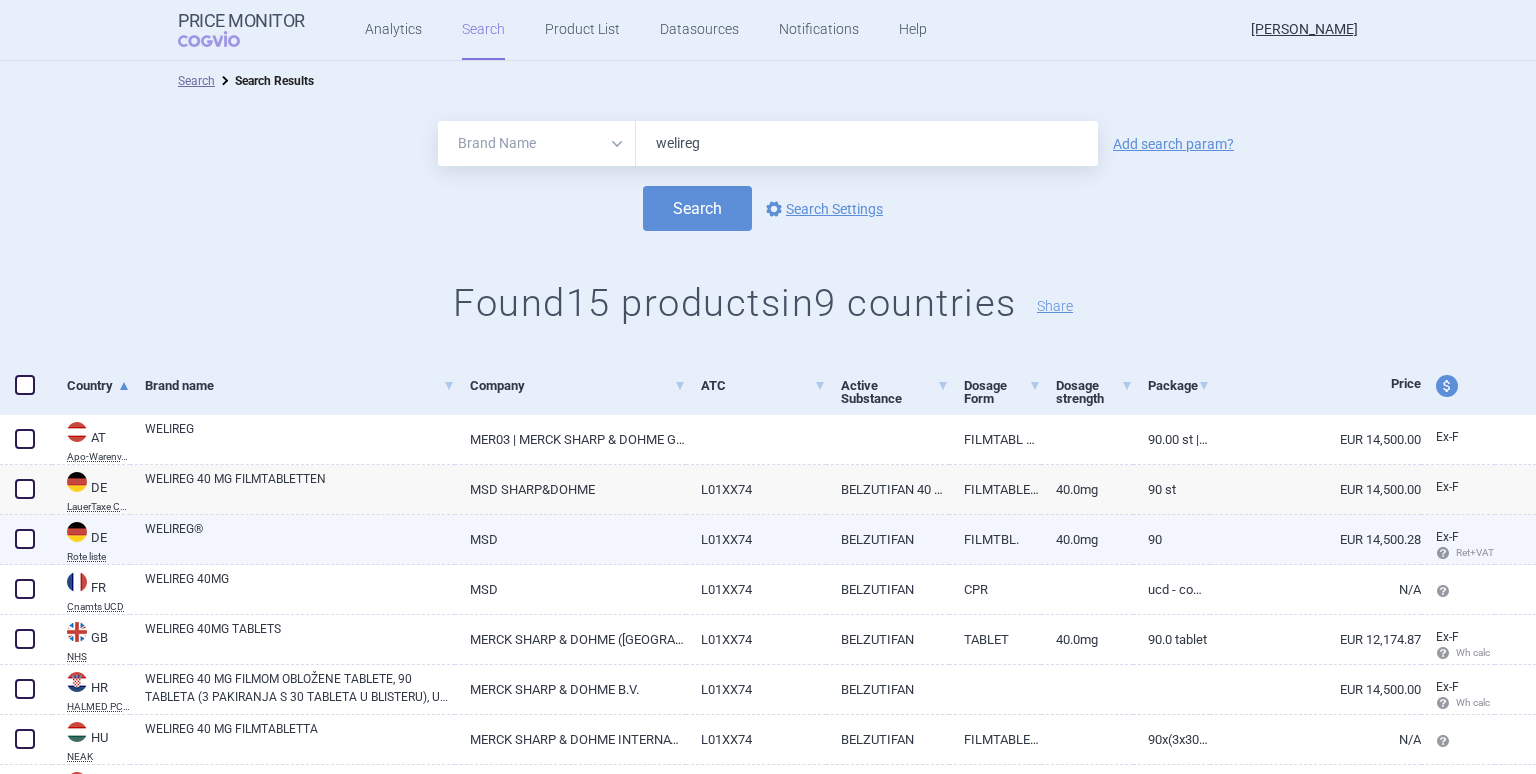 scroll, scrollTop: 100, scrollLeft: 0, axis: vertical 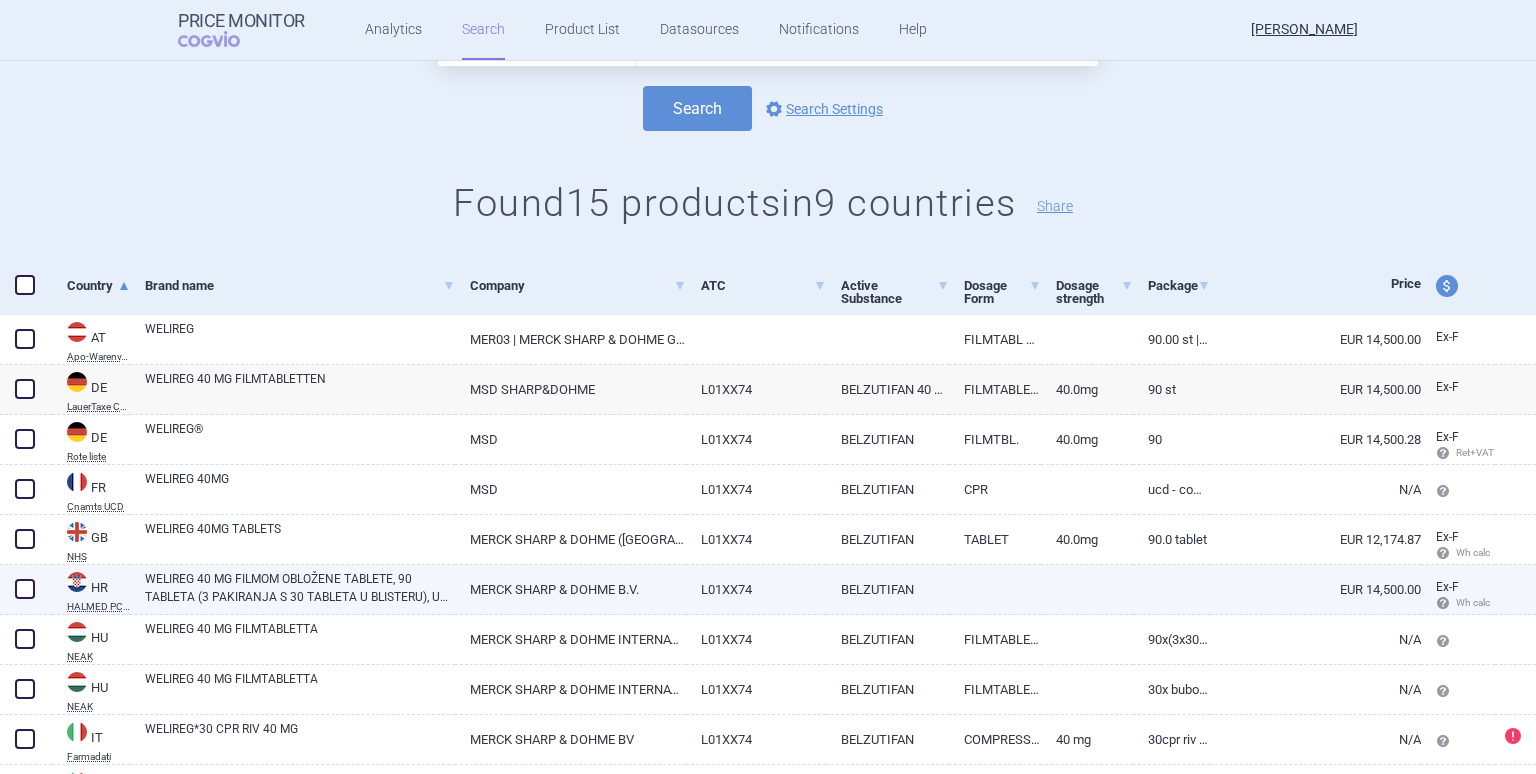 click on "MERCK SHARP & DOHME B.V." at bounding box center [570, 589] 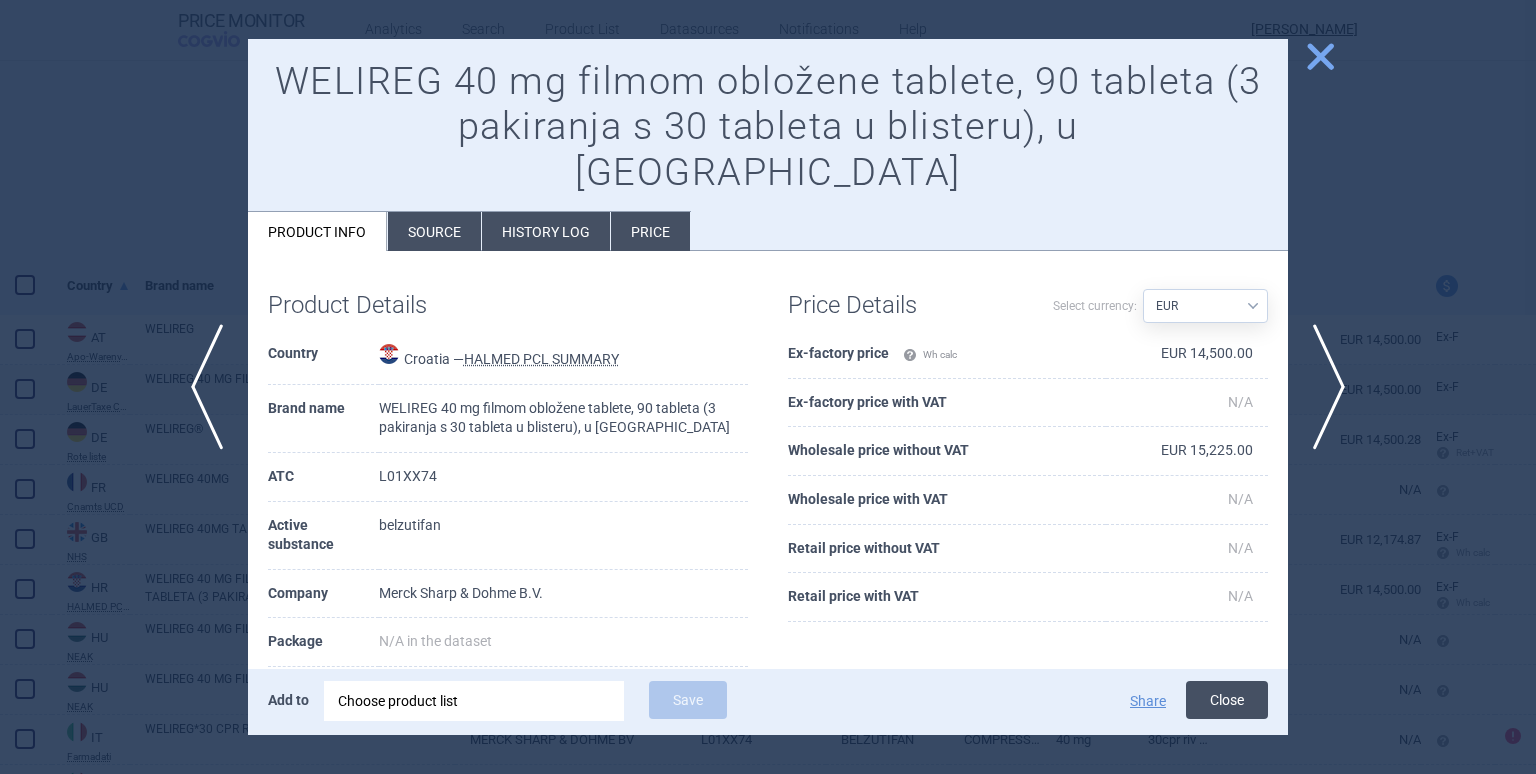 click on "Close" at bounding box center [1227, 700] 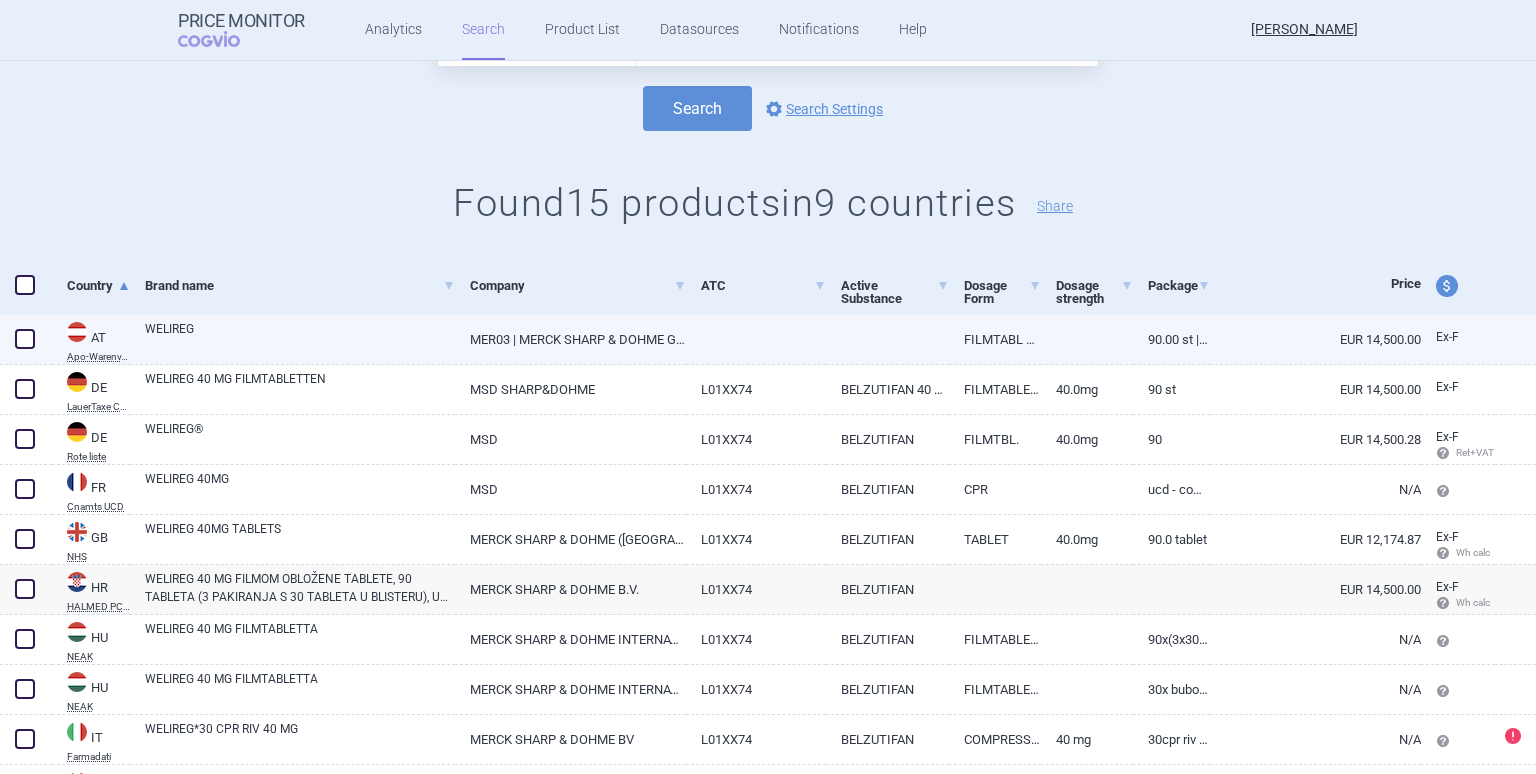 click at bounding box center [25, 339] 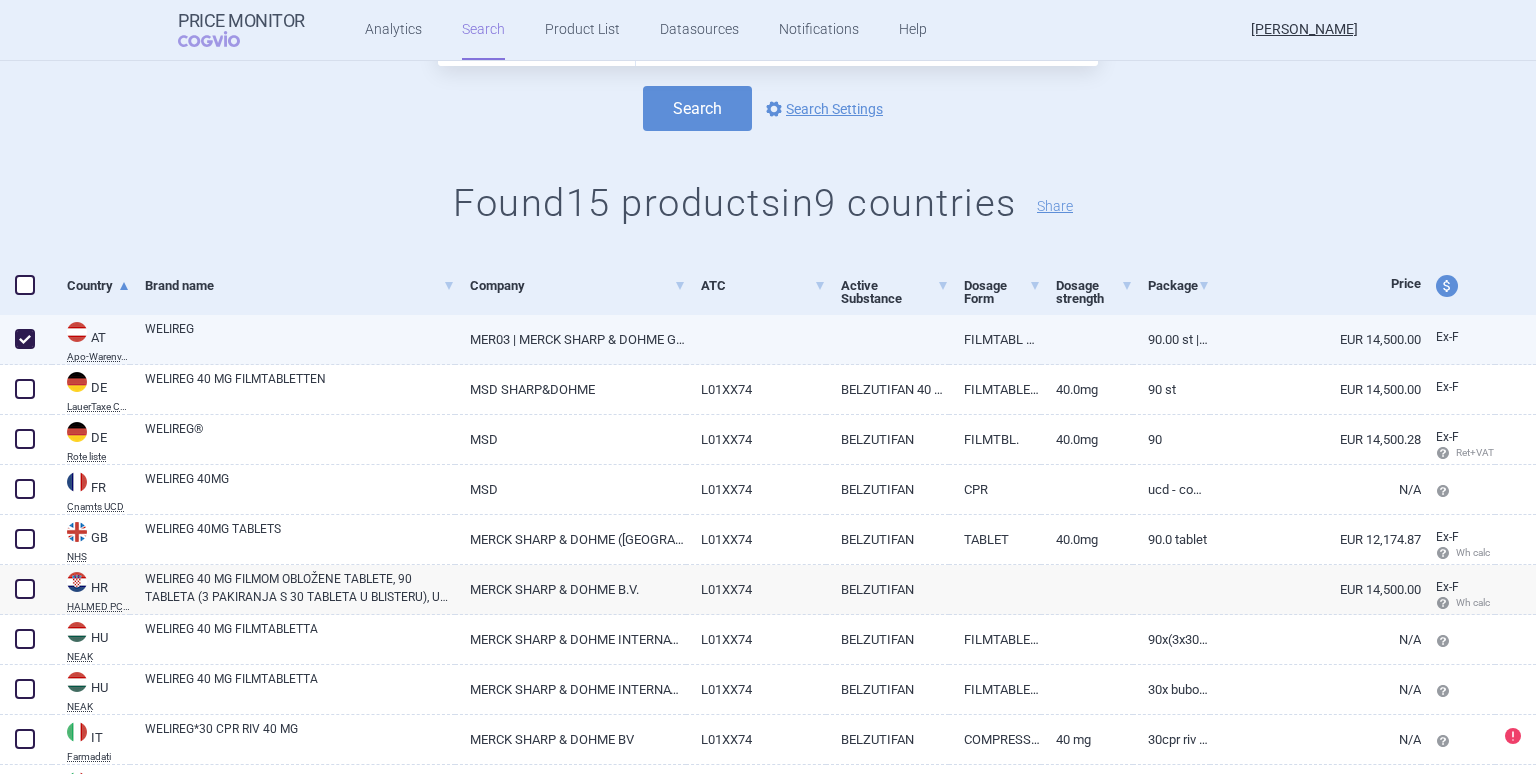 checkbox on "true" 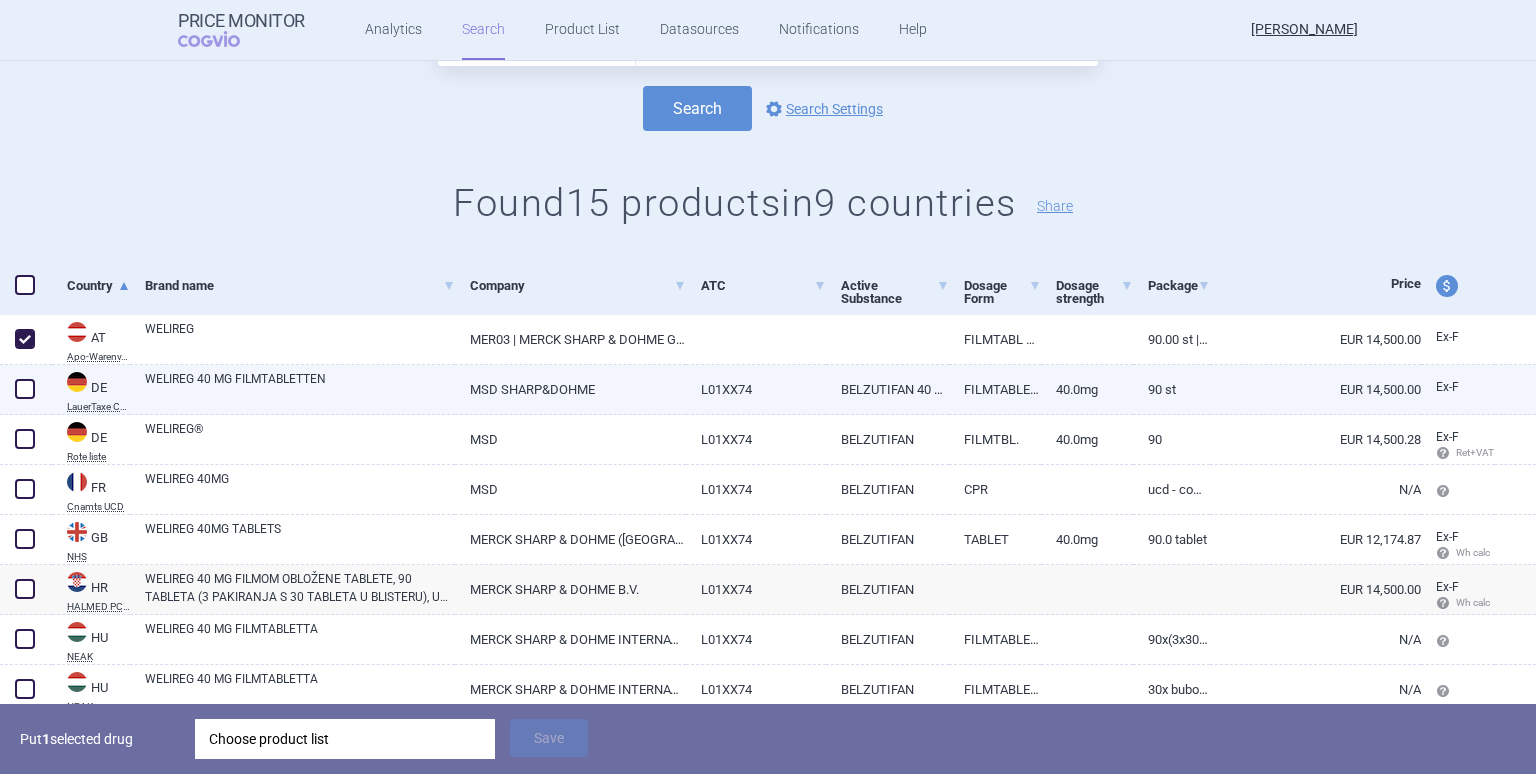 click at bounding box center [25, 389] 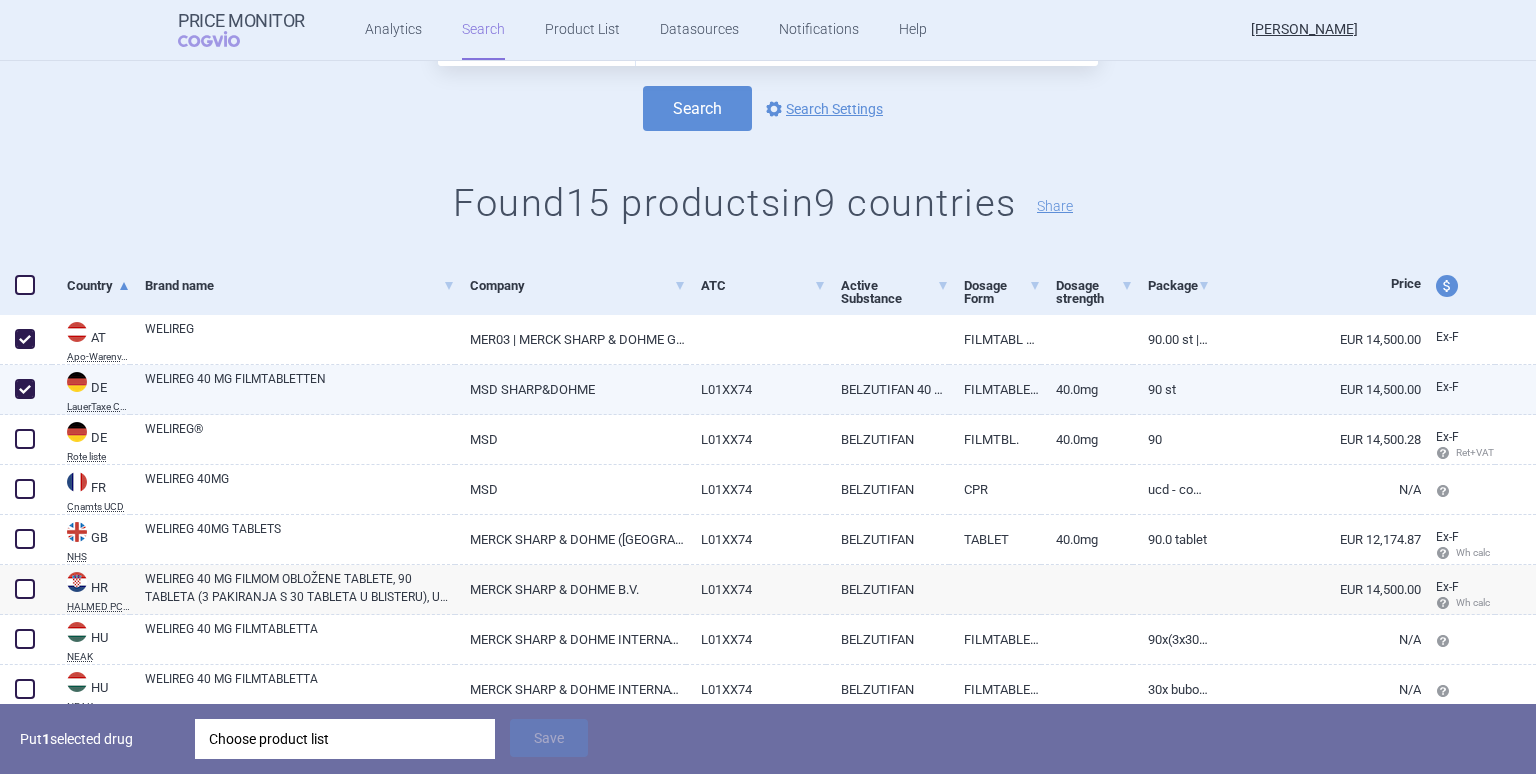 checkbox on "true" 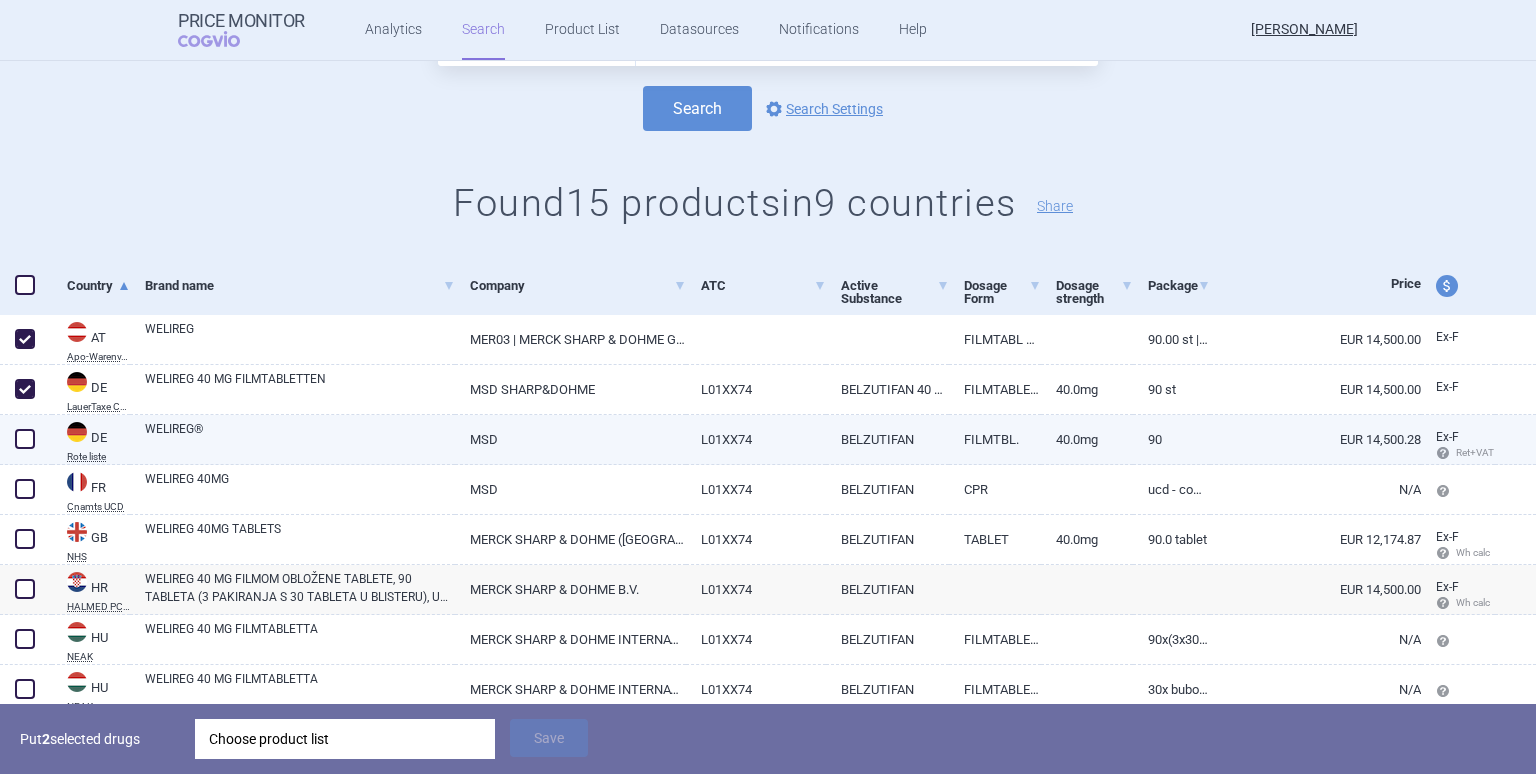 click at bounding box center [25, 439] 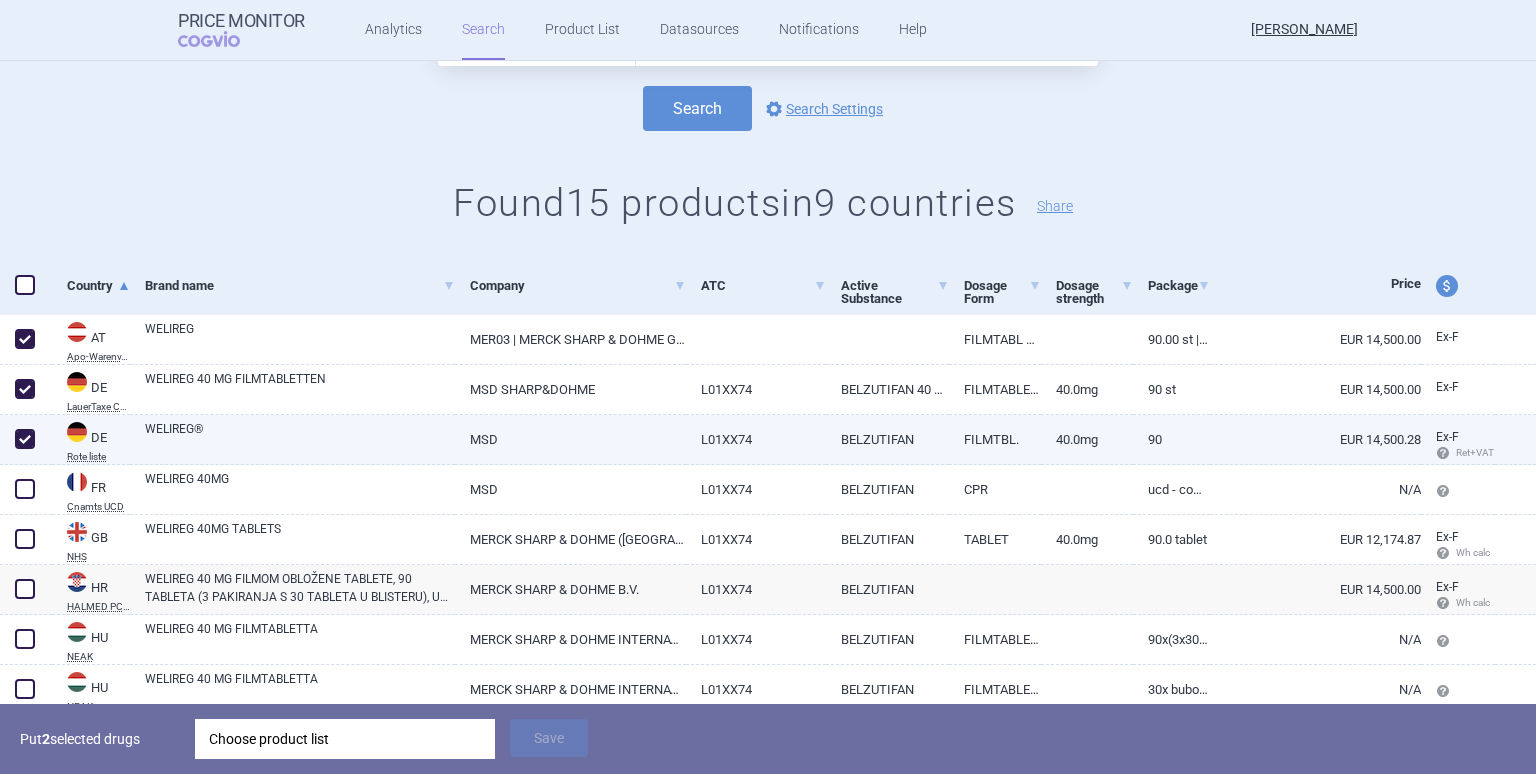 checkbox on "true" 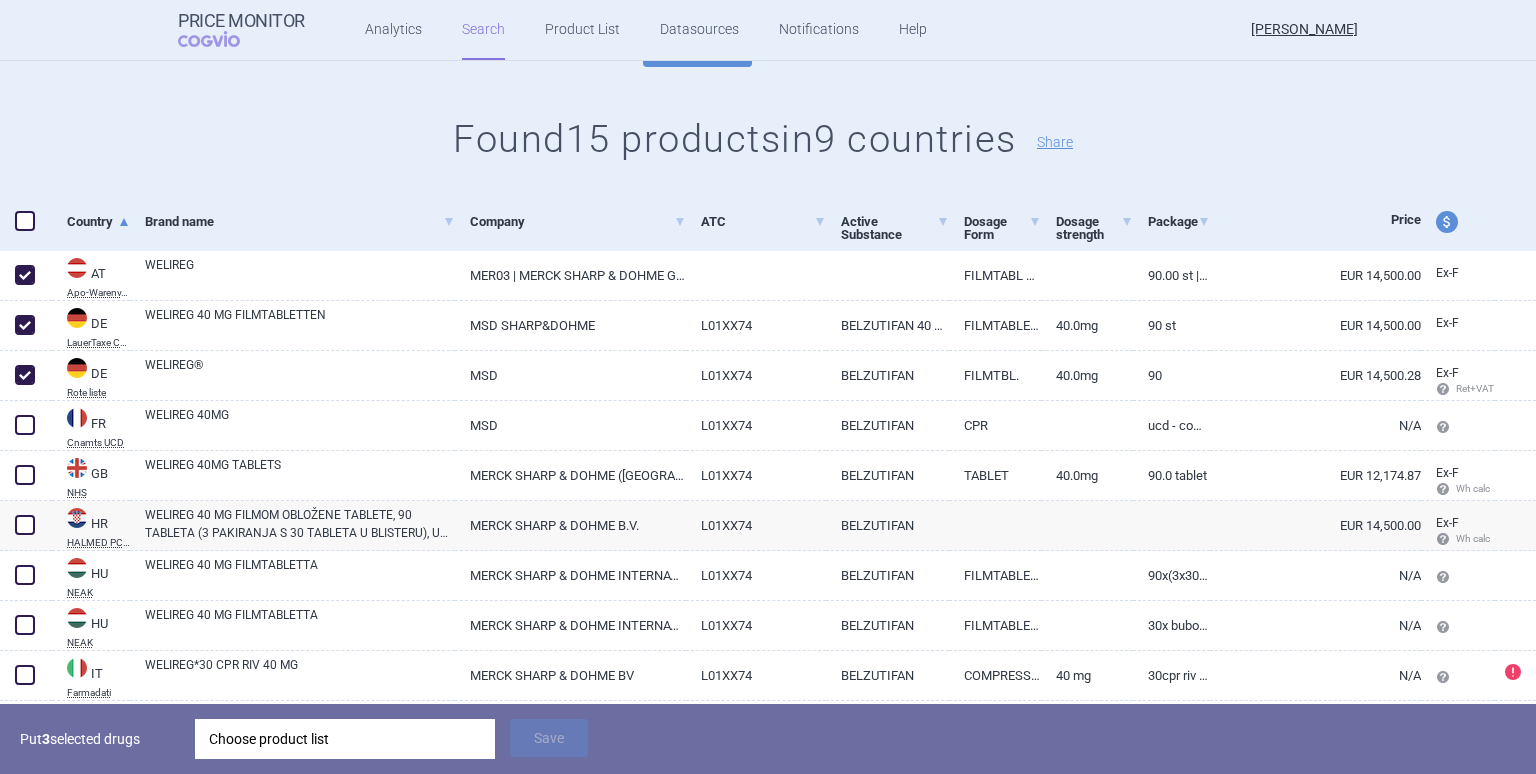 scroll, scrollTop: 200, scrollLeft: 0, axis: vertical 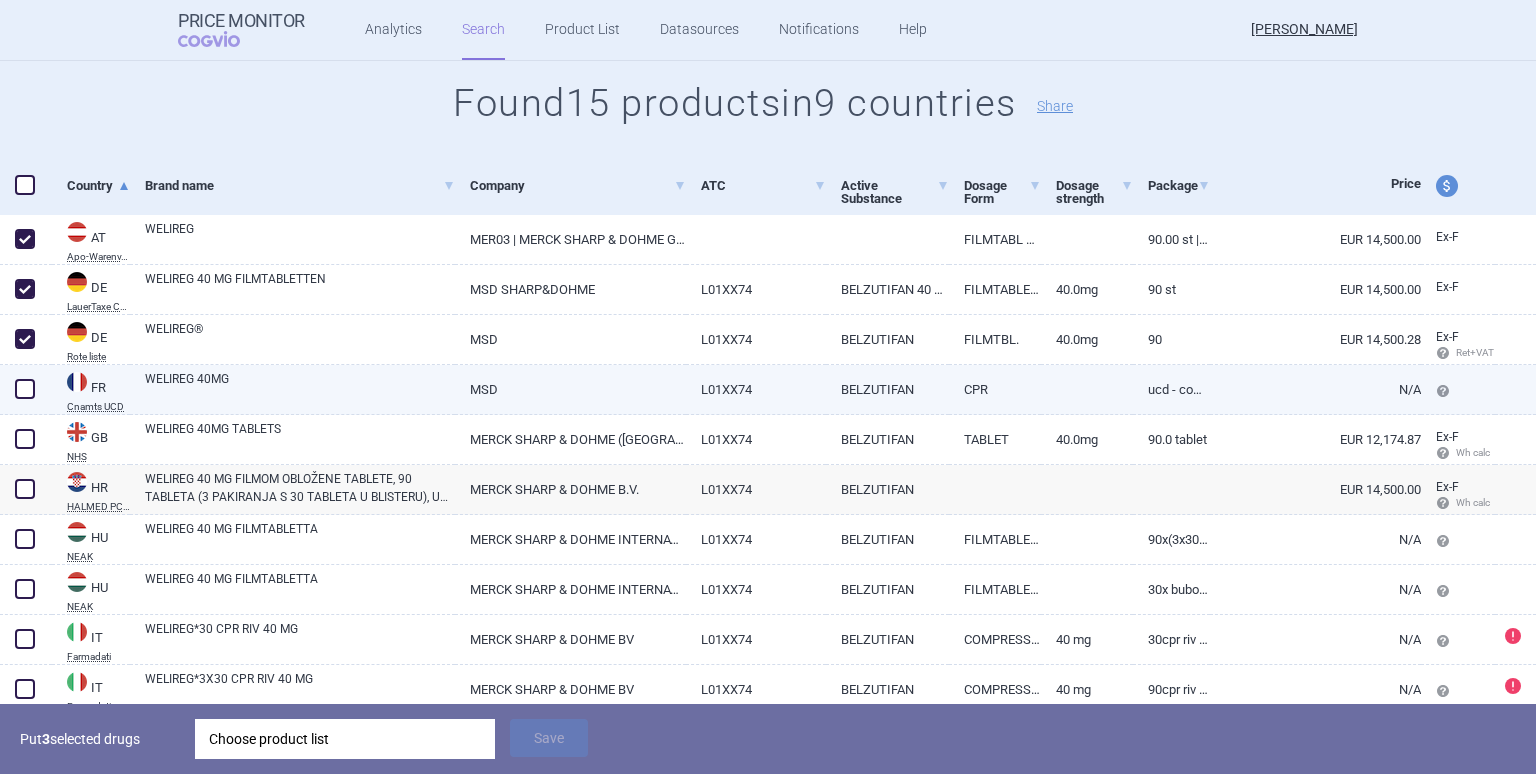 click on "WELIREG 40MG" at bounding box center [300, 388] 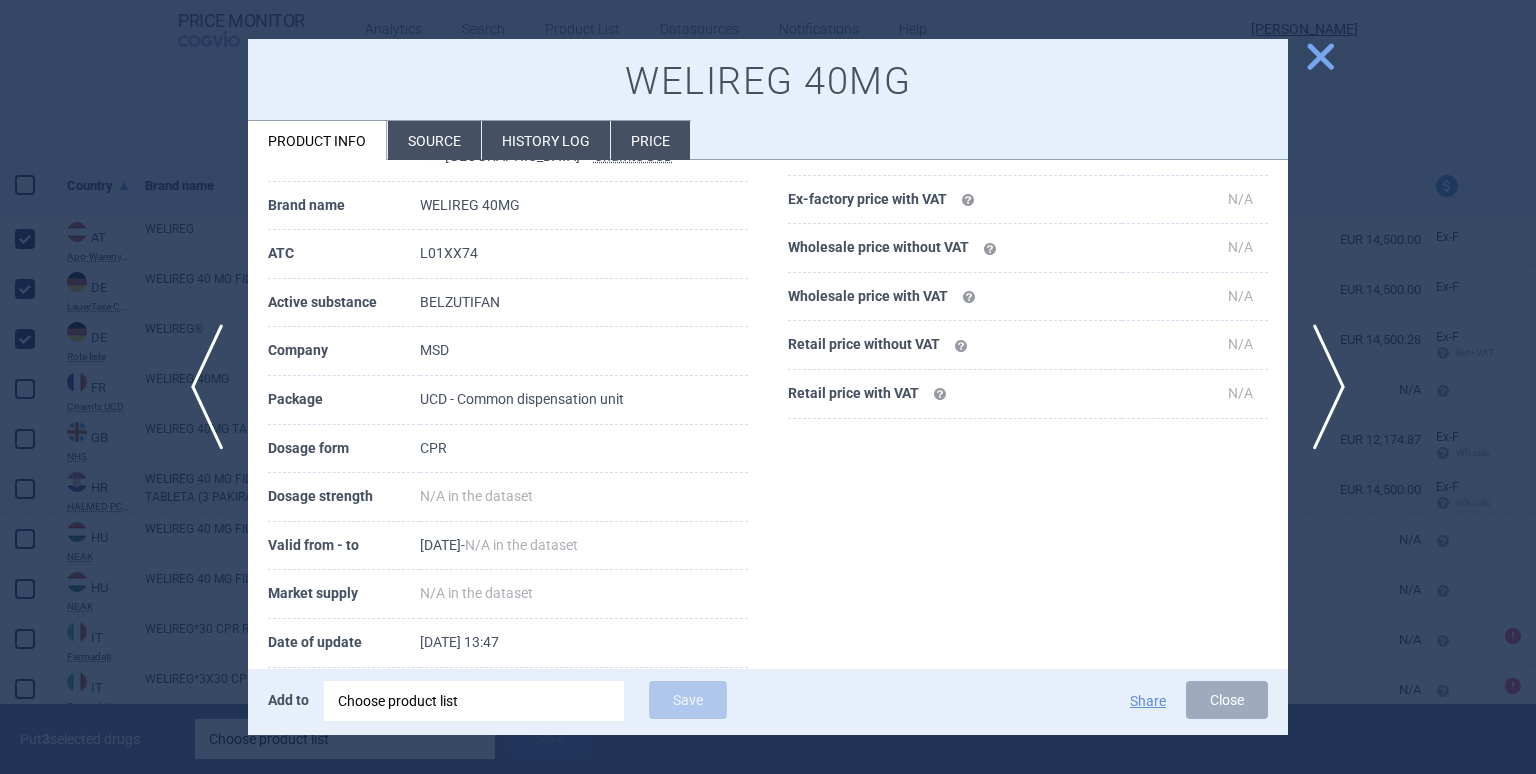 scroll, scrollTop: 0, scrollLeft: 0, axis: both 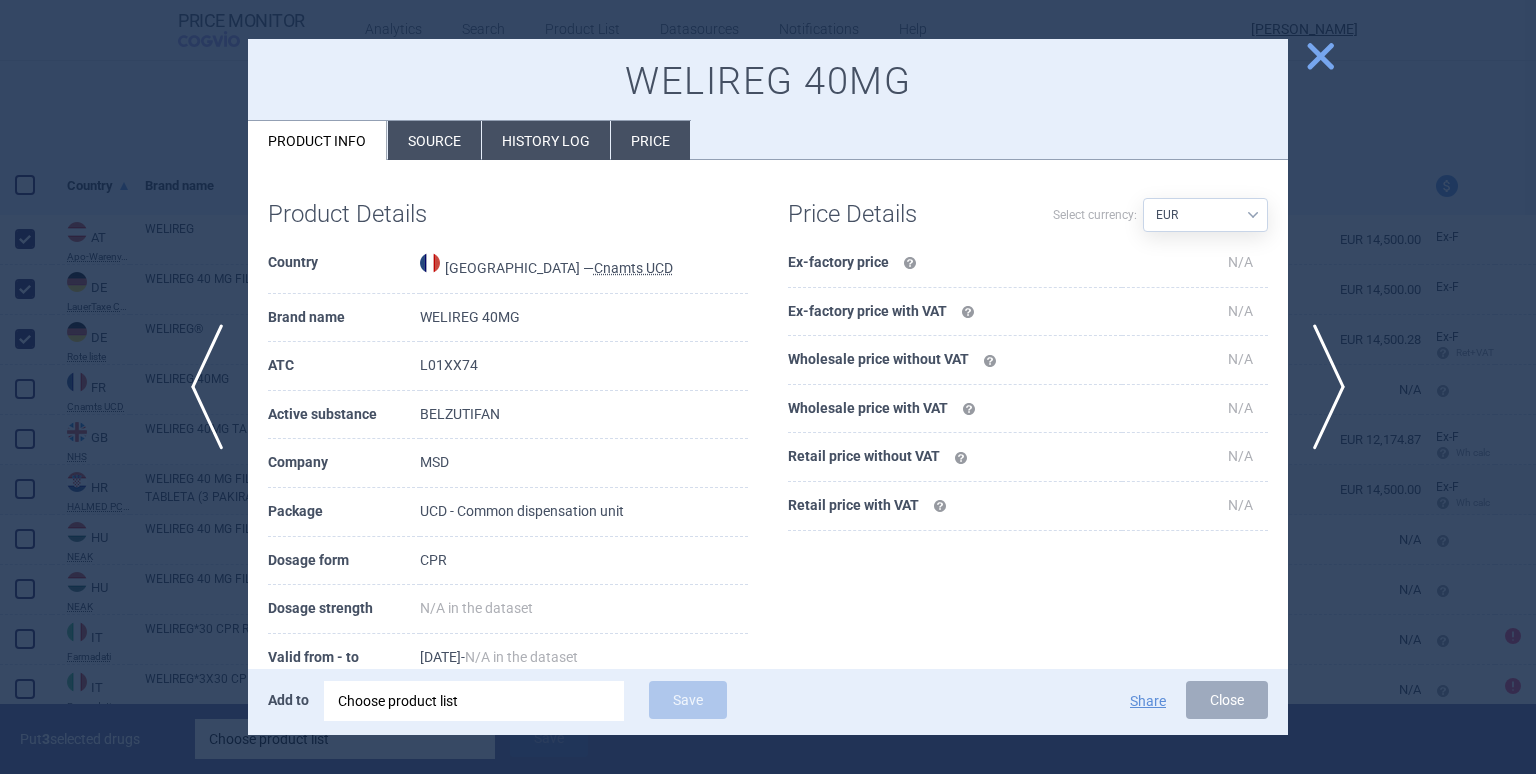 click on "close" at bounding box center [1320, 56] 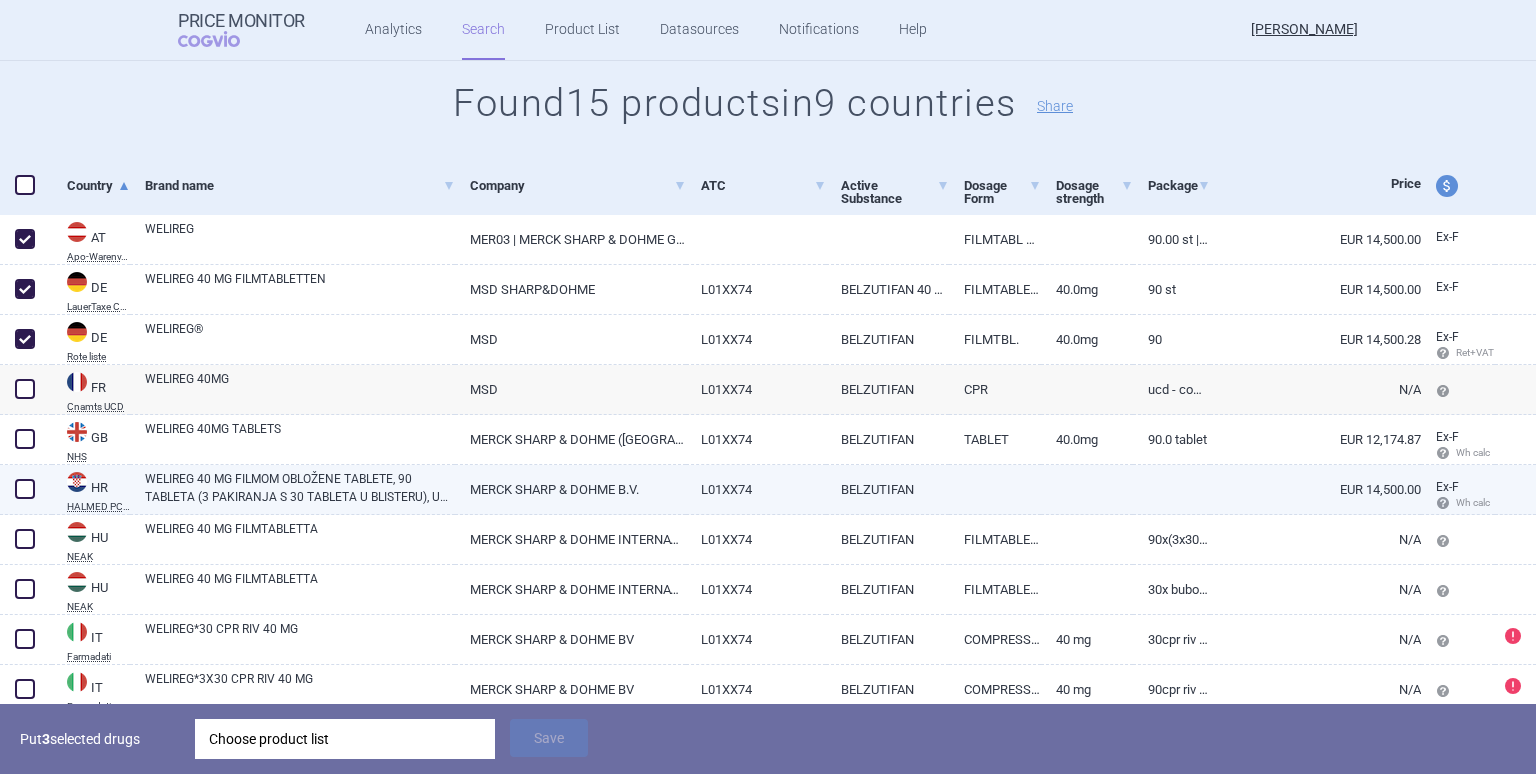 click on "WELIREG 40 MG FILMOM OBLOŽENE TABLETE, 90 TABLETA (3 PAKIRANJA S 30 TABLETA U BLISTERU), U KUTIJI" at bounding box center (300, 488) 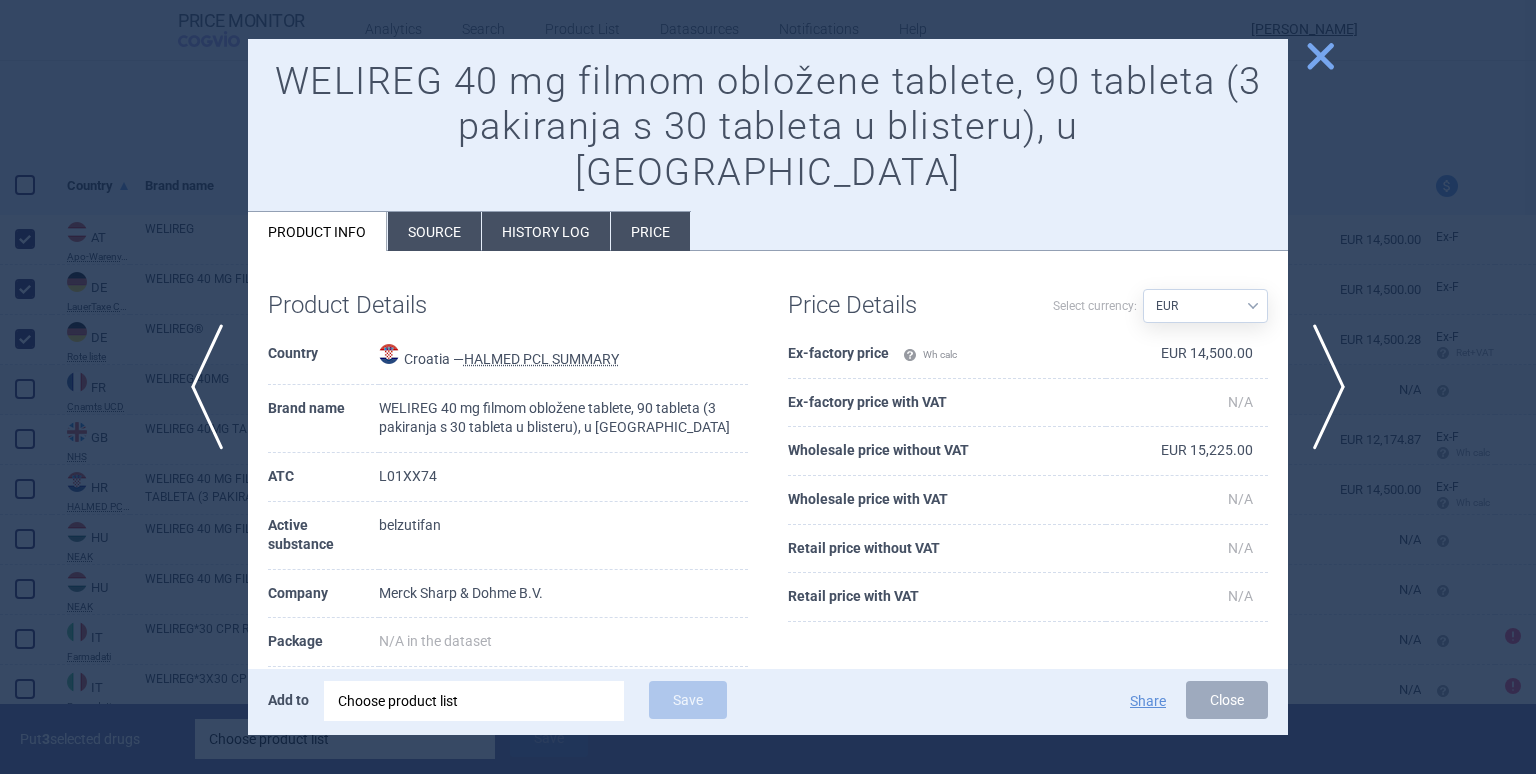click on "close" at bounding box center (1320, 56) 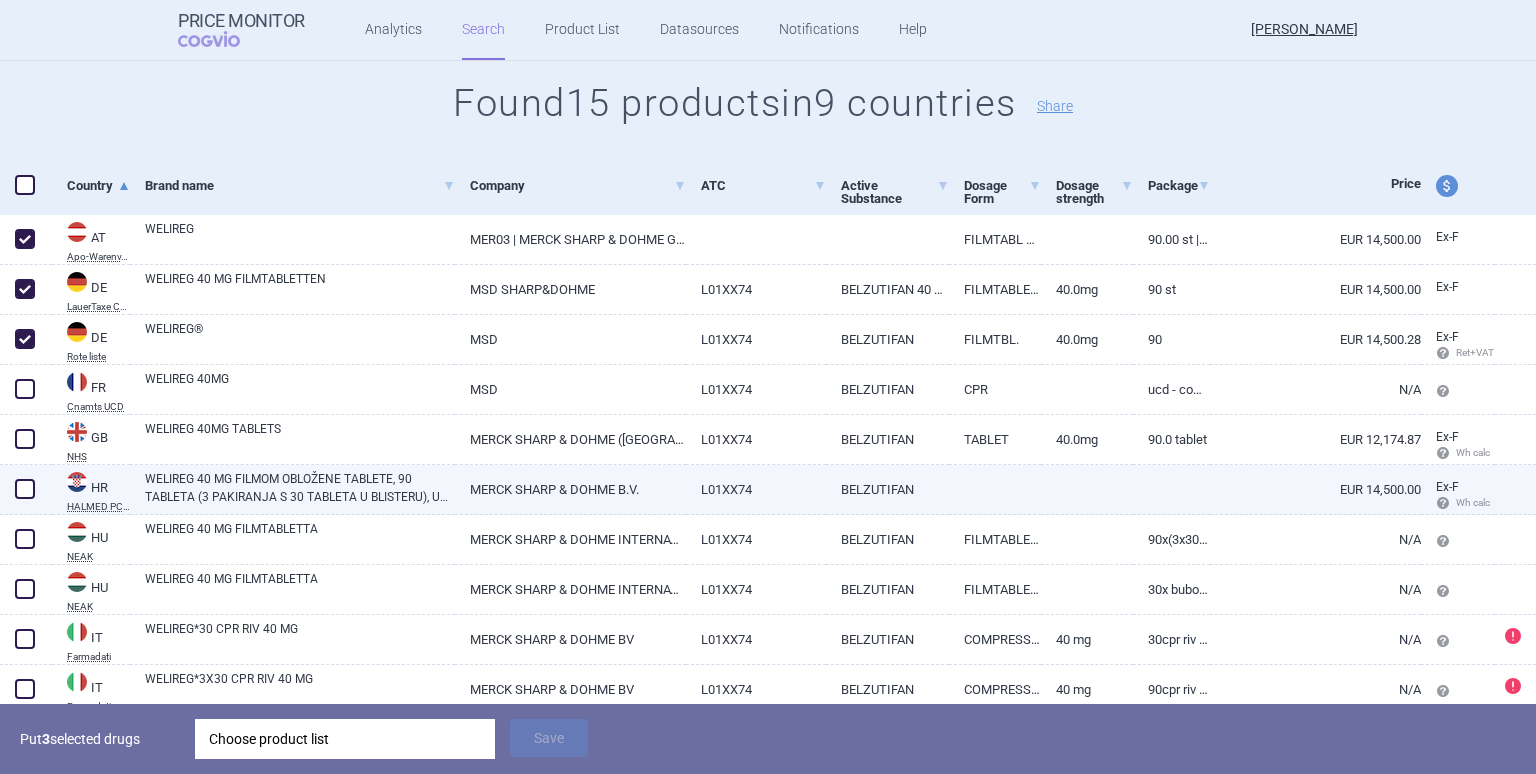 click at bounding box center [25, 489] 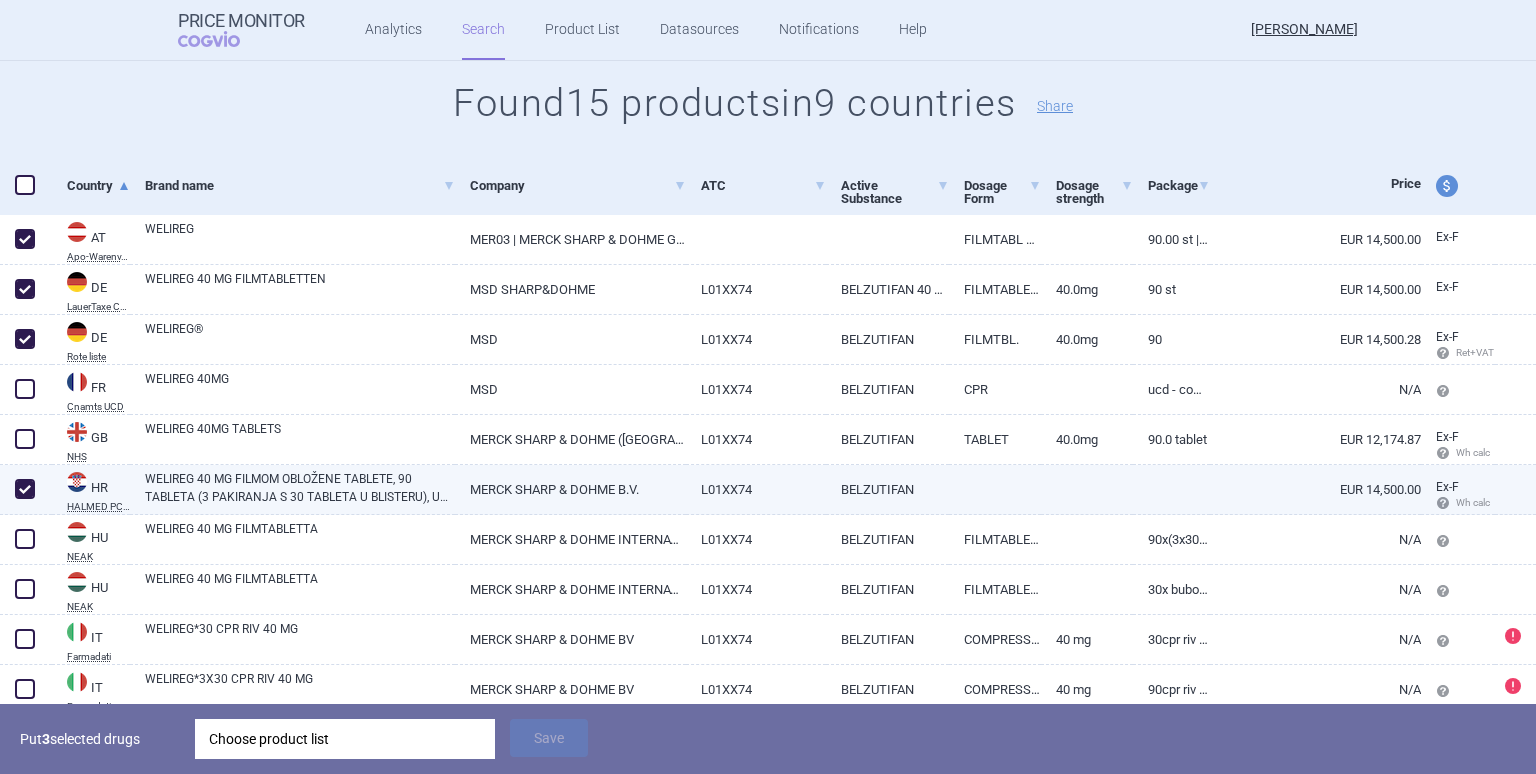 checkbox on "true" 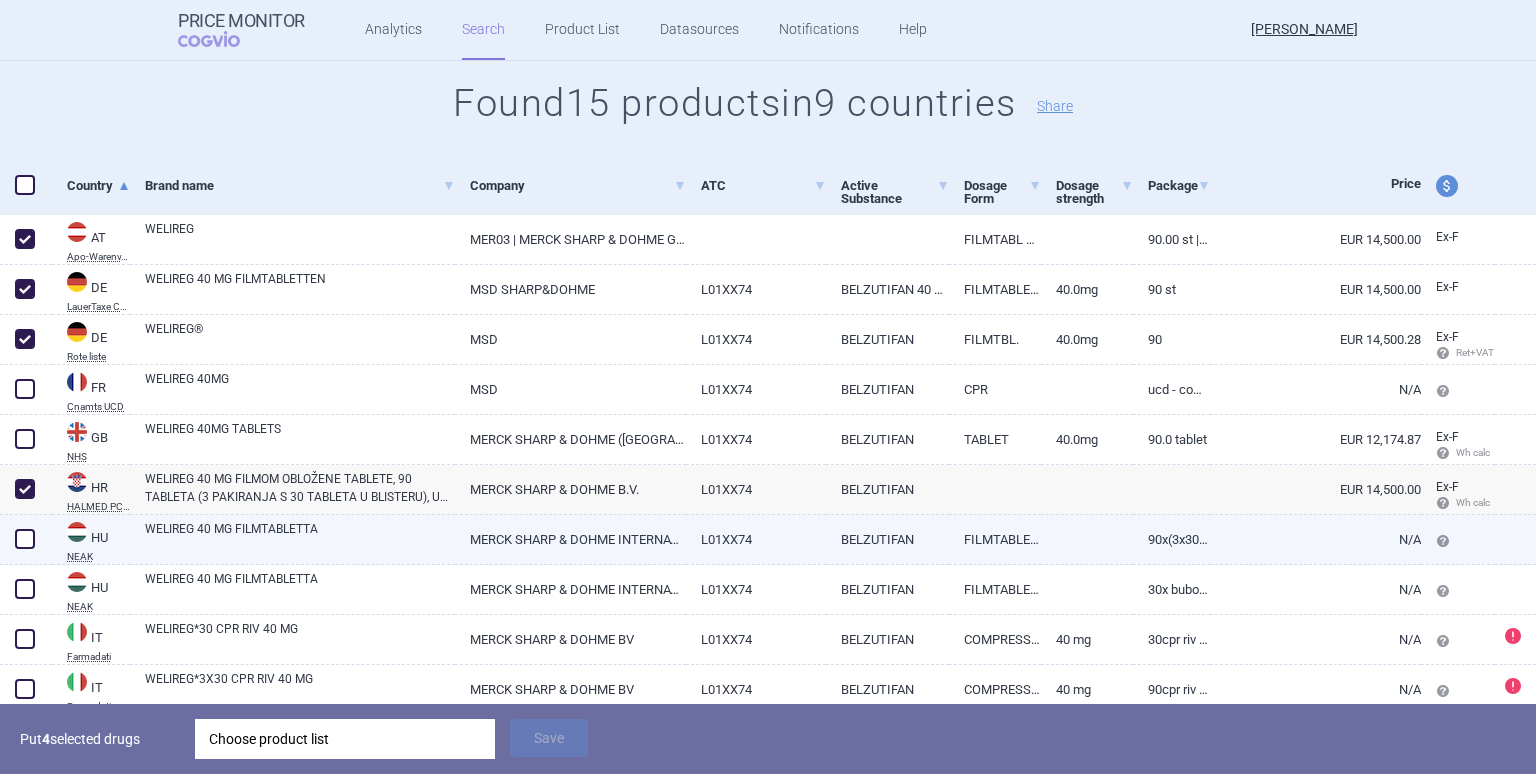 scroll, scrollTop: 300, scrollLeft: 0, axis: vertical 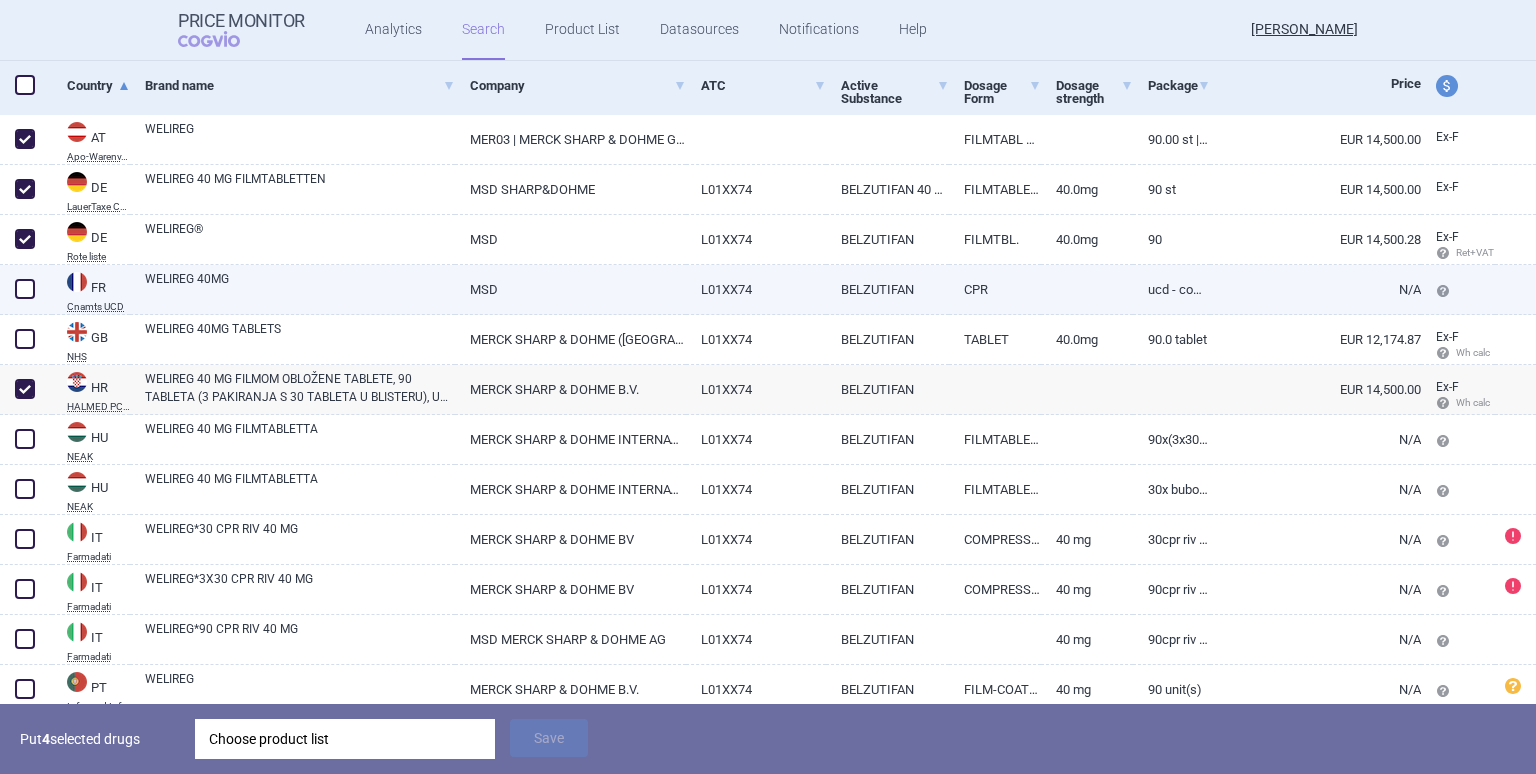 click on "WELIREG 40MG" at bounding box center (300, 288) 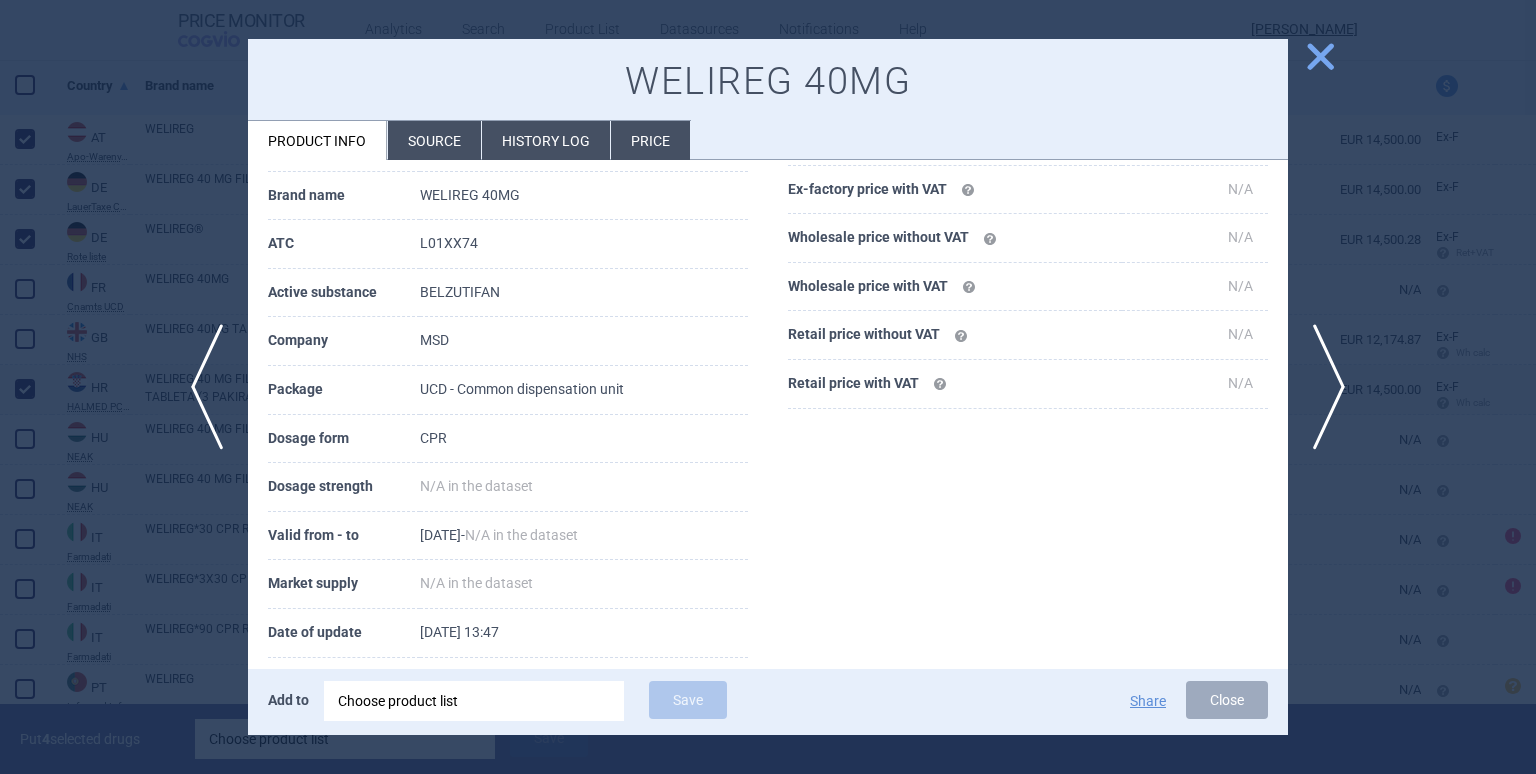 scroll, scrollTop: 196, scrollLeft: 0, axis: vertical 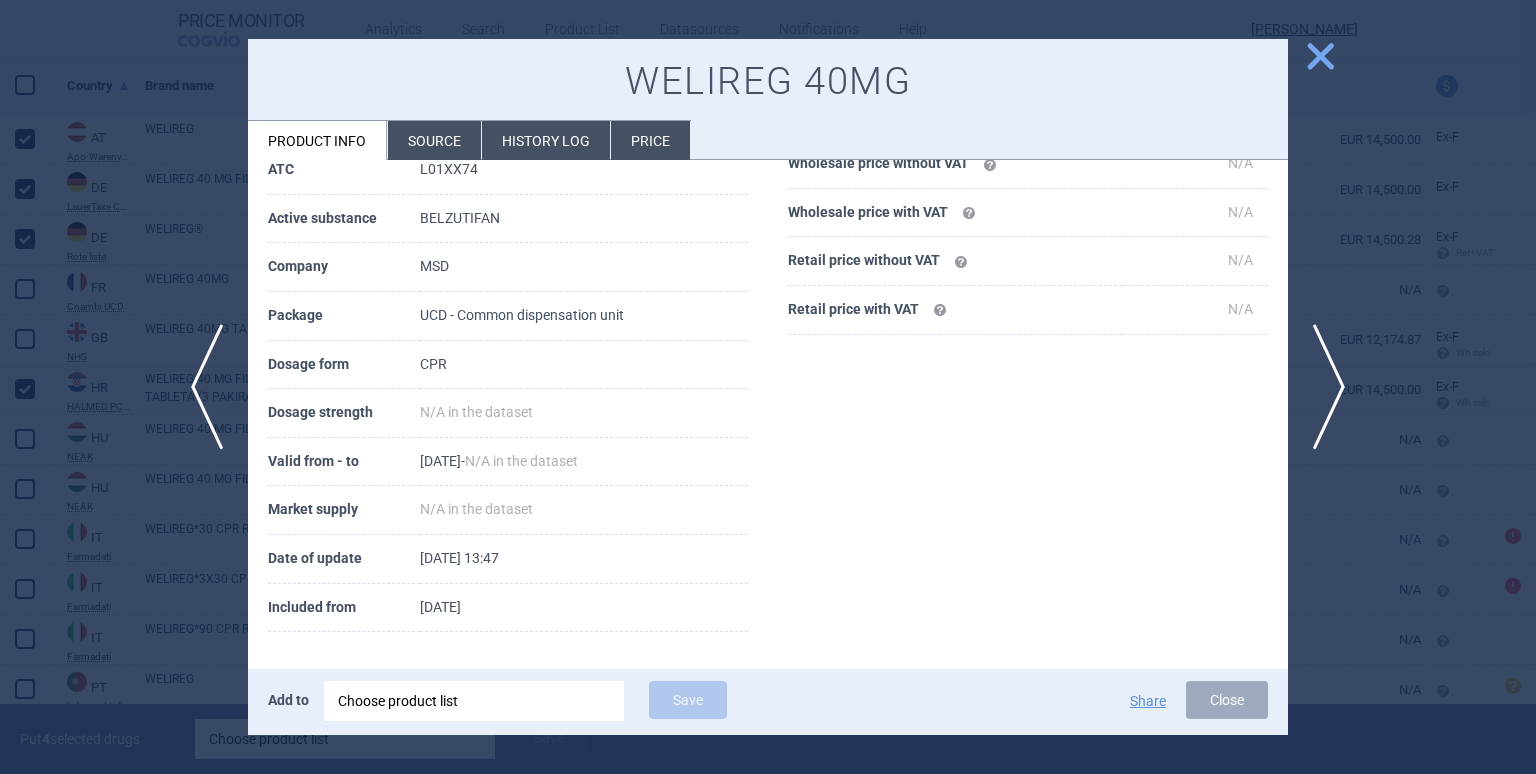 click on "close" at bounding box center (1320, 56) 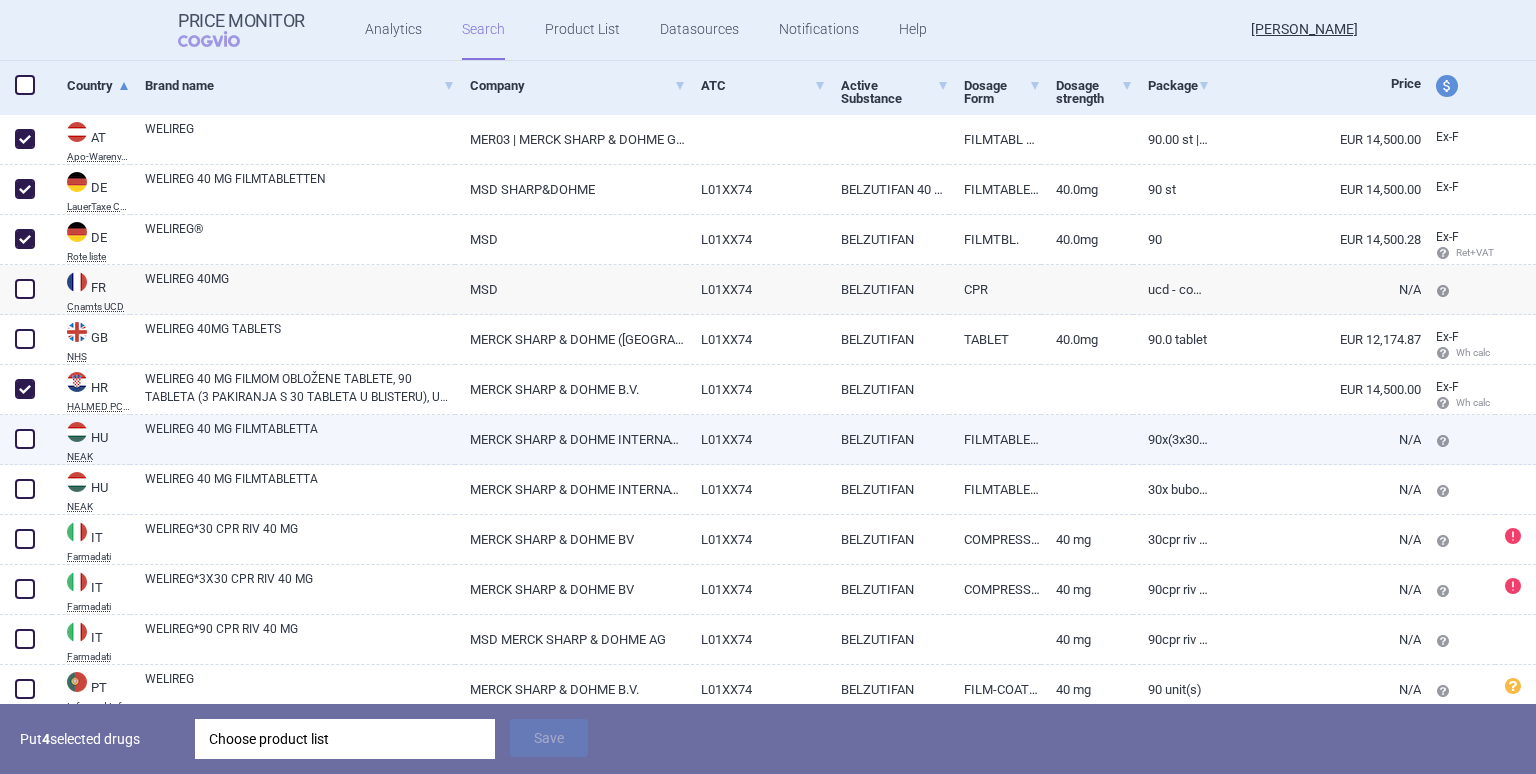 click on "WELIREG 40 MG FILMTABLETTA" at bounding box center (300, 438) 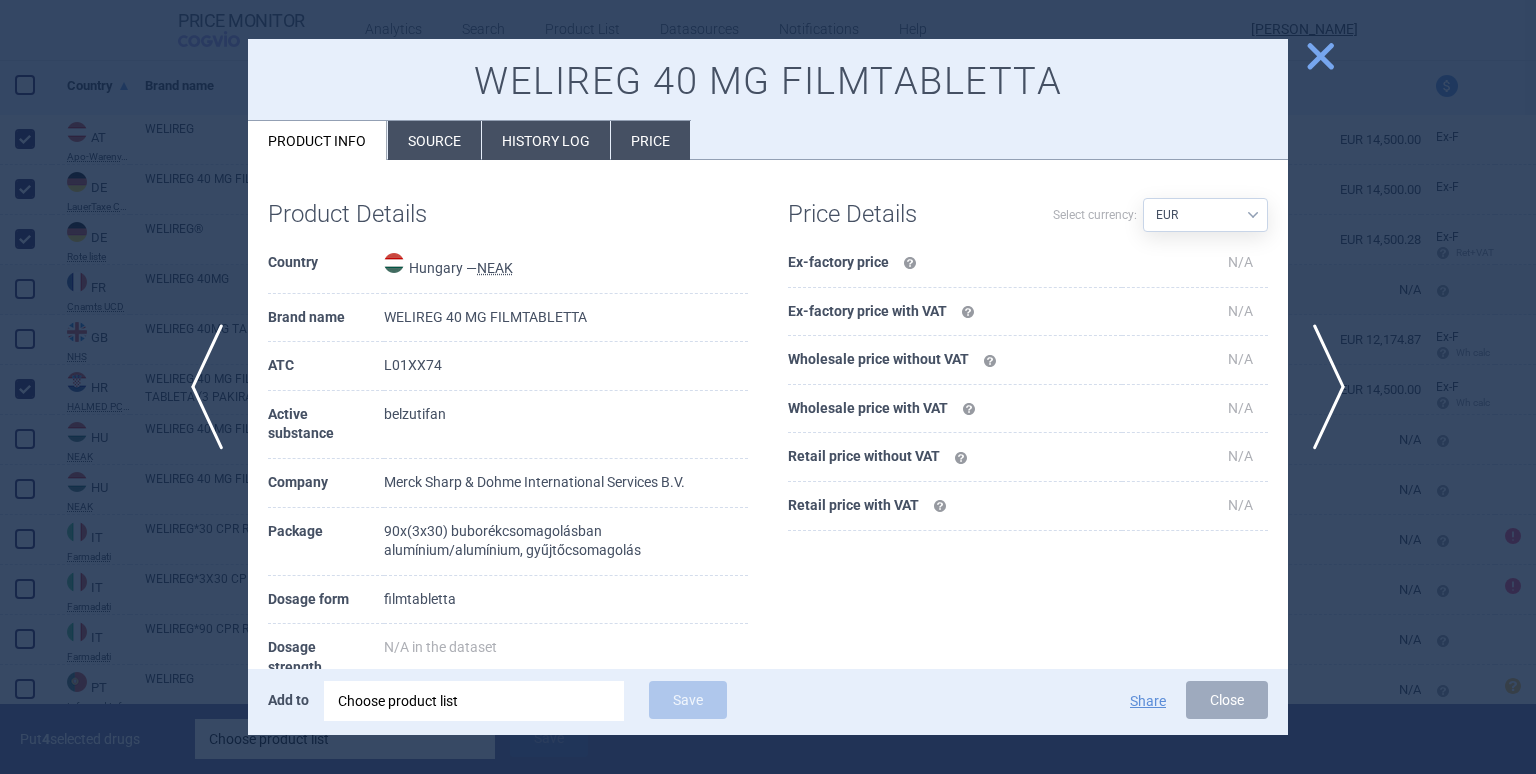 click on "close" at bounding box center [1320, 56] 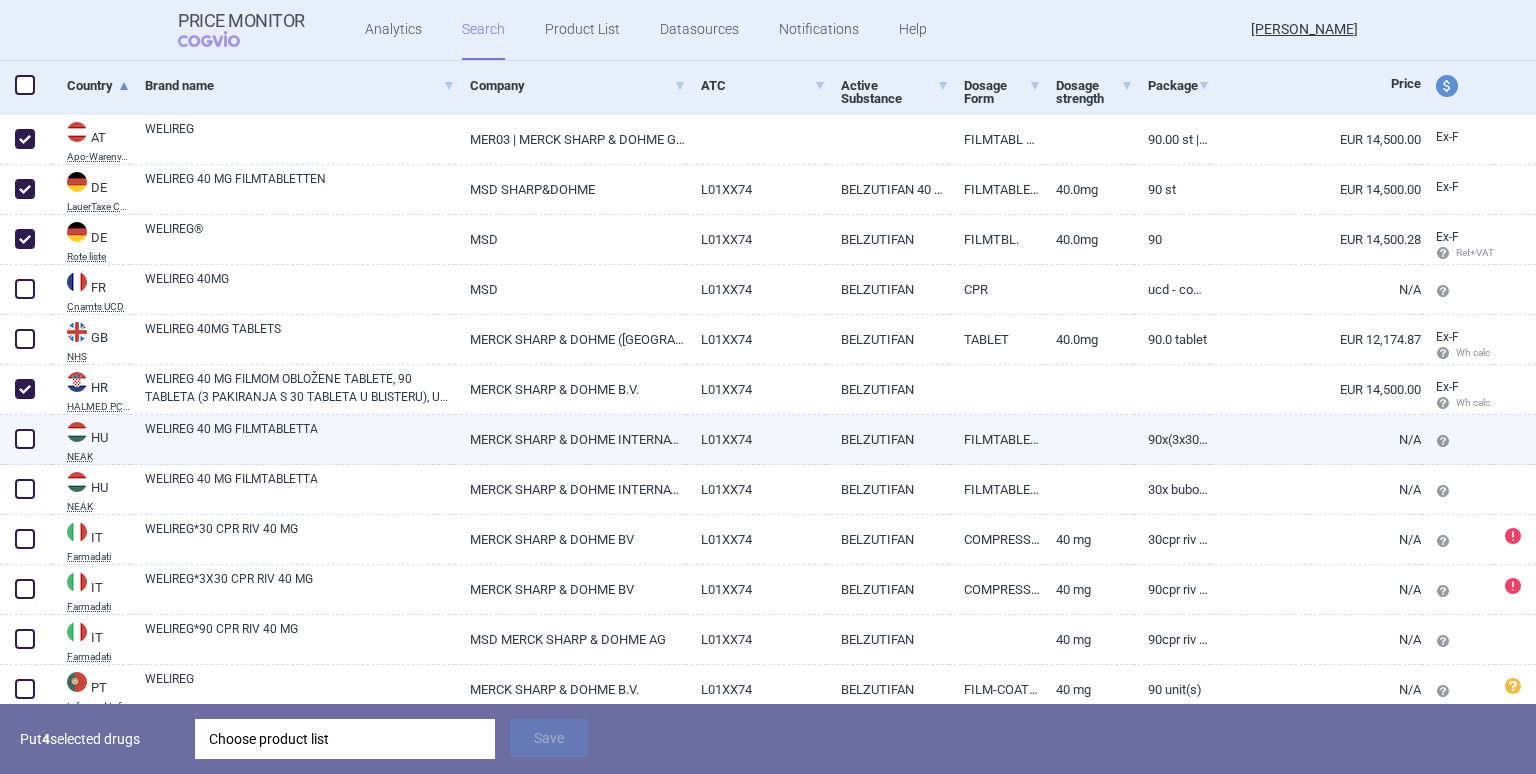 click at bounding box center (25, 439) 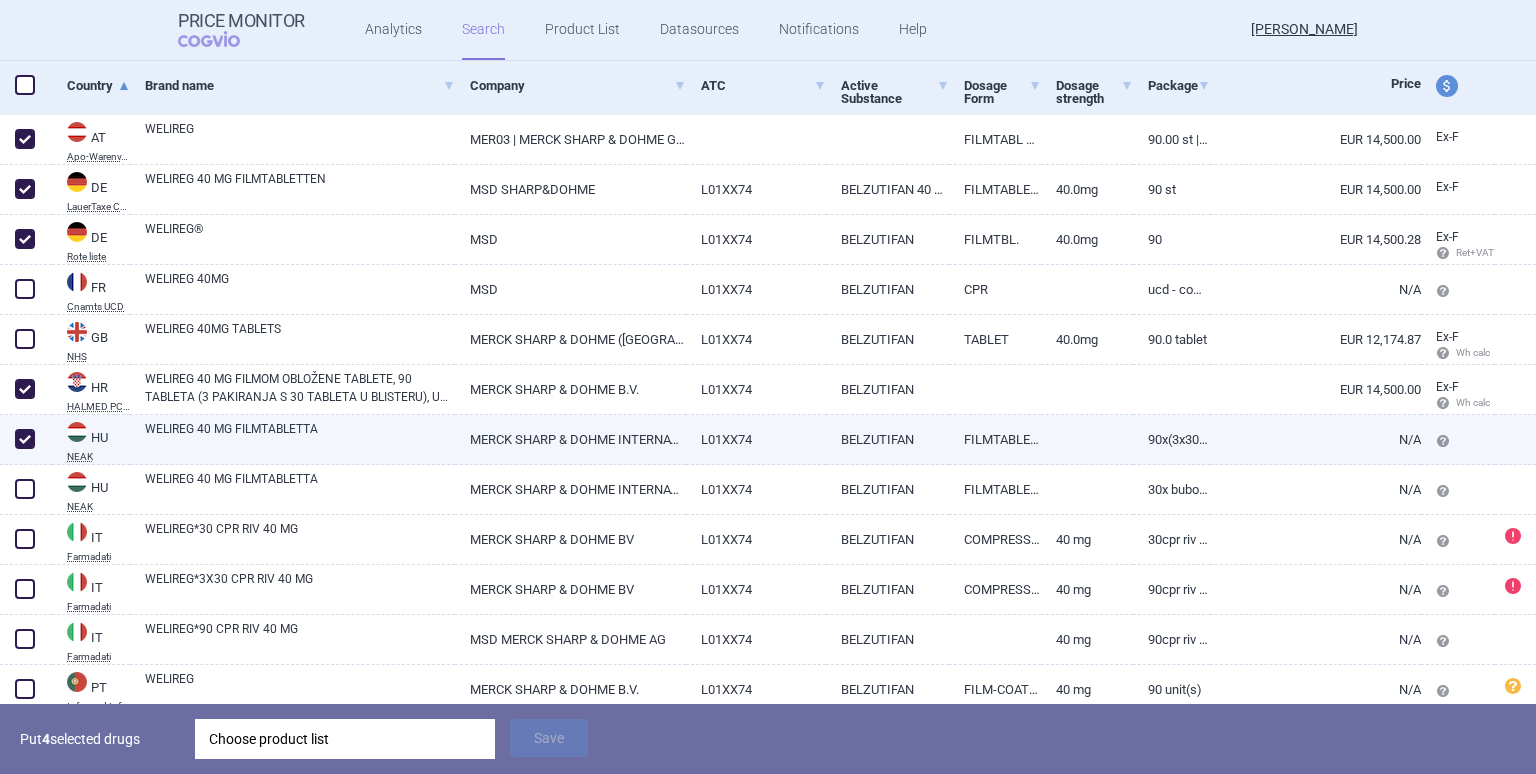 checkbox on "true" 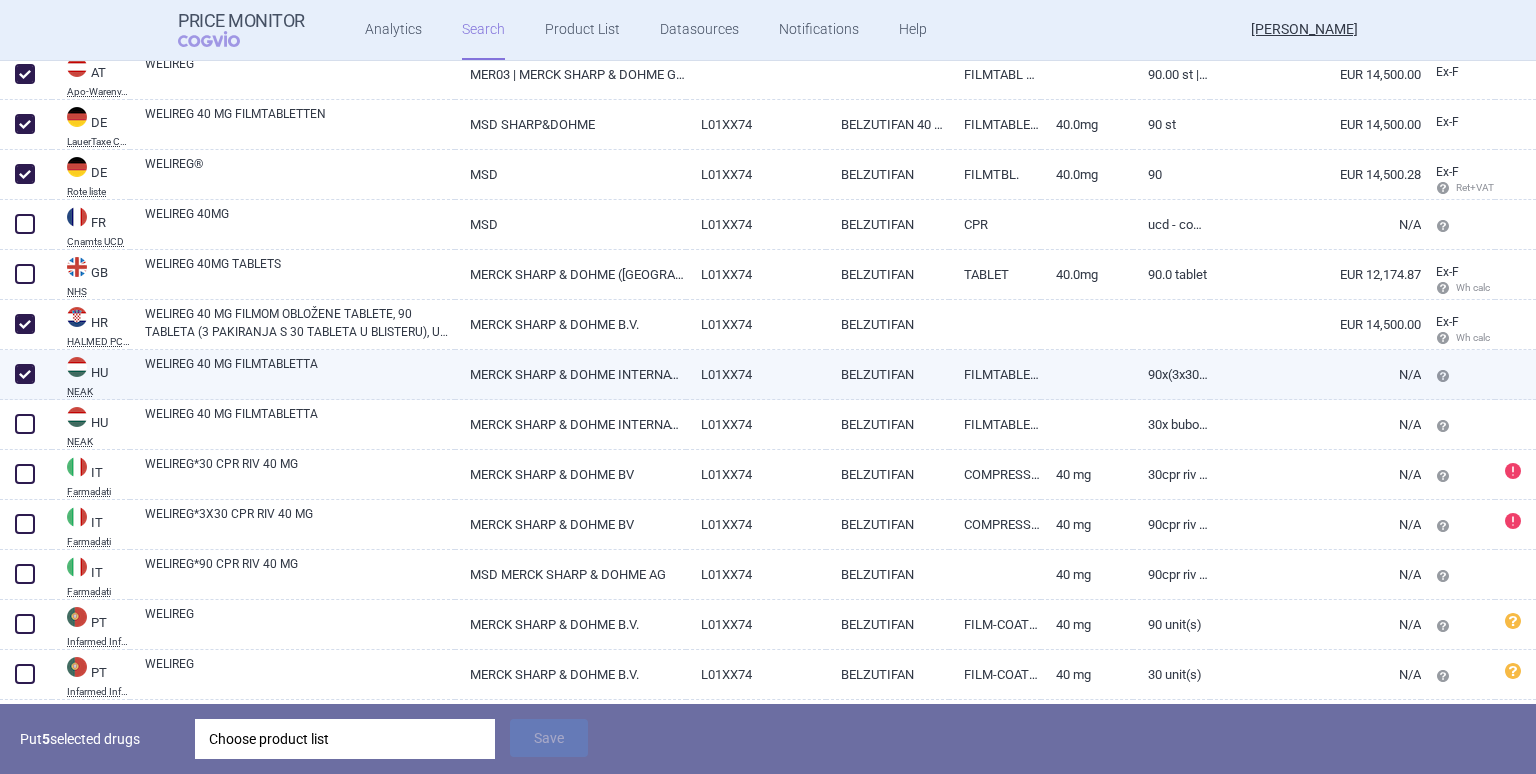 scroll, scrollTop: 400, scrollLeft: 0, axis: vertical 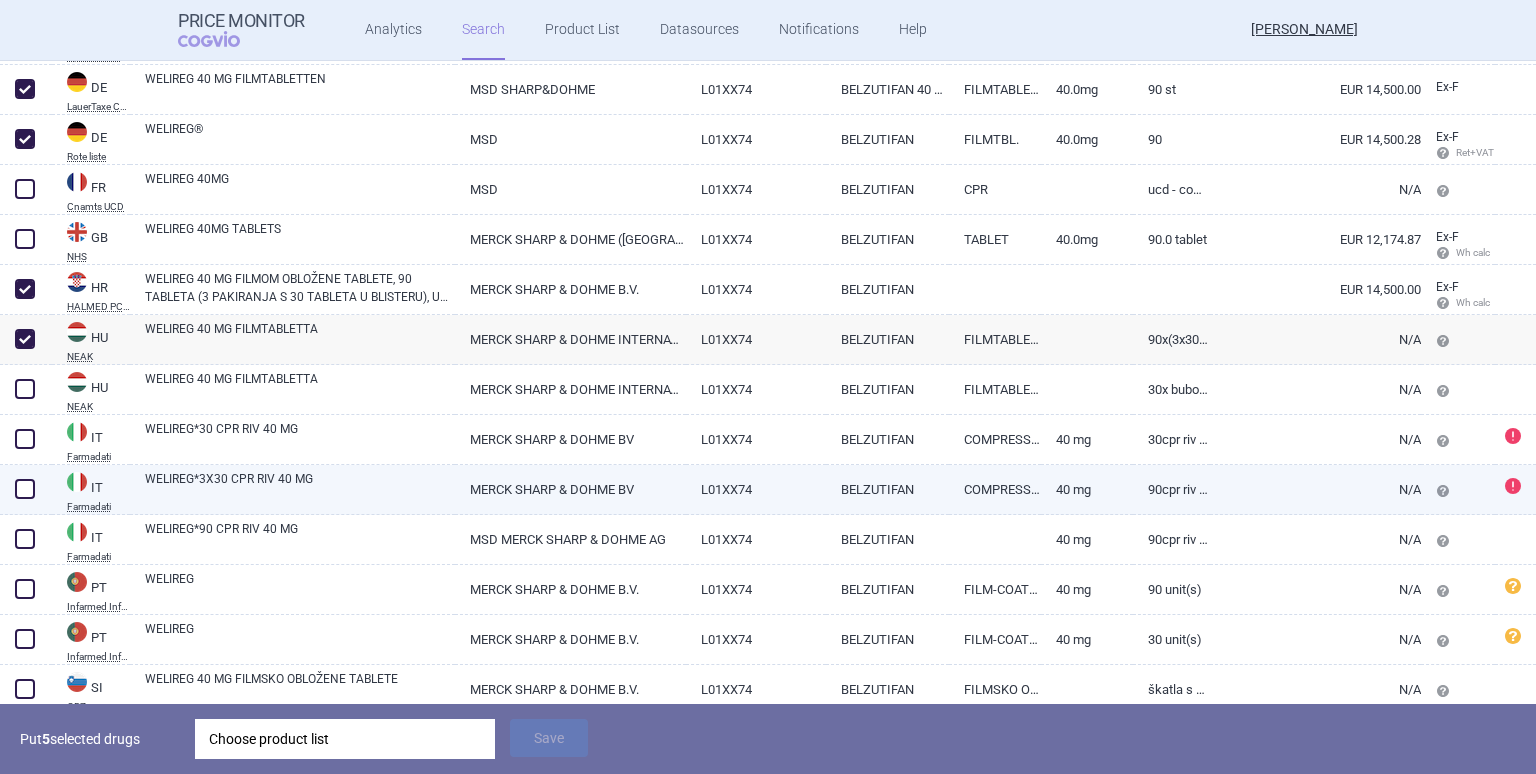 click at bounding box center (25, 489) 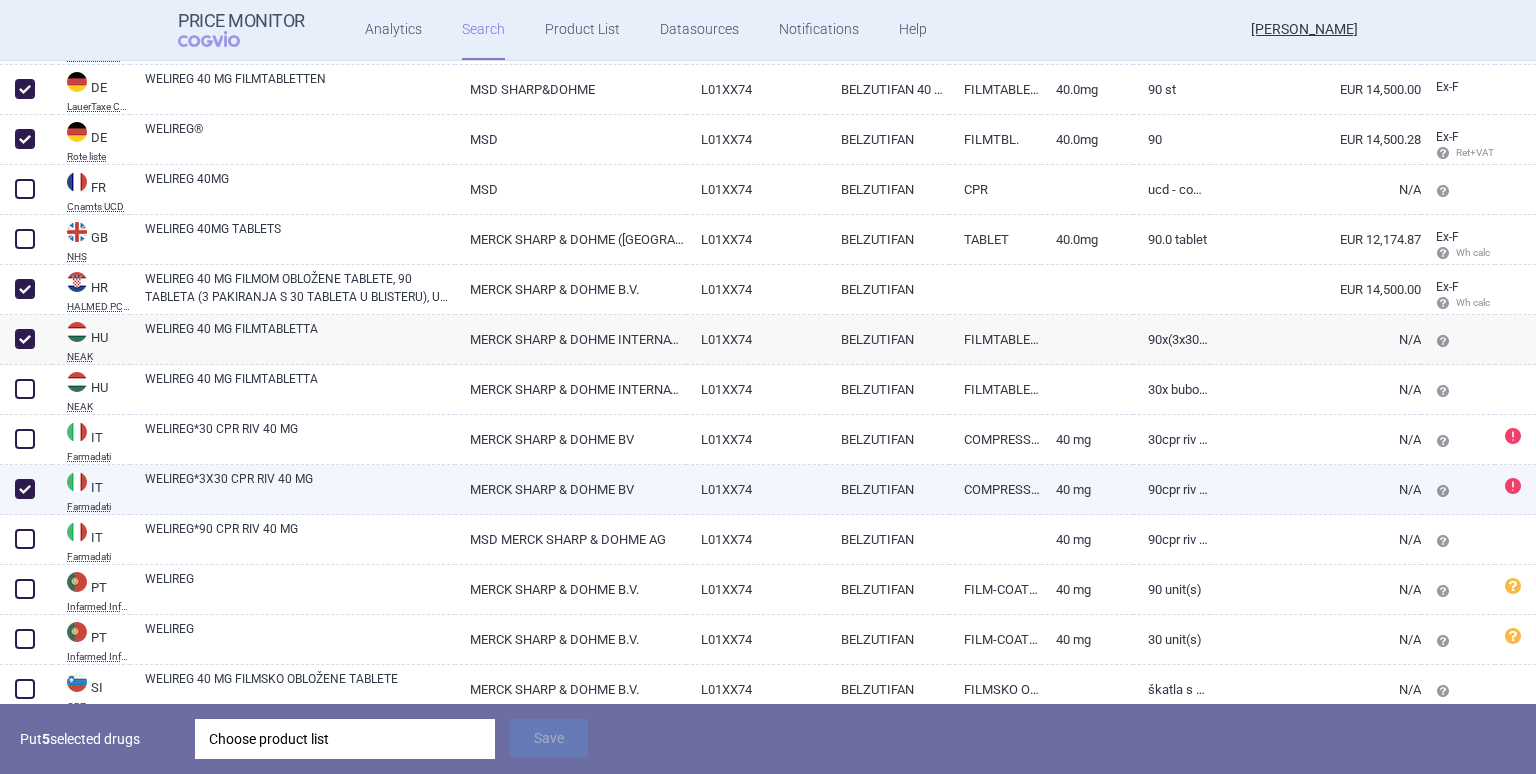 checkbox on "true" 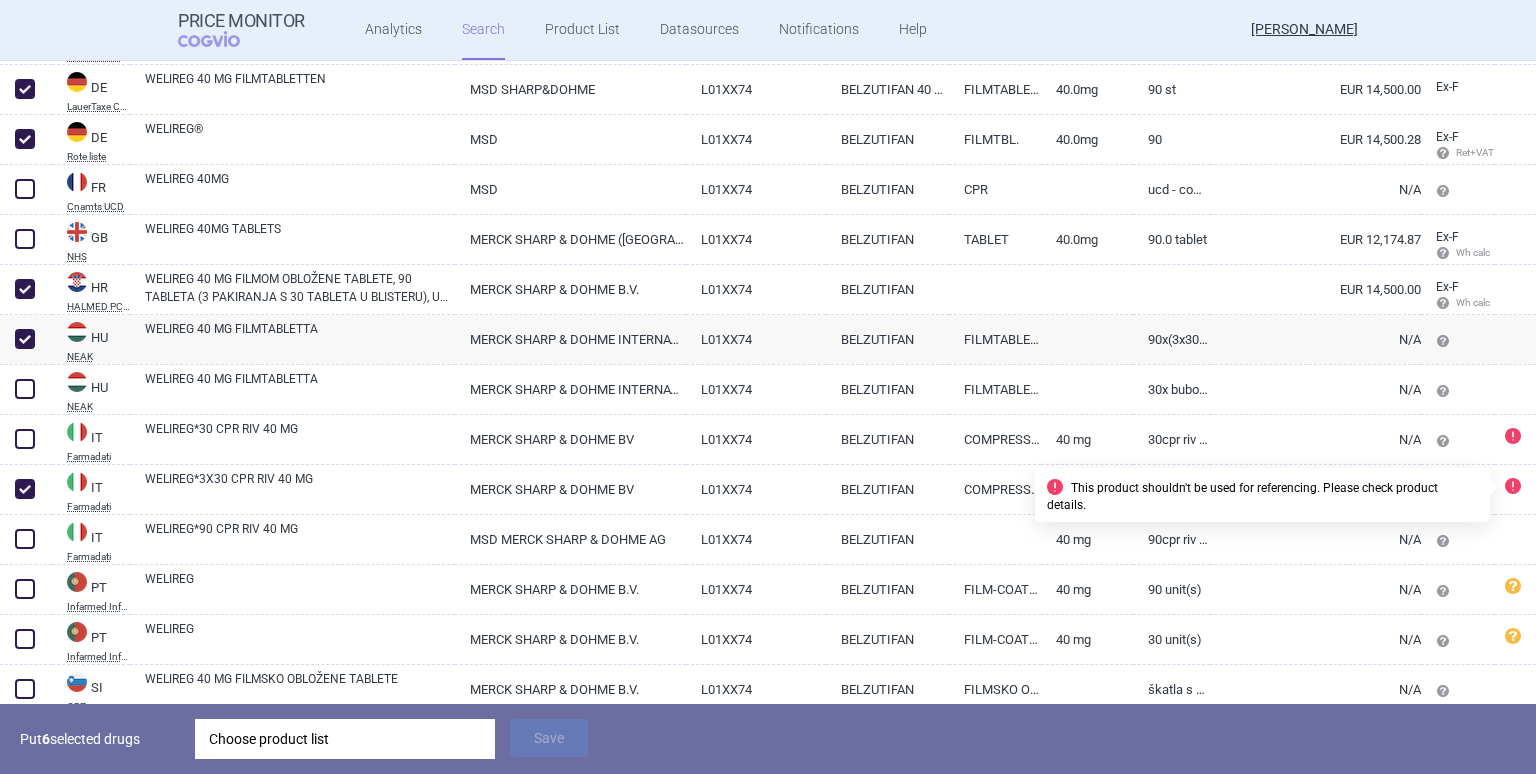 click at bounding box center (1498, 487) 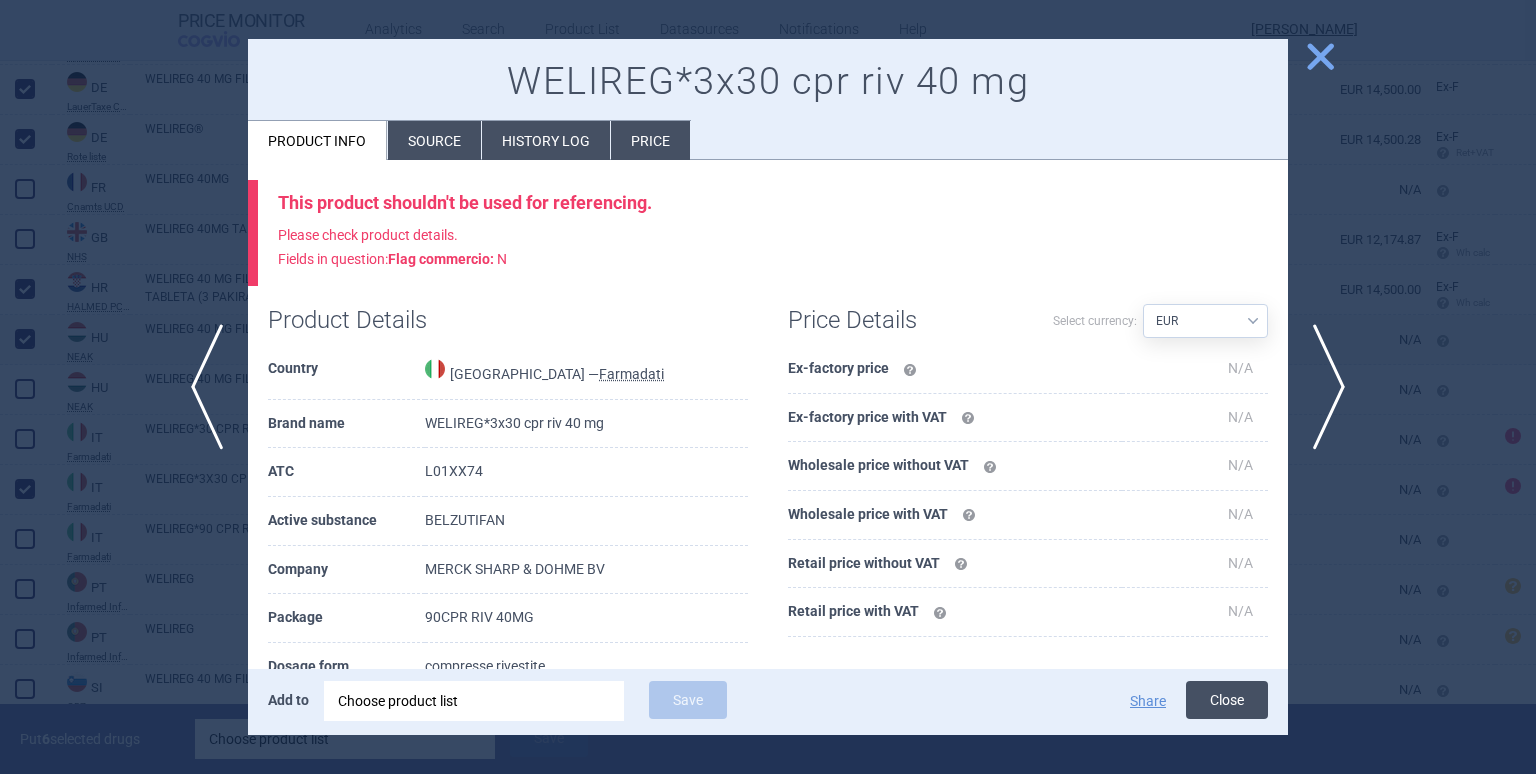 click on "Close" at bounding box center [1227, 700] 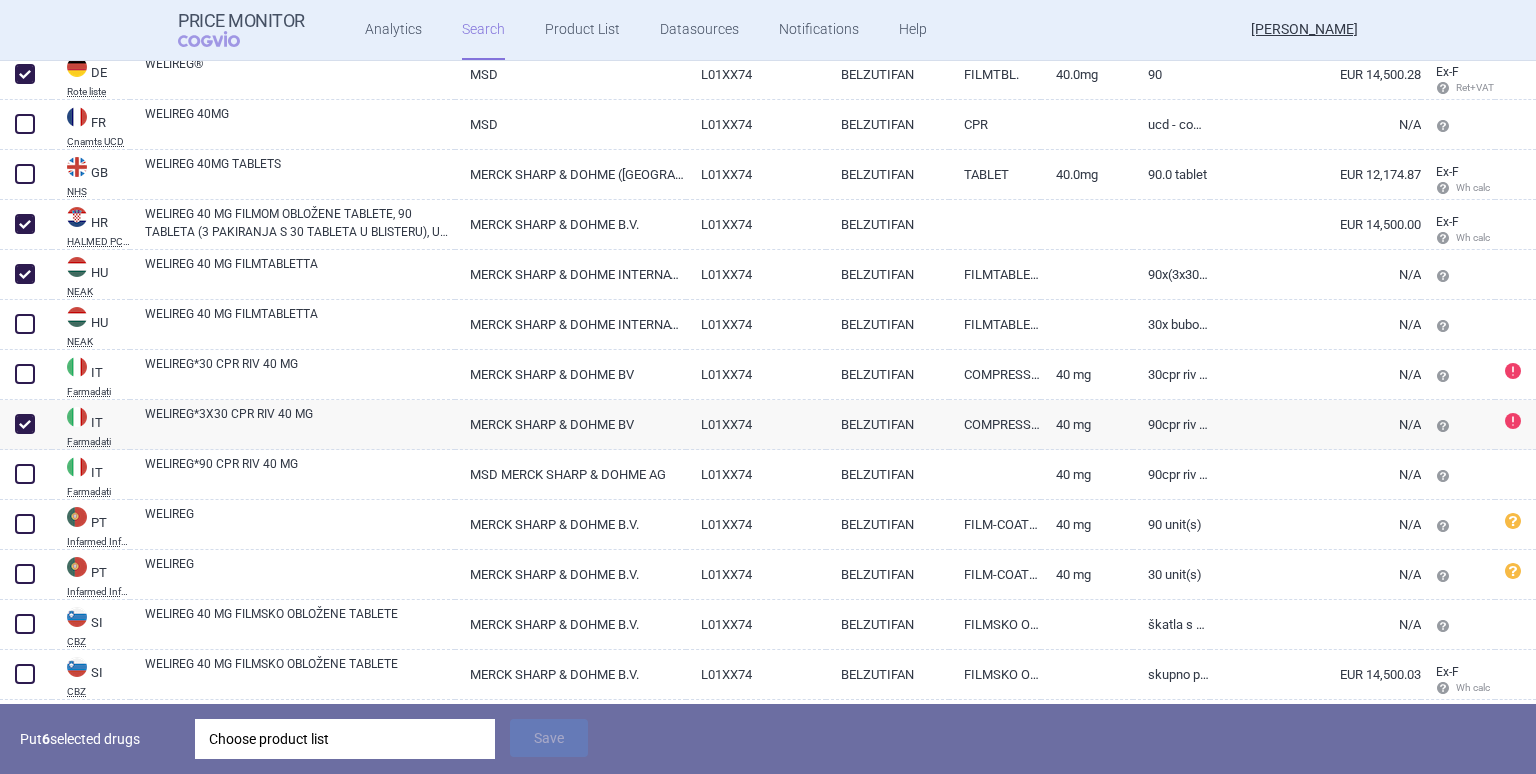 scroll, scrollTop: 500, scrollLeft: 0, axis: vertical 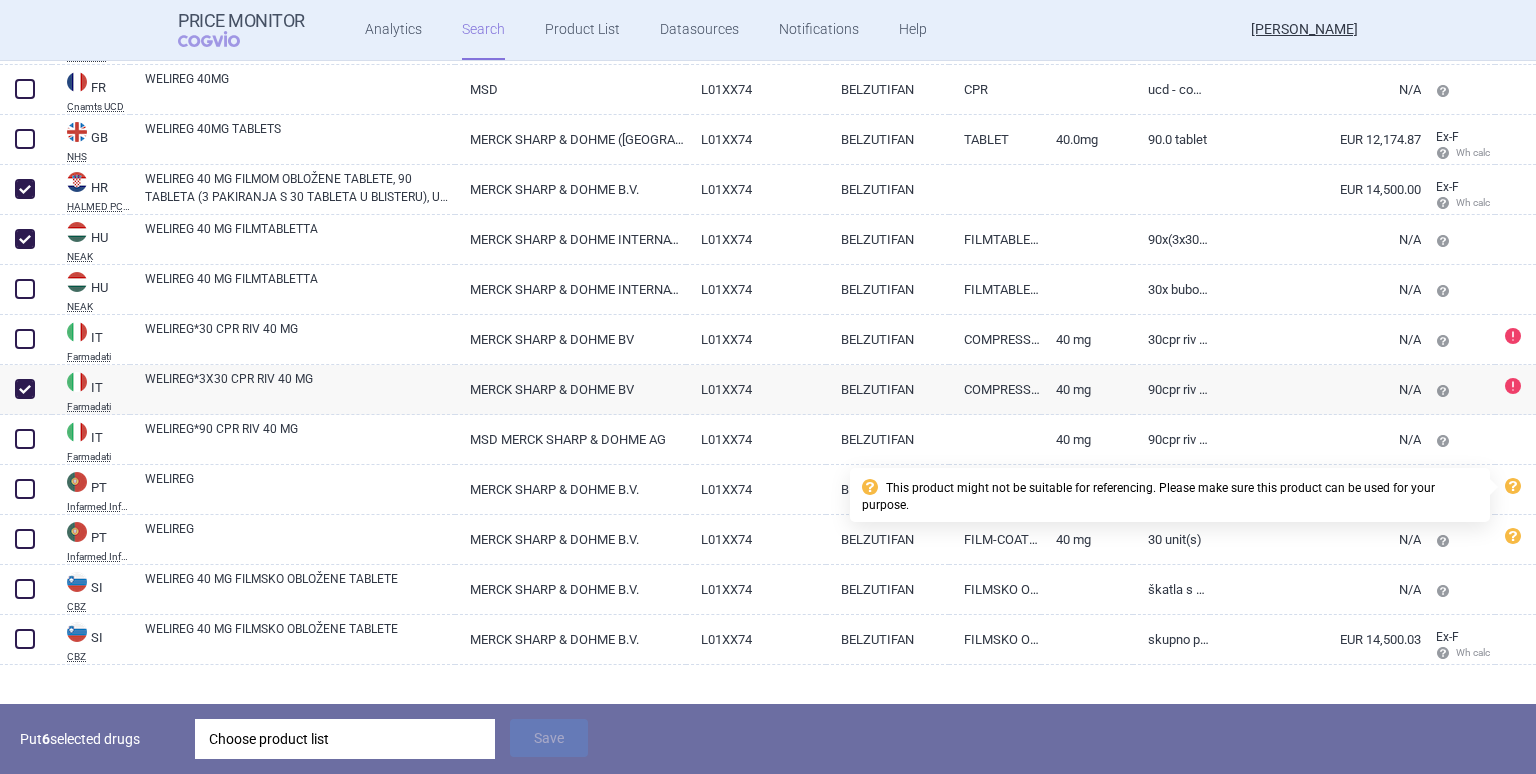 click at bounding box center (1498, 487) 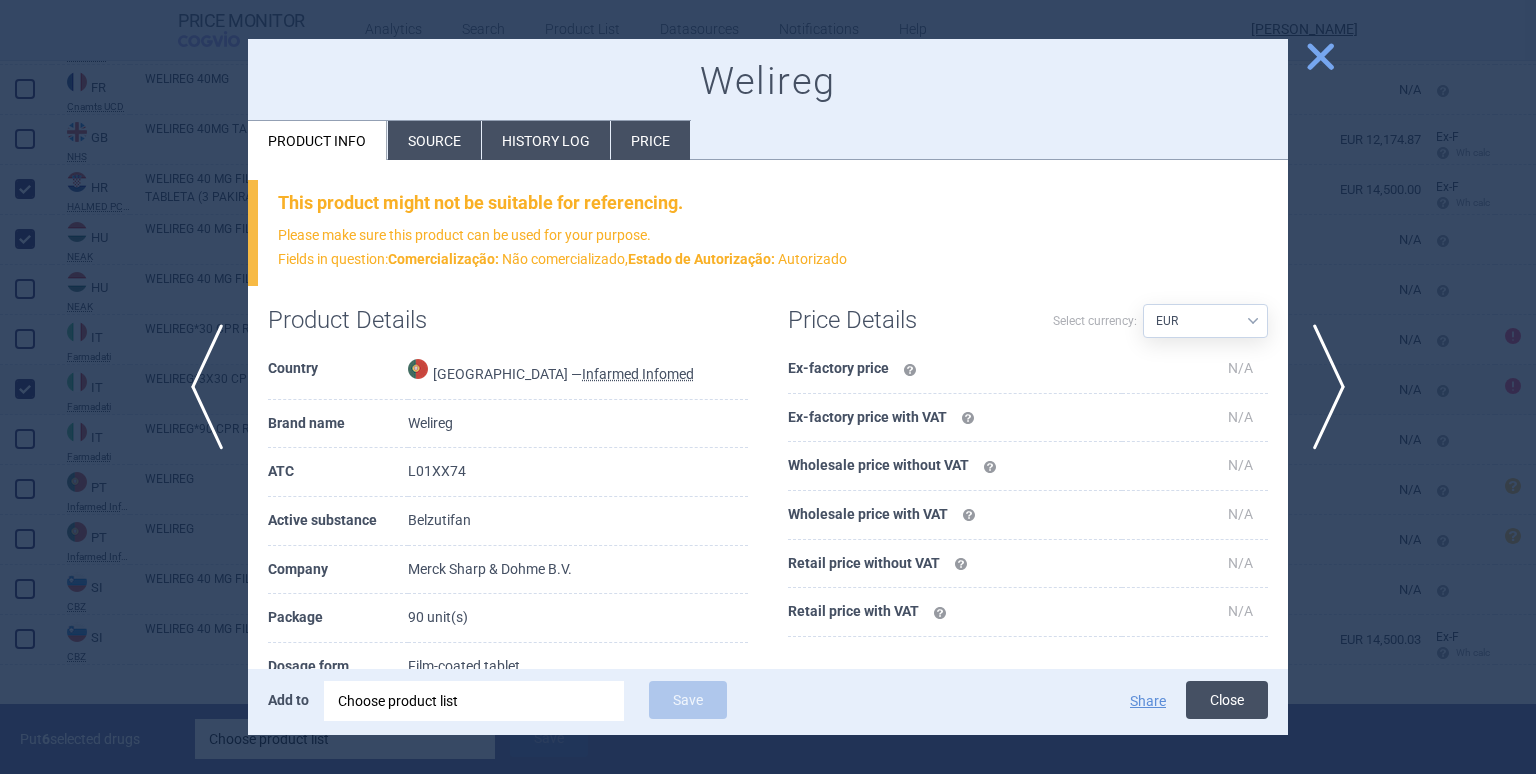 click on "Close" at bounding box center (1227, 700) 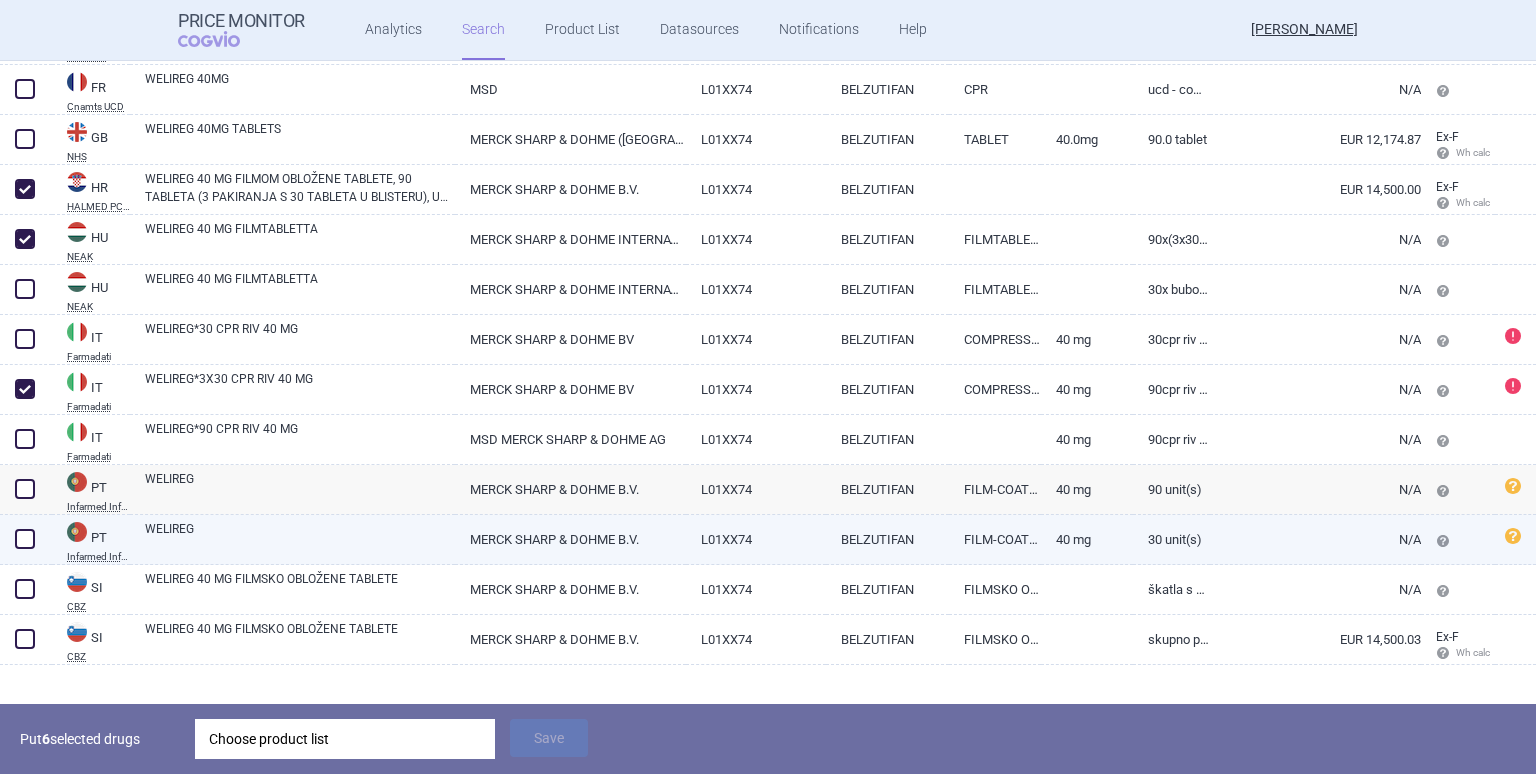 click at bounding box center (25, 539) 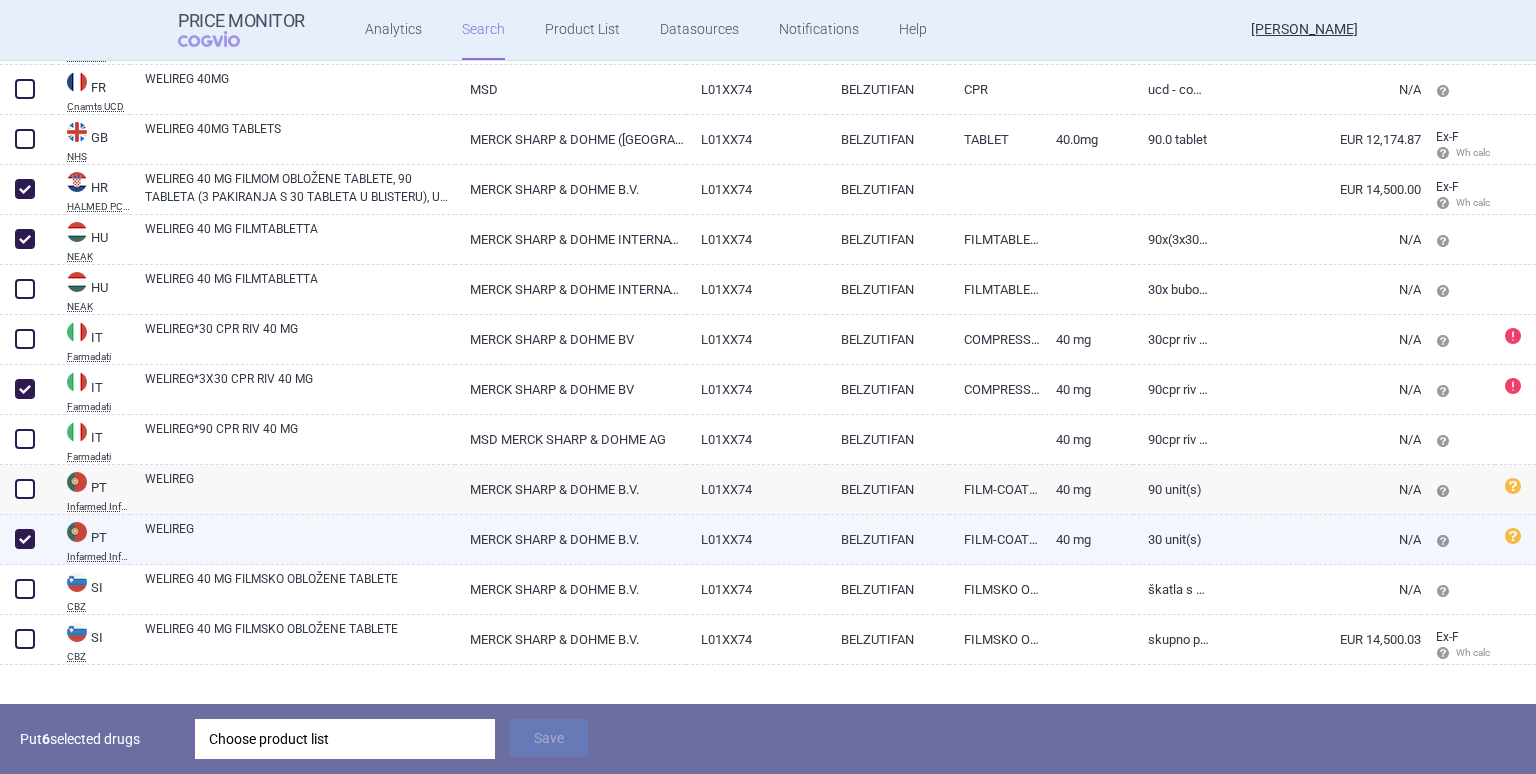 checkbox on "true" 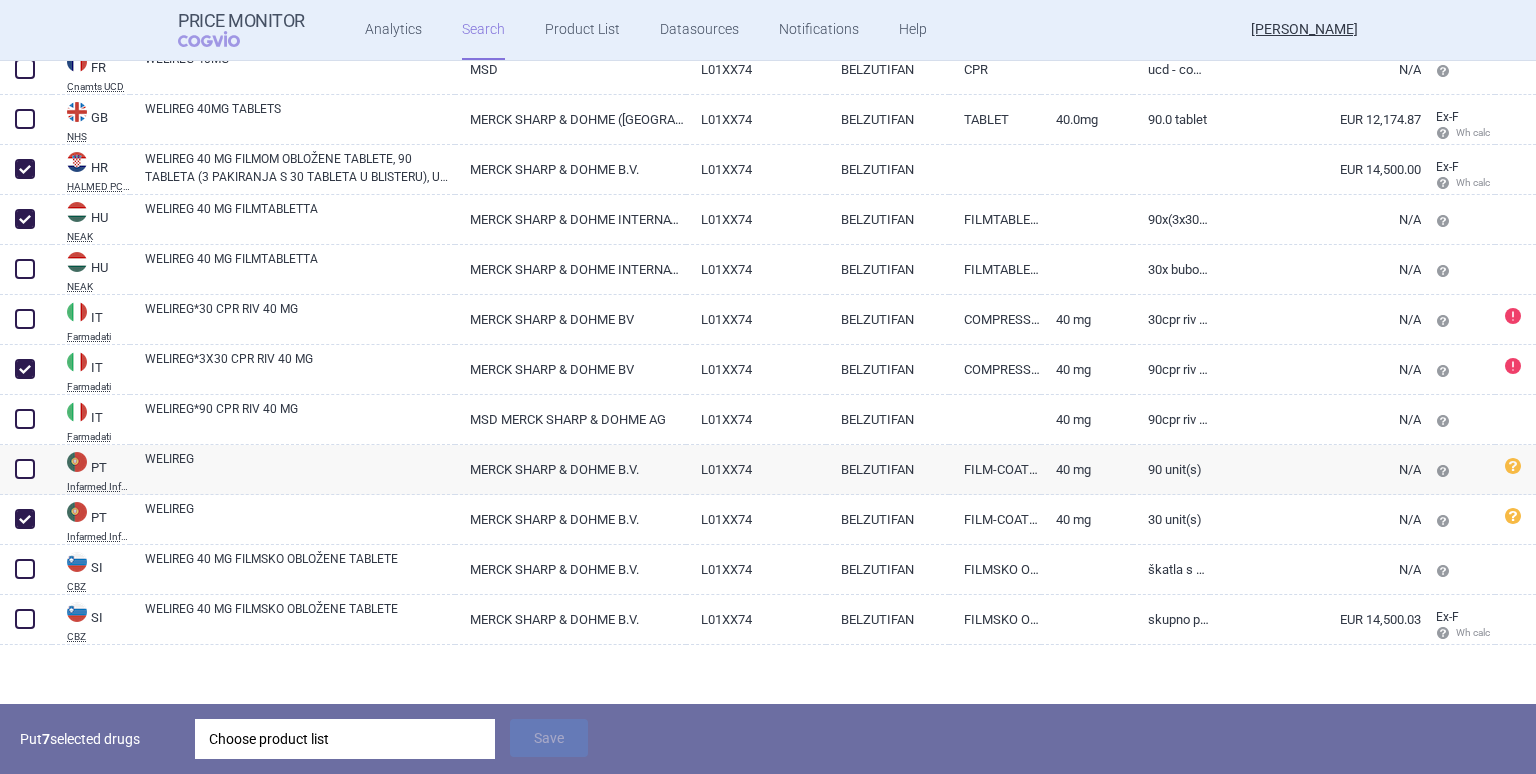 scroll, scrollTop: 526, scrollLeft: 0, axis: vertical 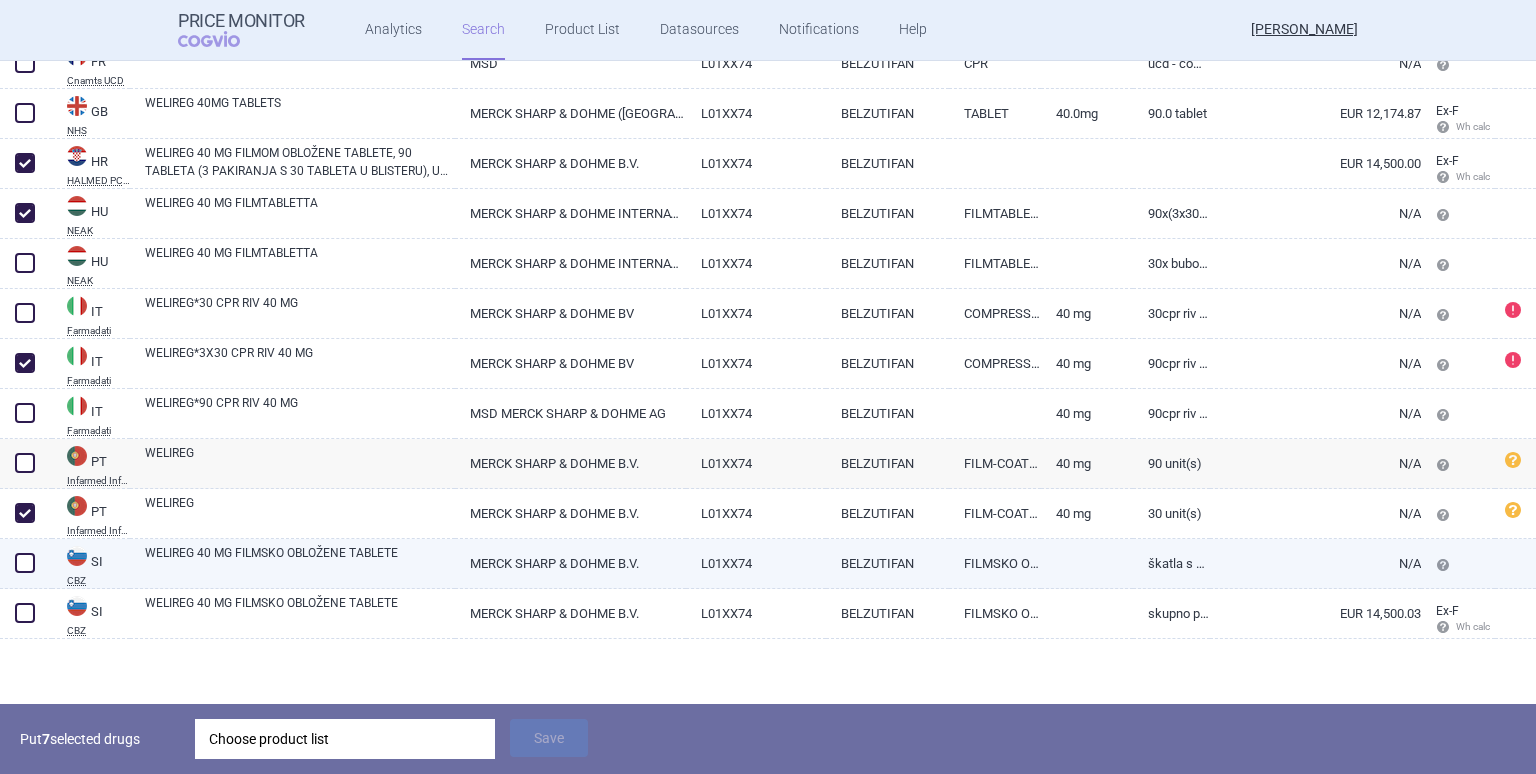 click on "MERCK SHARP & DOHME B.V." at bounding box center (570, 563) 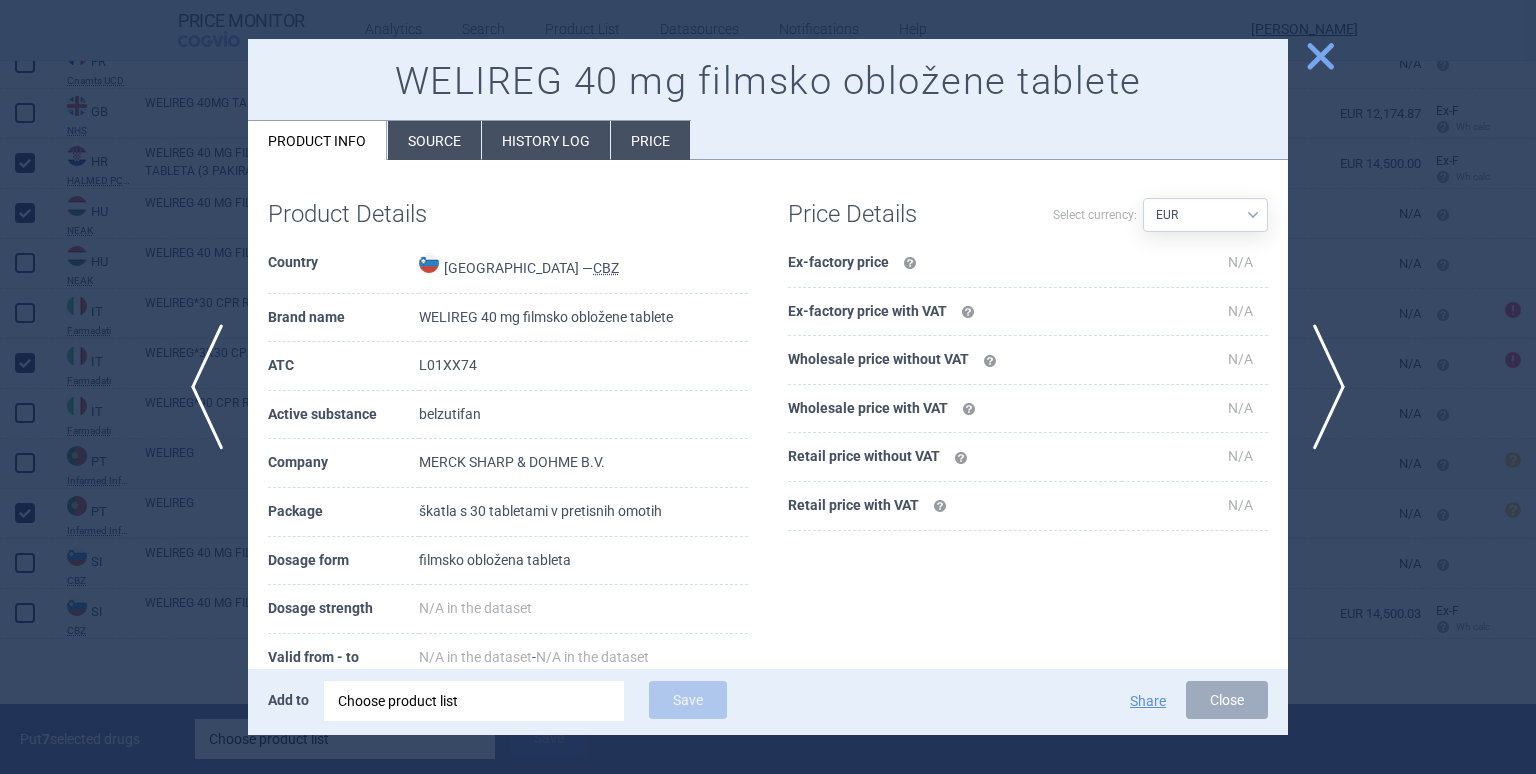 click on "close" at bounding box center (1320, 56) 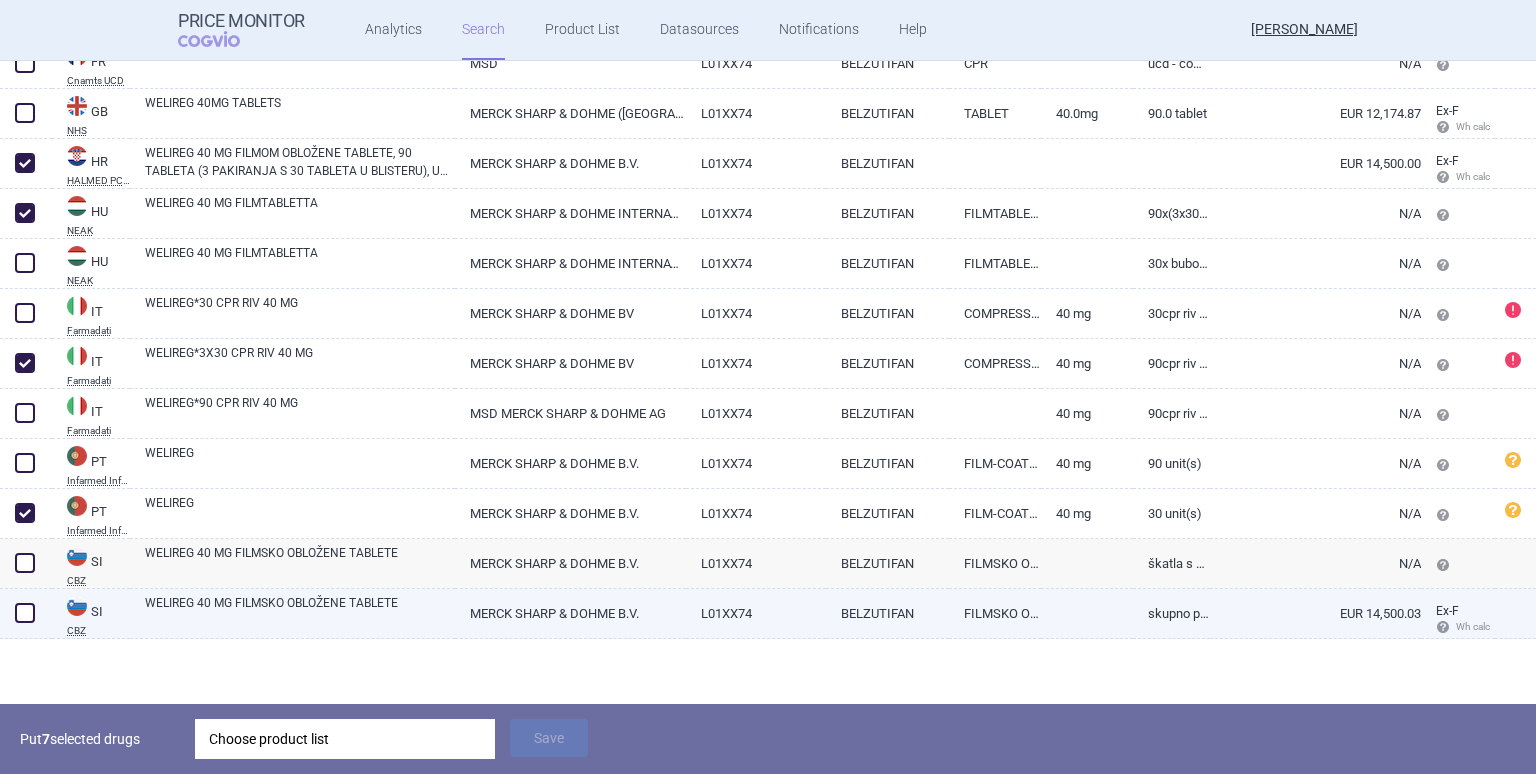 click on "WELIREG 40 MG FILMSKO OBLOŽENE TABLETE" at bounding box center (300, 612) 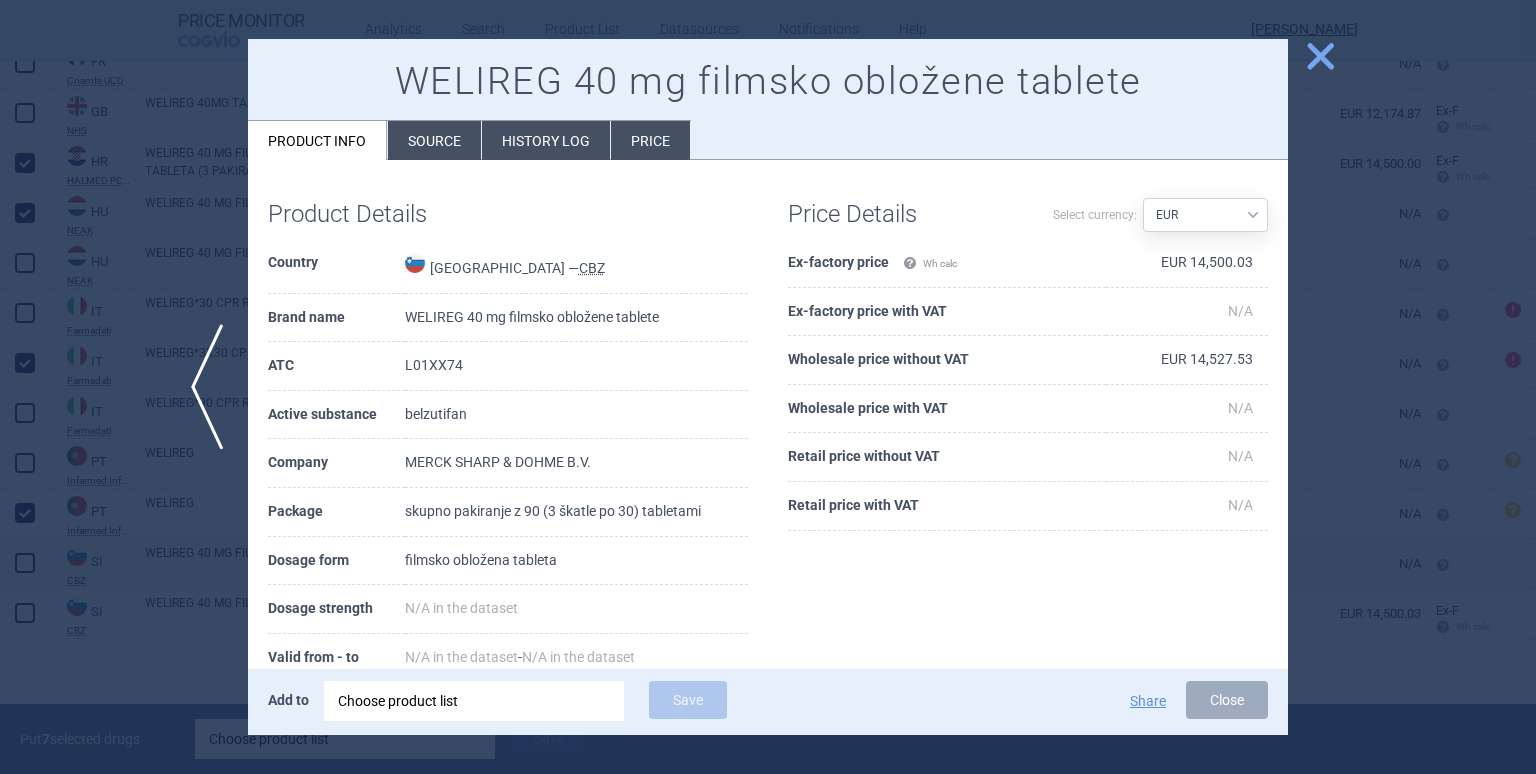 click on "close" at bounding box center (1320, 56) 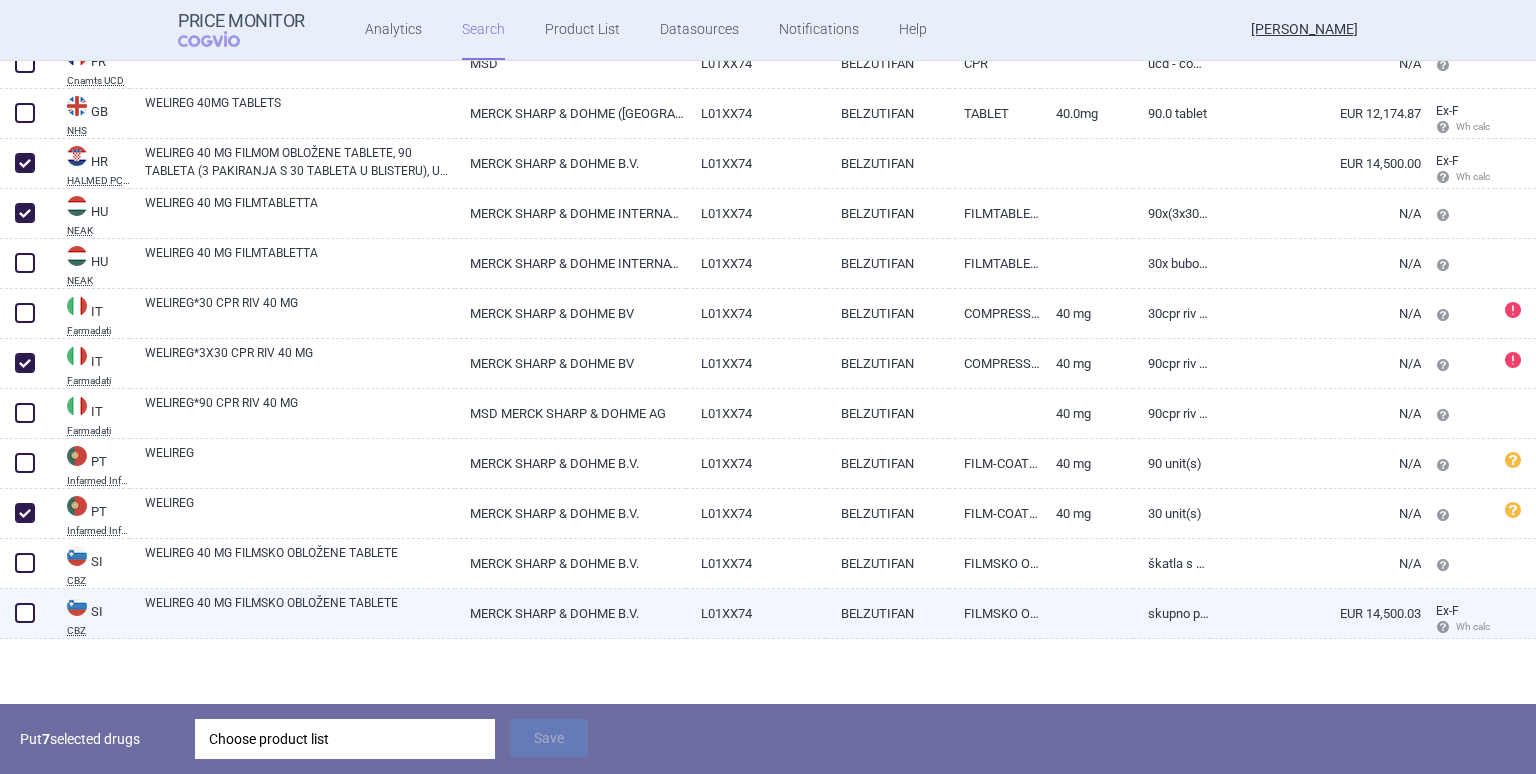 click at bounding box center [25, 613] 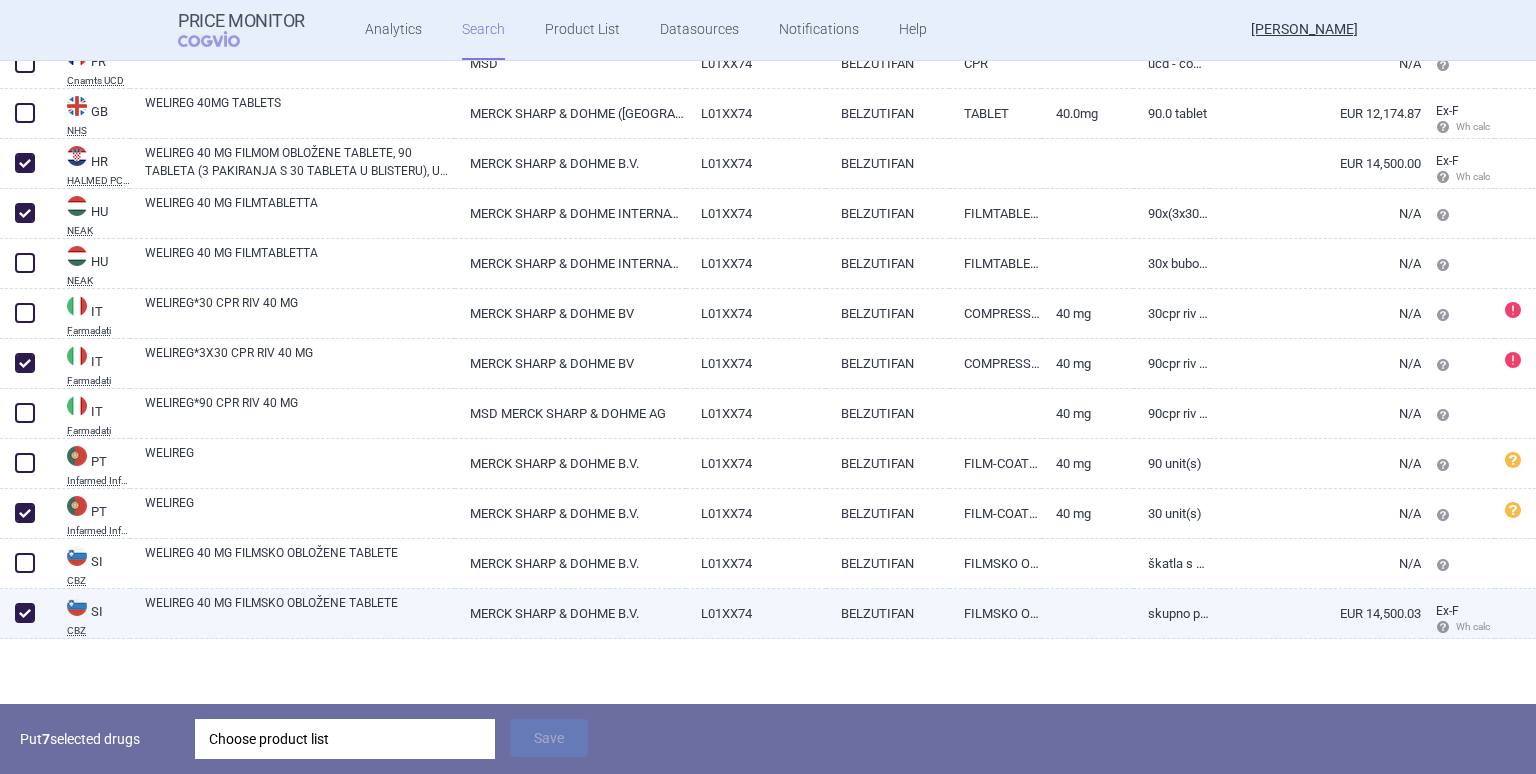 checkbox on "true" 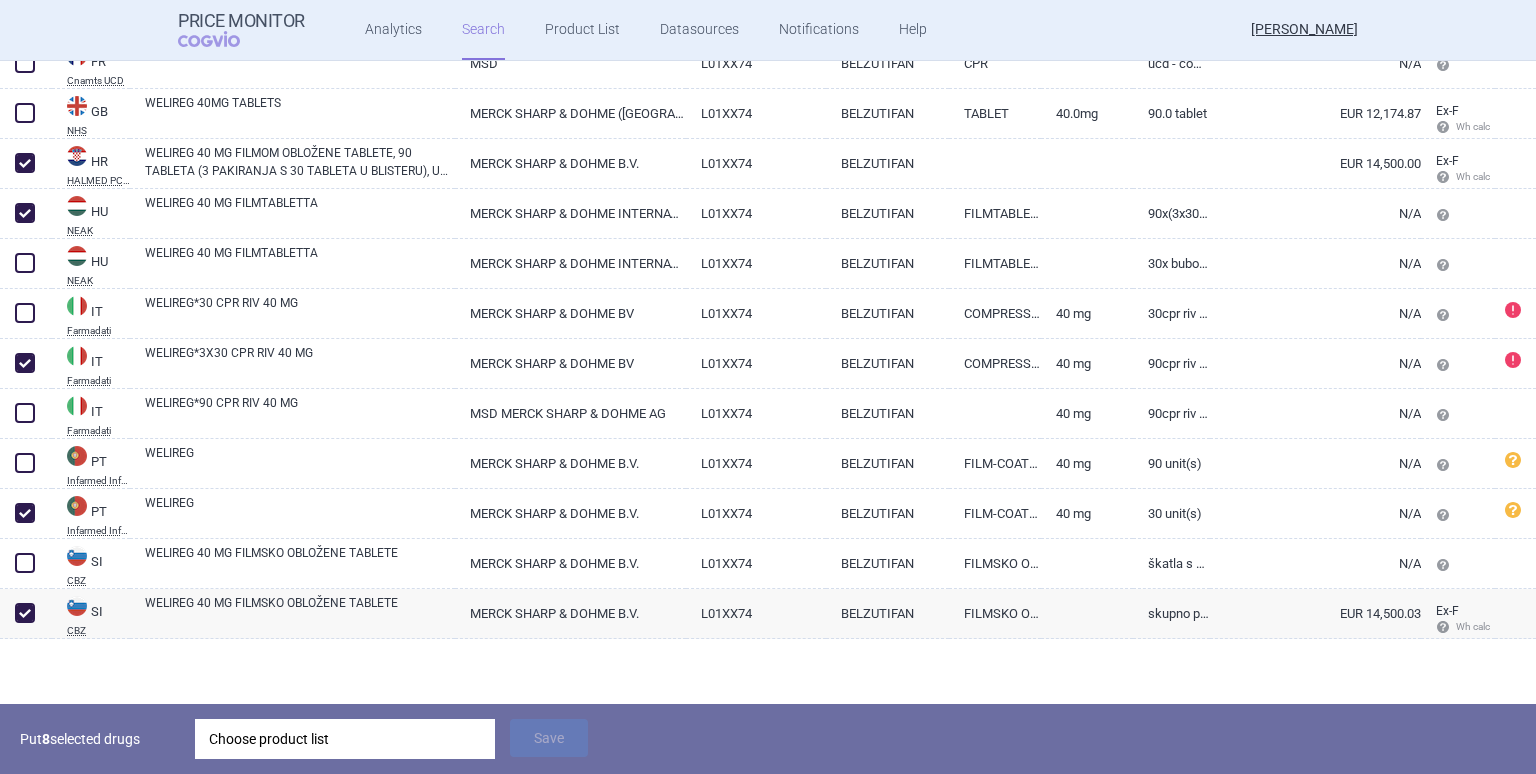 click on "Choose product list" at bounding box center (345, 739) 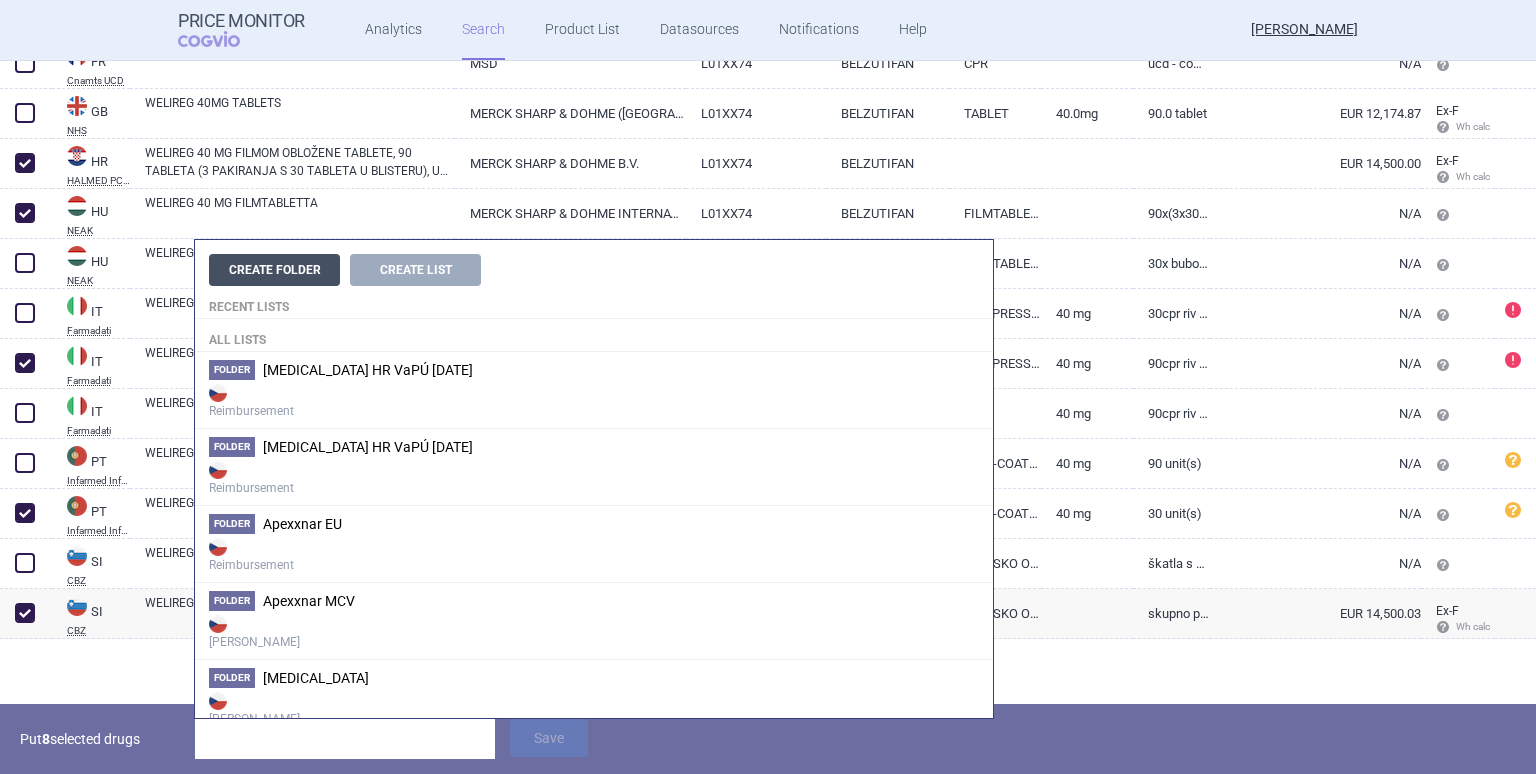 click on "Create Folder" at bounding box center (274, 270) 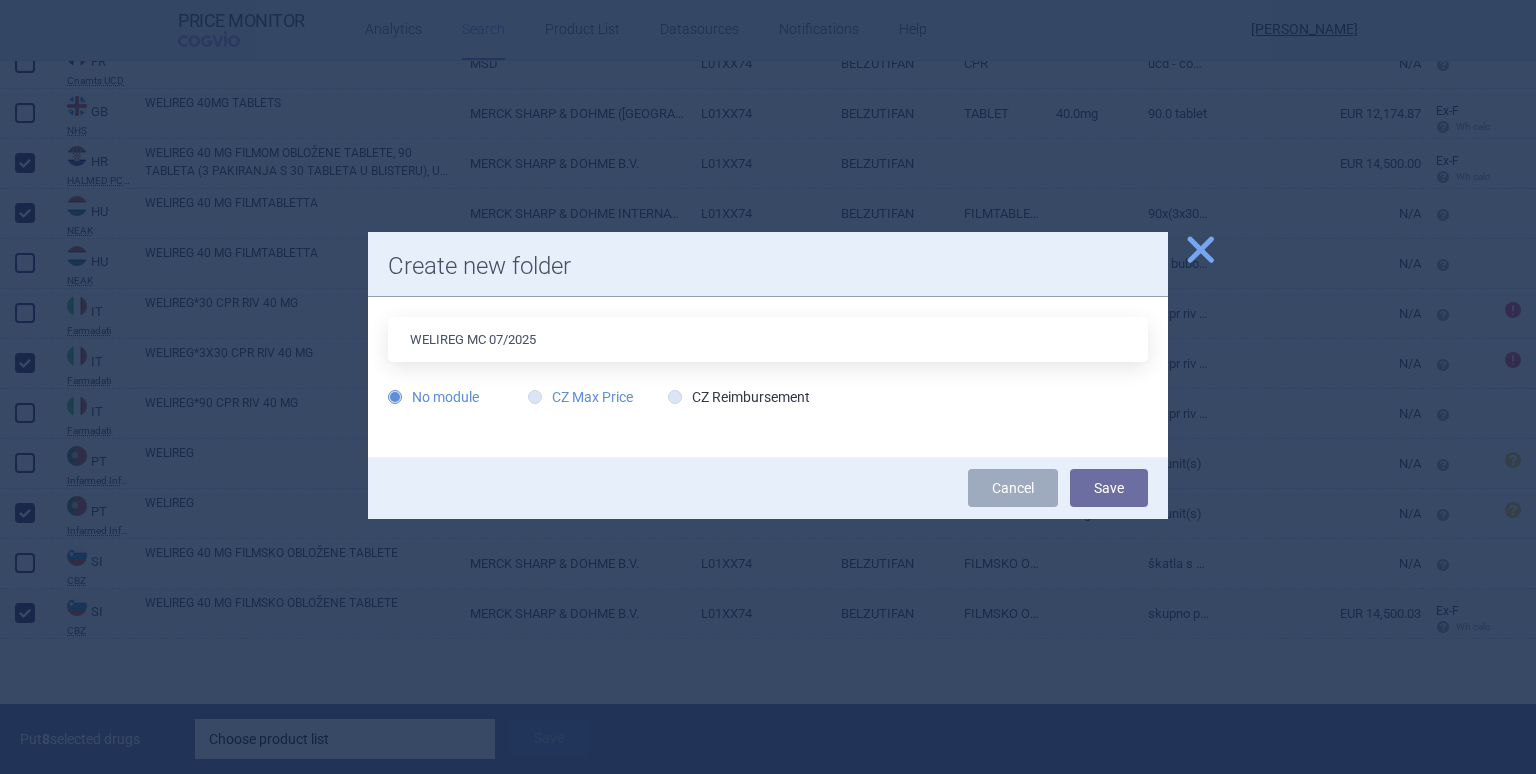 type on "WELIREG MC 07/2025" 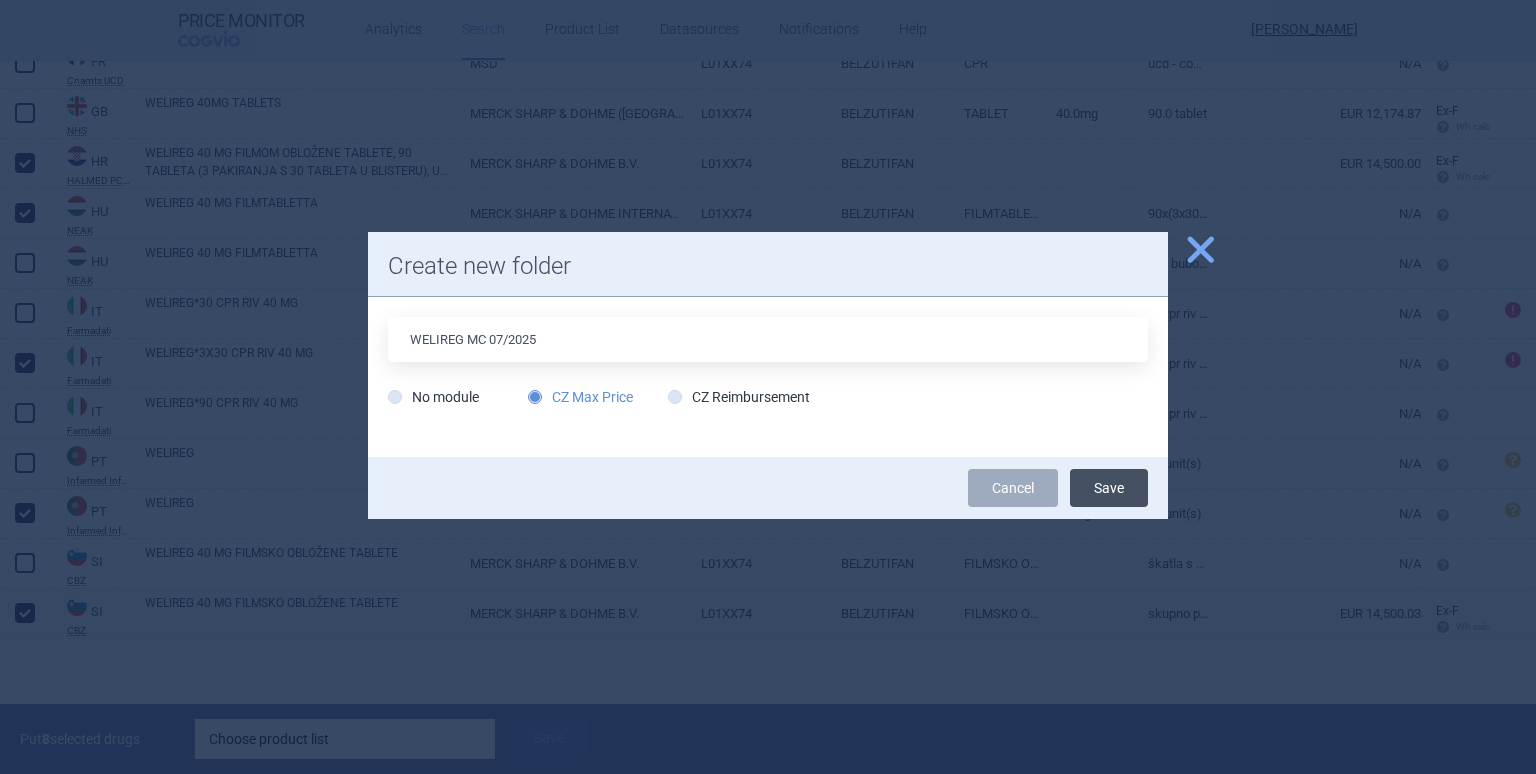 click on "Save" at bounding box center (1109, 488) 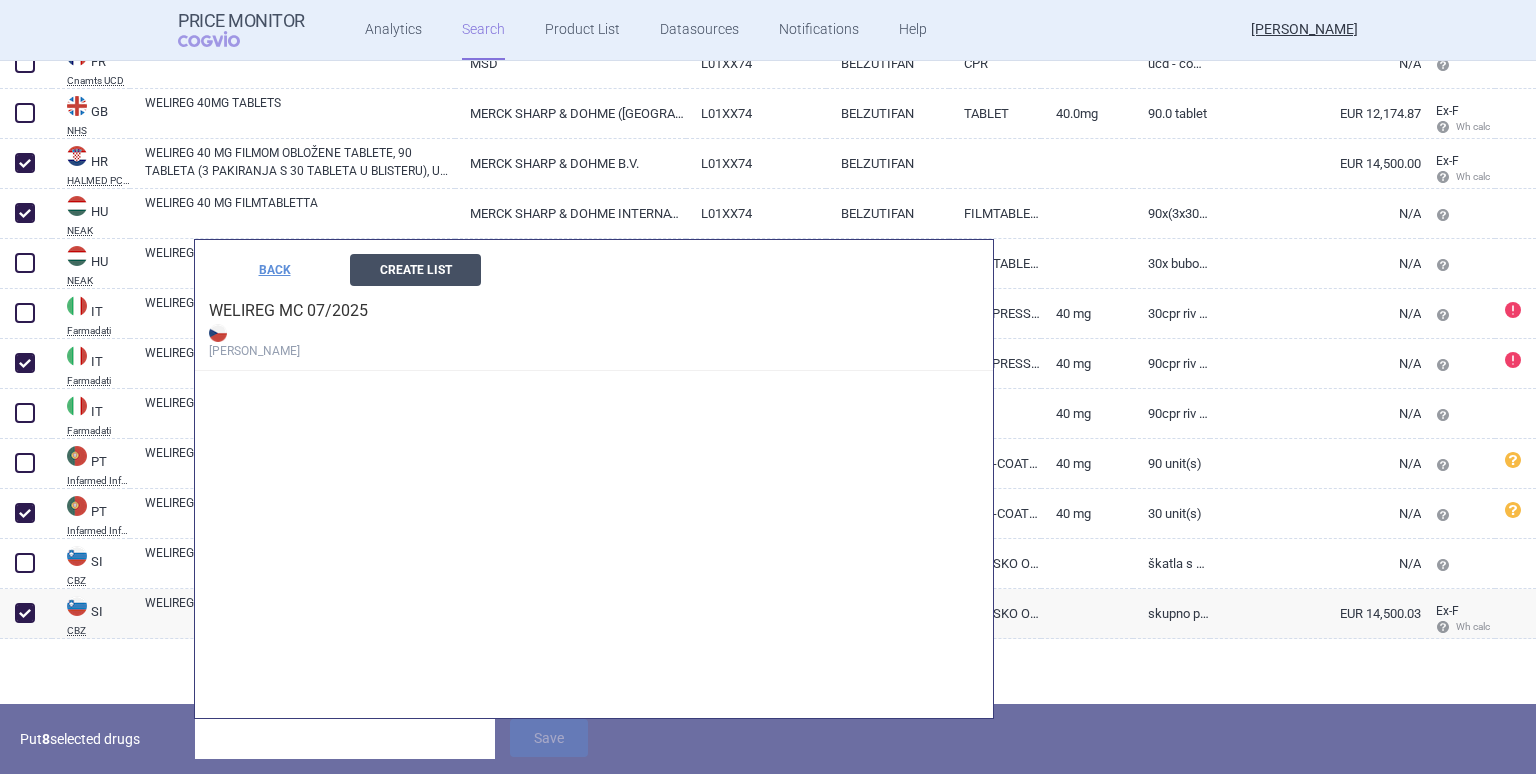 click on "Create List" at bounding box center (415, 270) 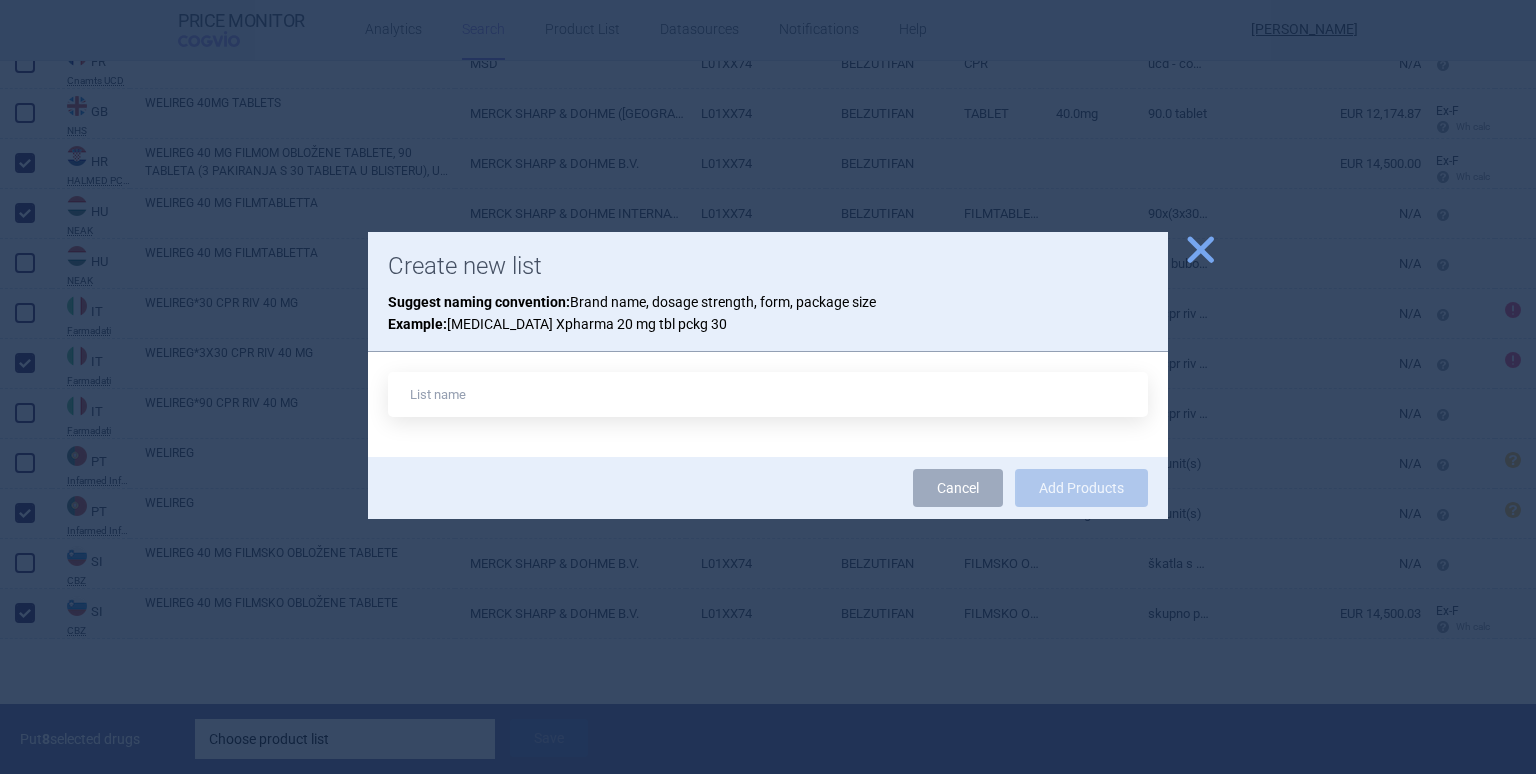 click at bounding box center [768, 394] 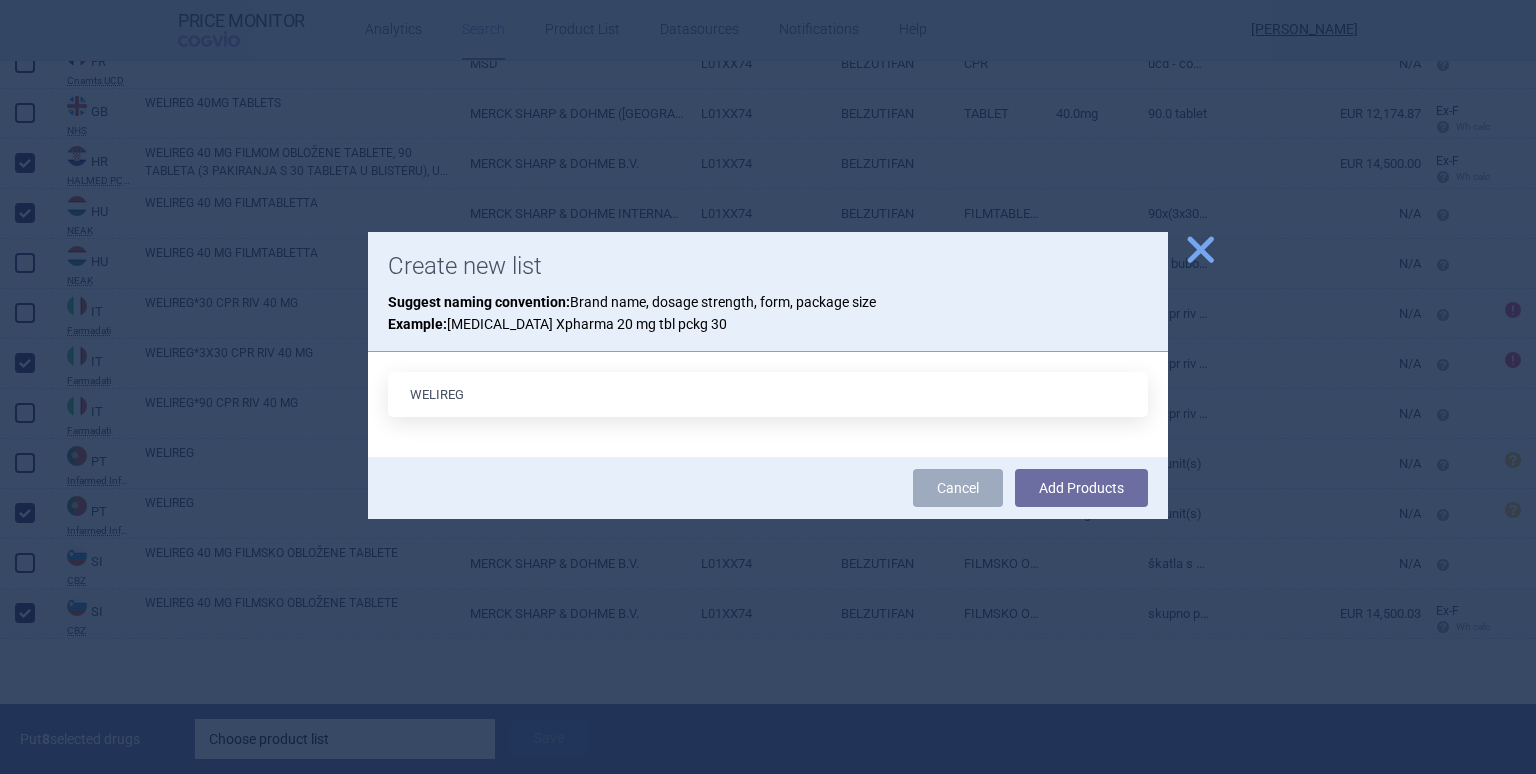 type on "WELIREG MC 07/2025" 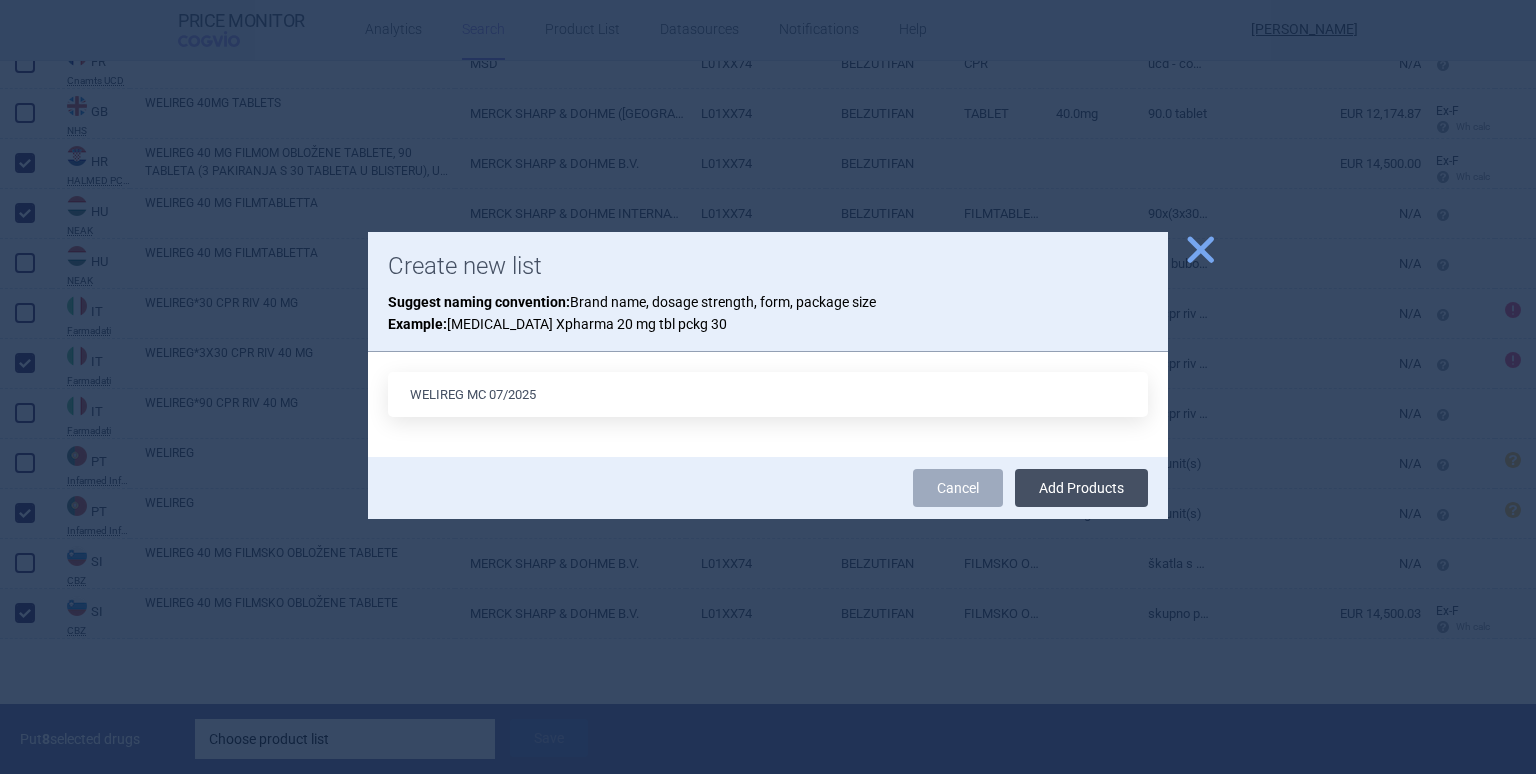 click on "Add Products" at bounding box center [1081, 488] 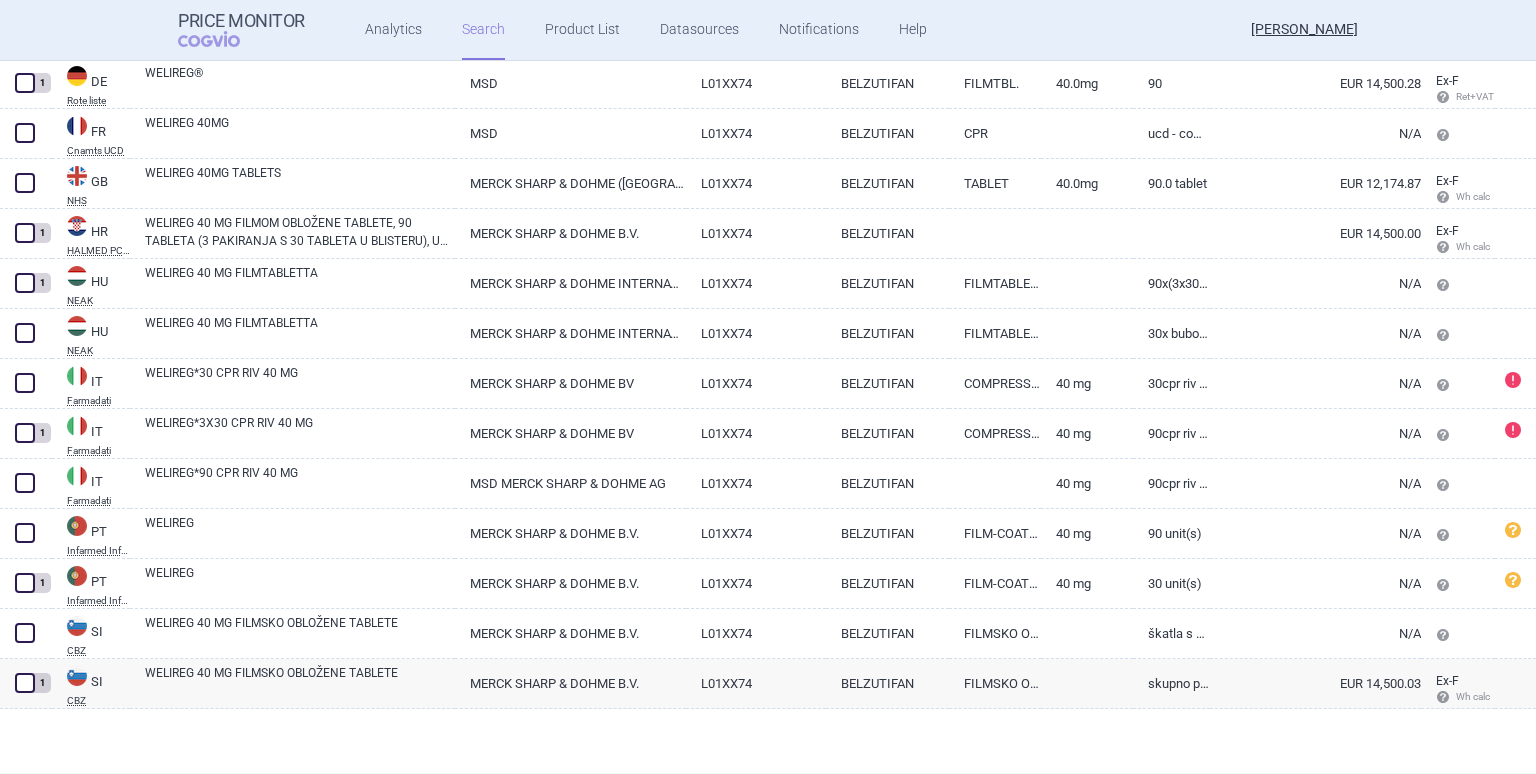 scroll, scrollTop: 456, scrollLeft: 0, axis: vertical 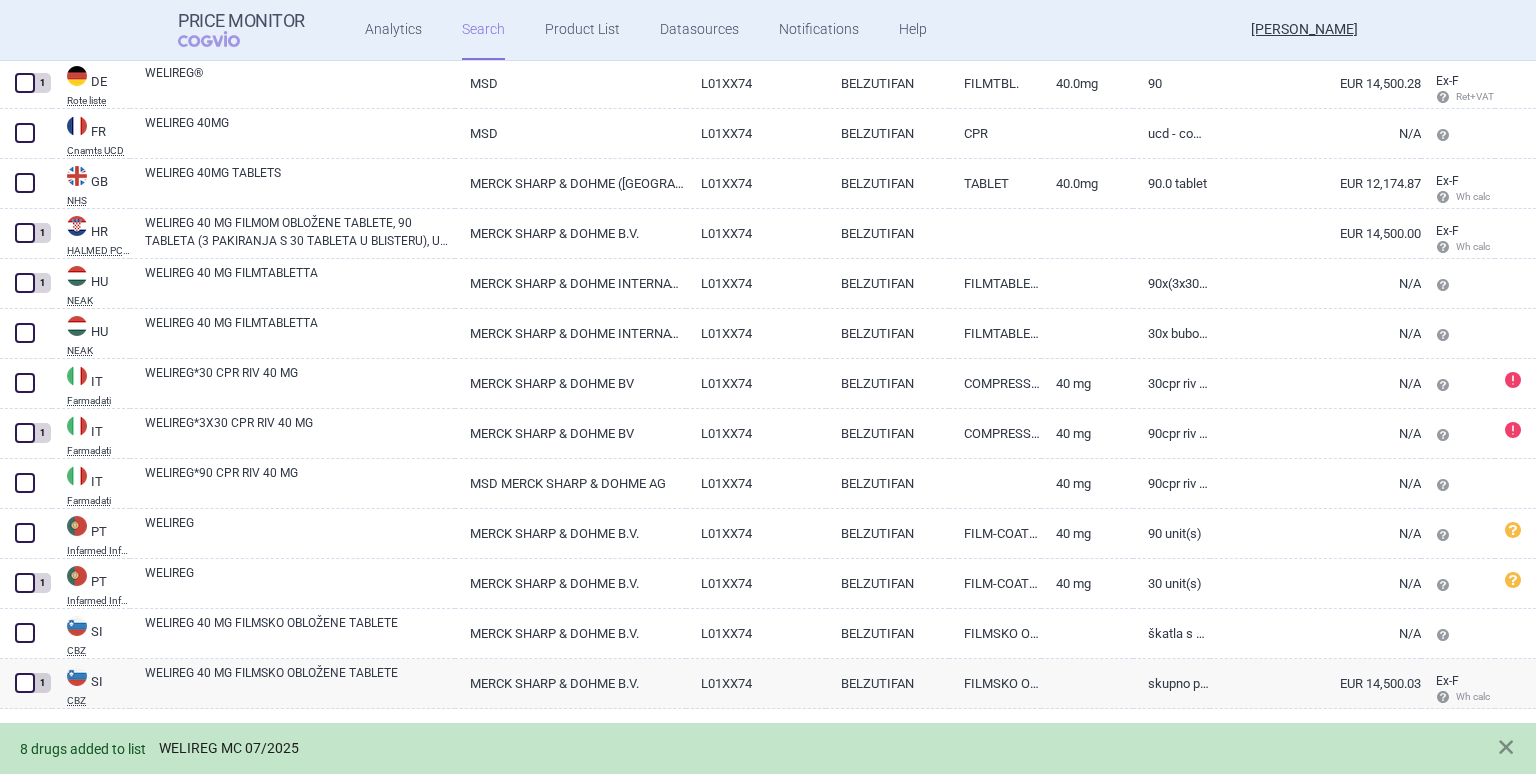 click on "WELIREG MC 07/2025" at bounding box center (229, 748) 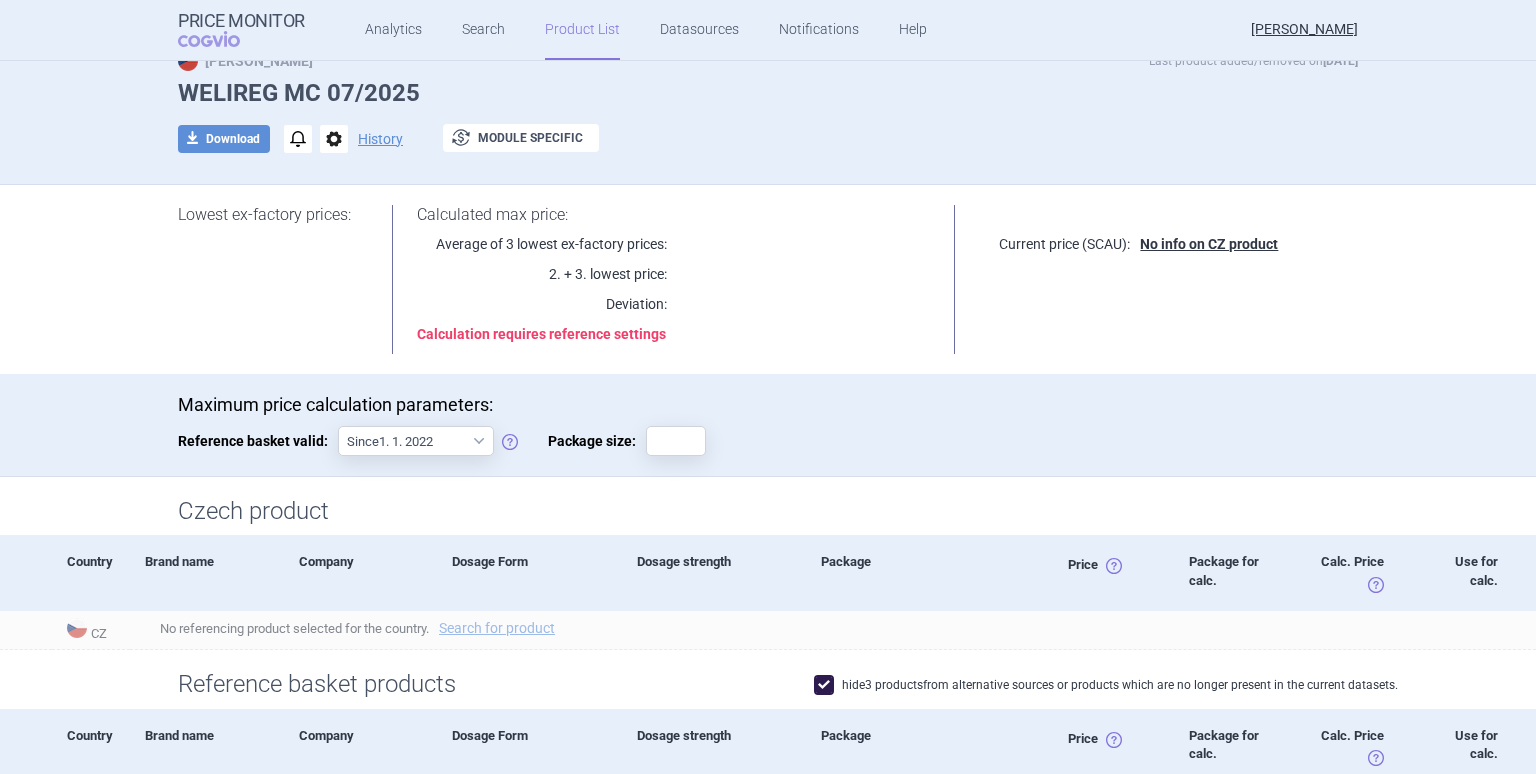scroll, scrollTop: 0, scrollLeft: 0, axis: both 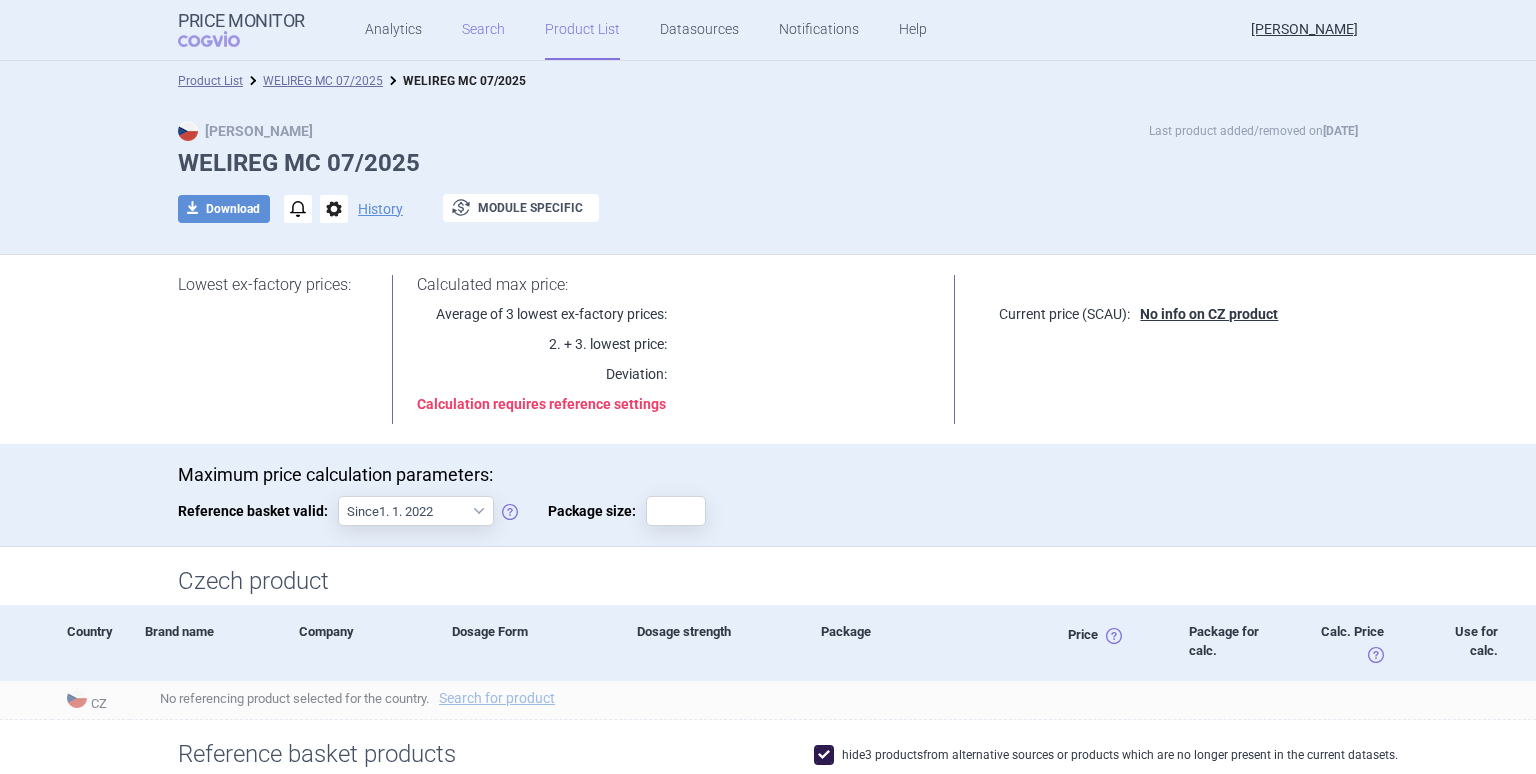 click on "Search" at bounding box center (483, 30) 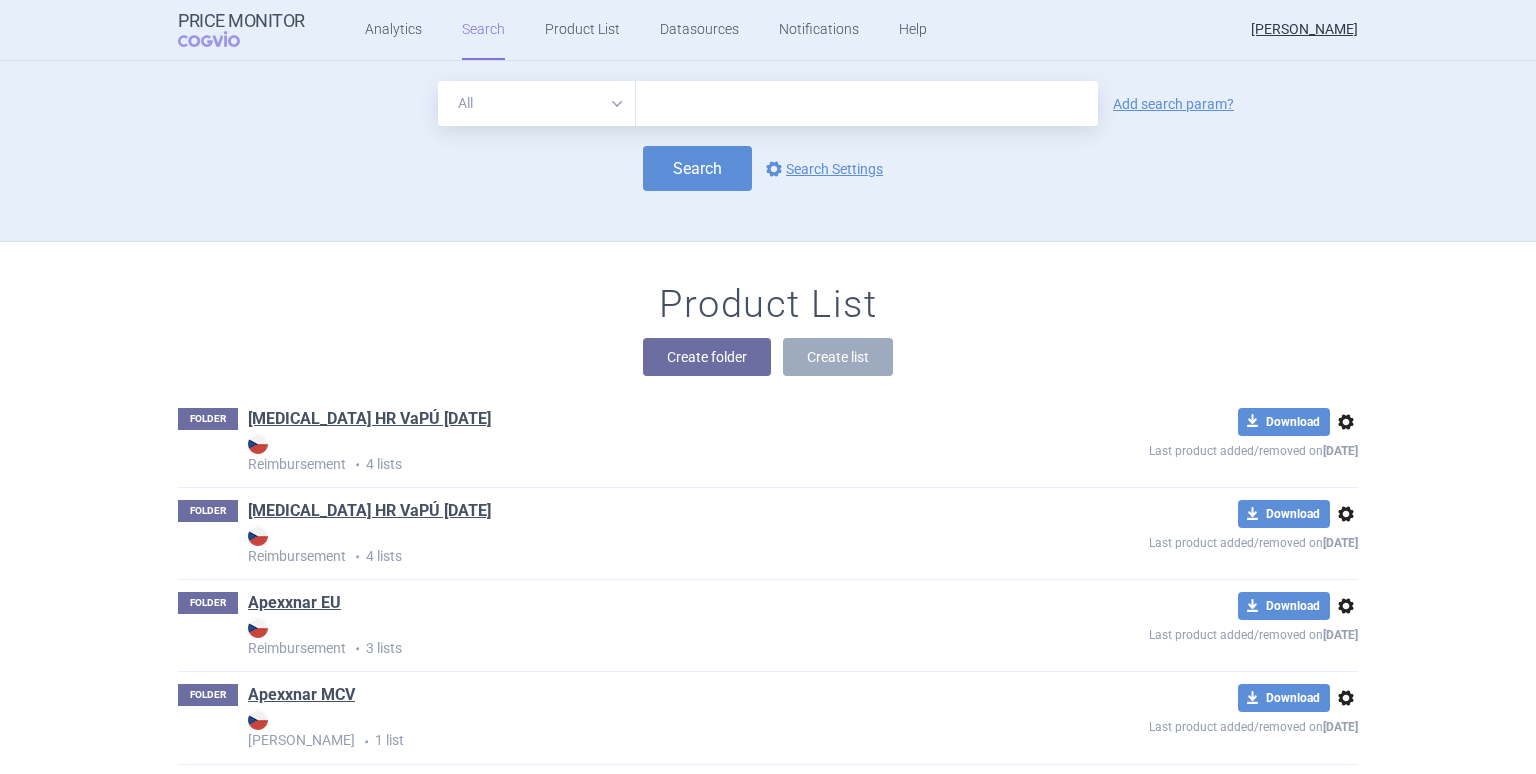 click on "All Brand Name ATC Company Active Substance Country Newer than" at bounding box center (537, 103) 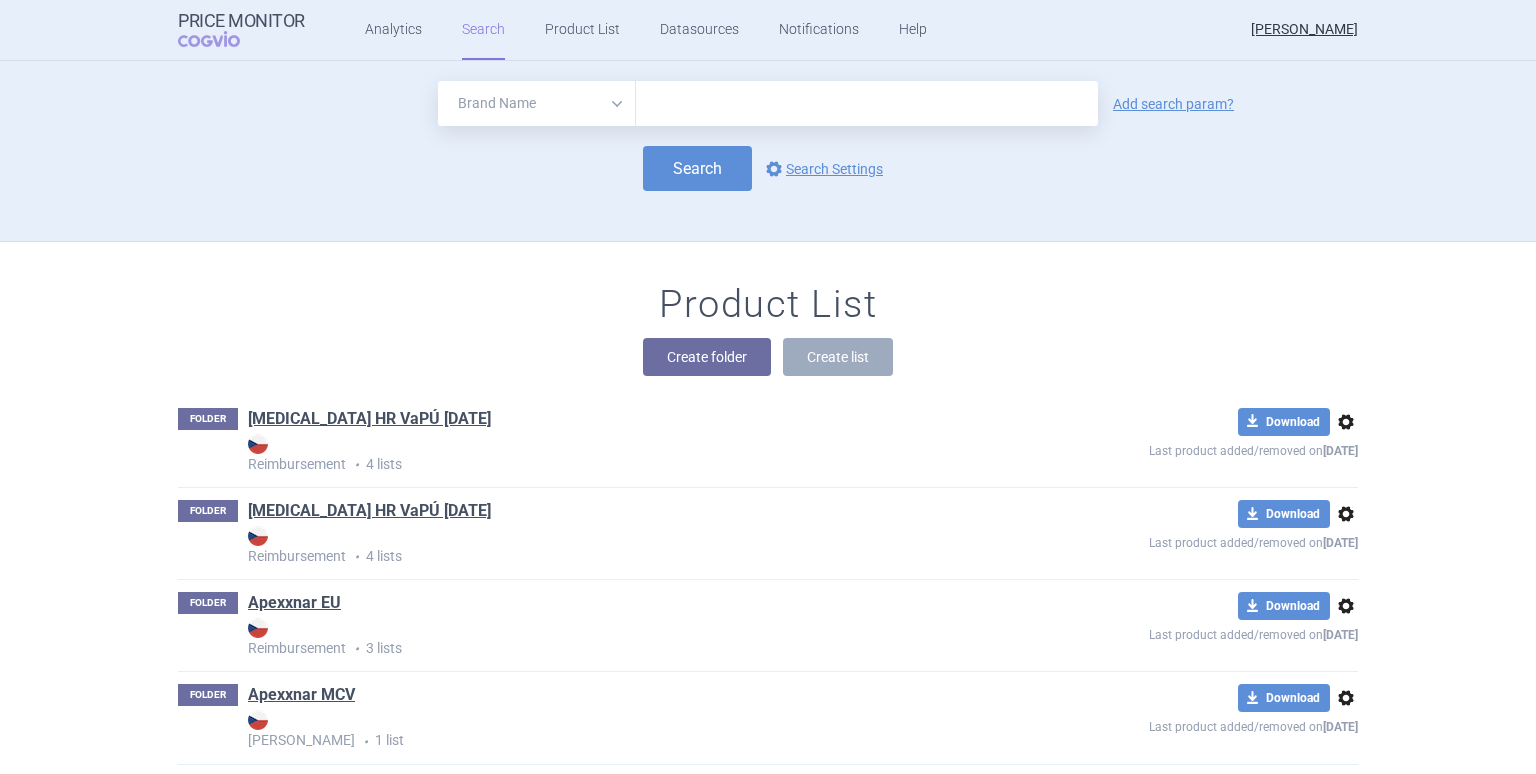 click on "All Brand Name ATC Company Active Substance Country Newer than" at bounding box center [537, 103] 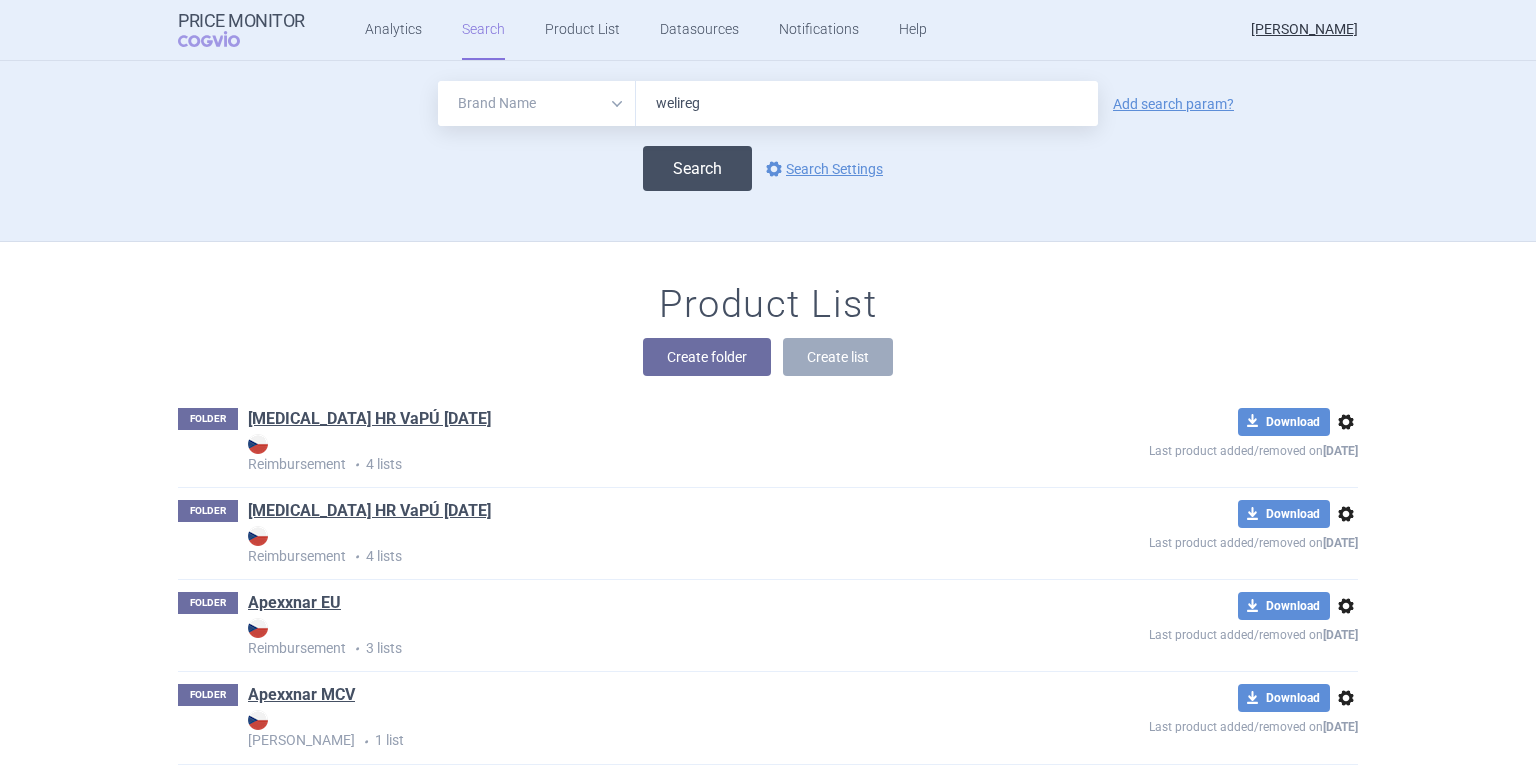 type on "welireg" 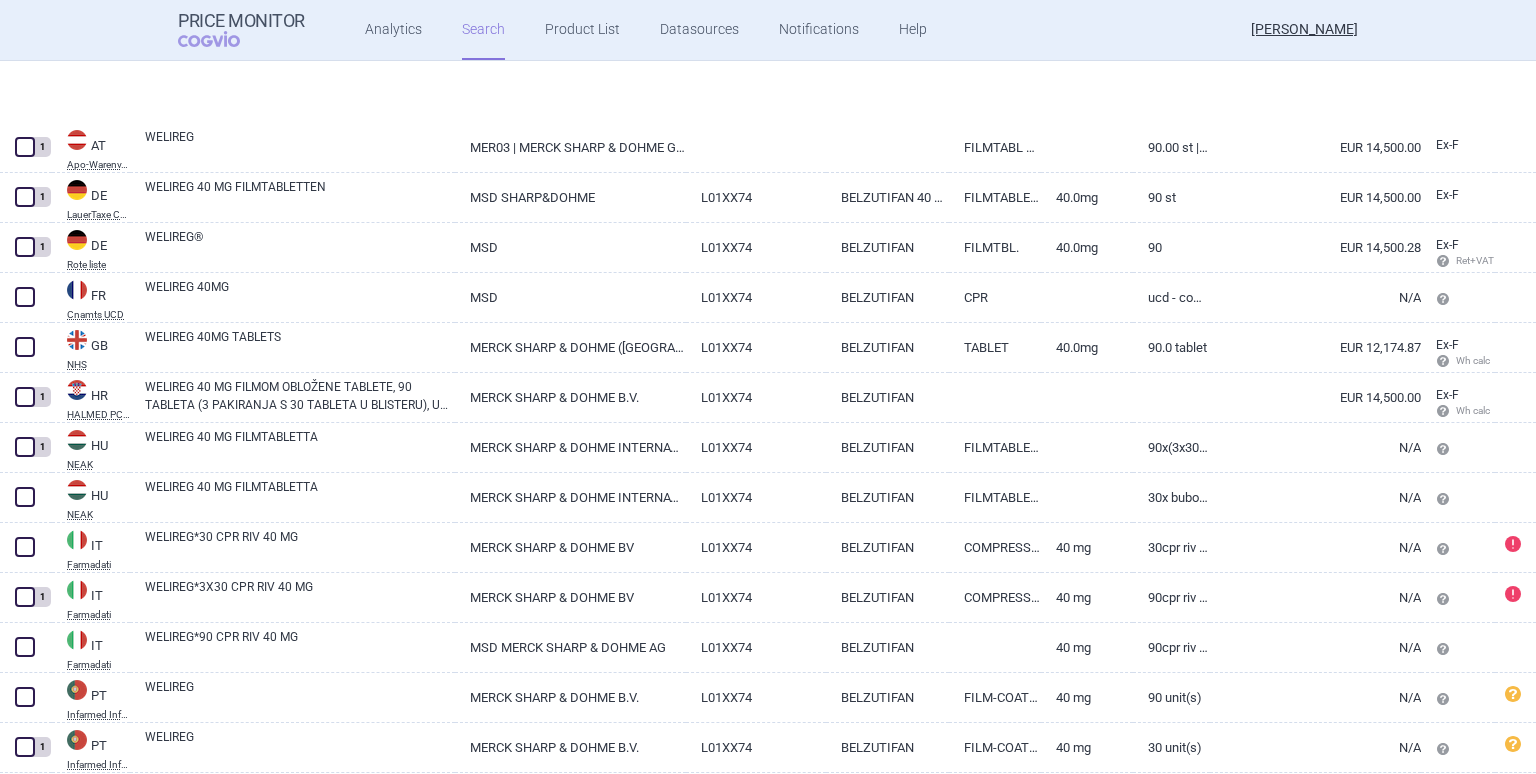 scroll, scrollTop: 441, scrollLeft: 0, axis: vertical 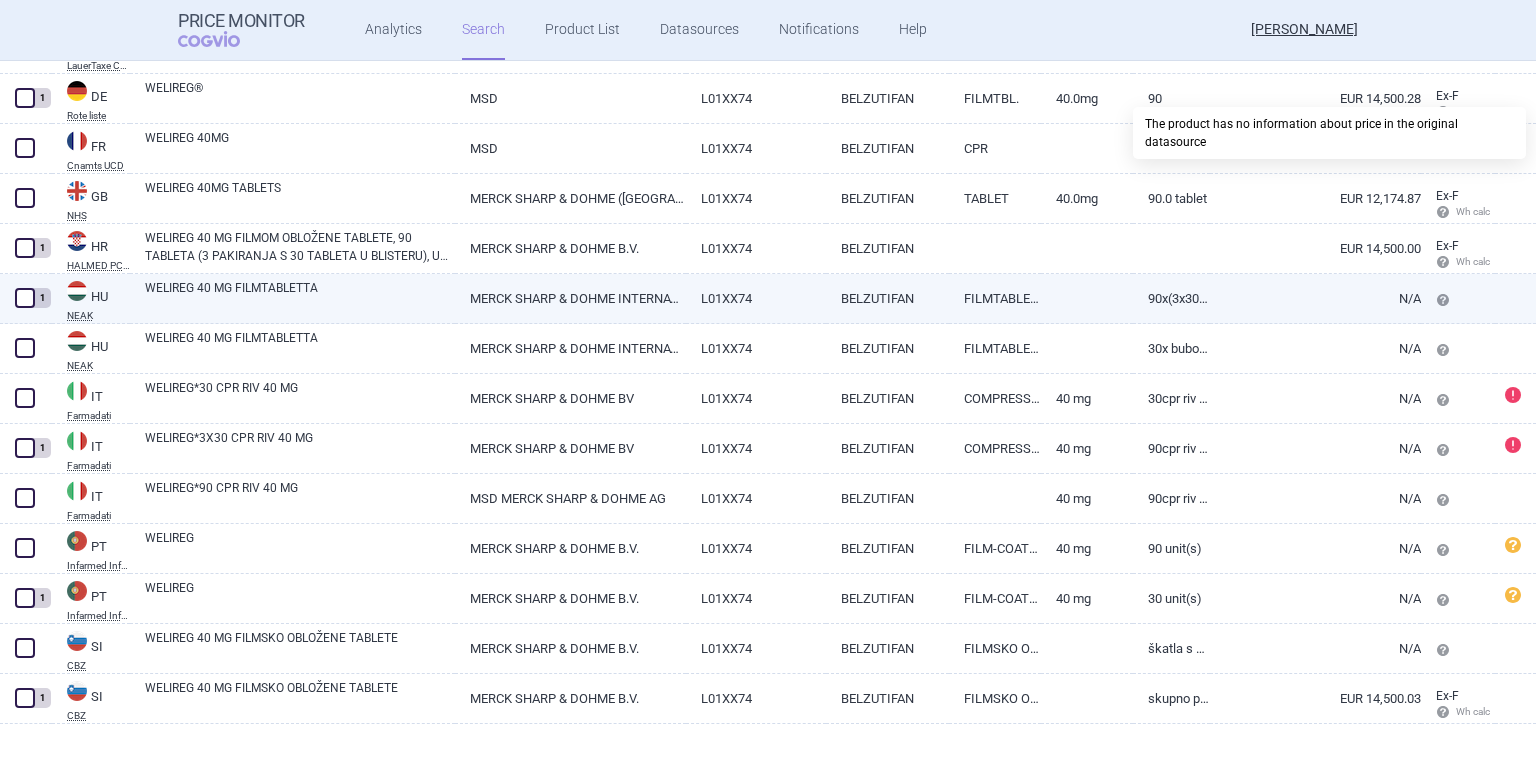 select on "brandName" 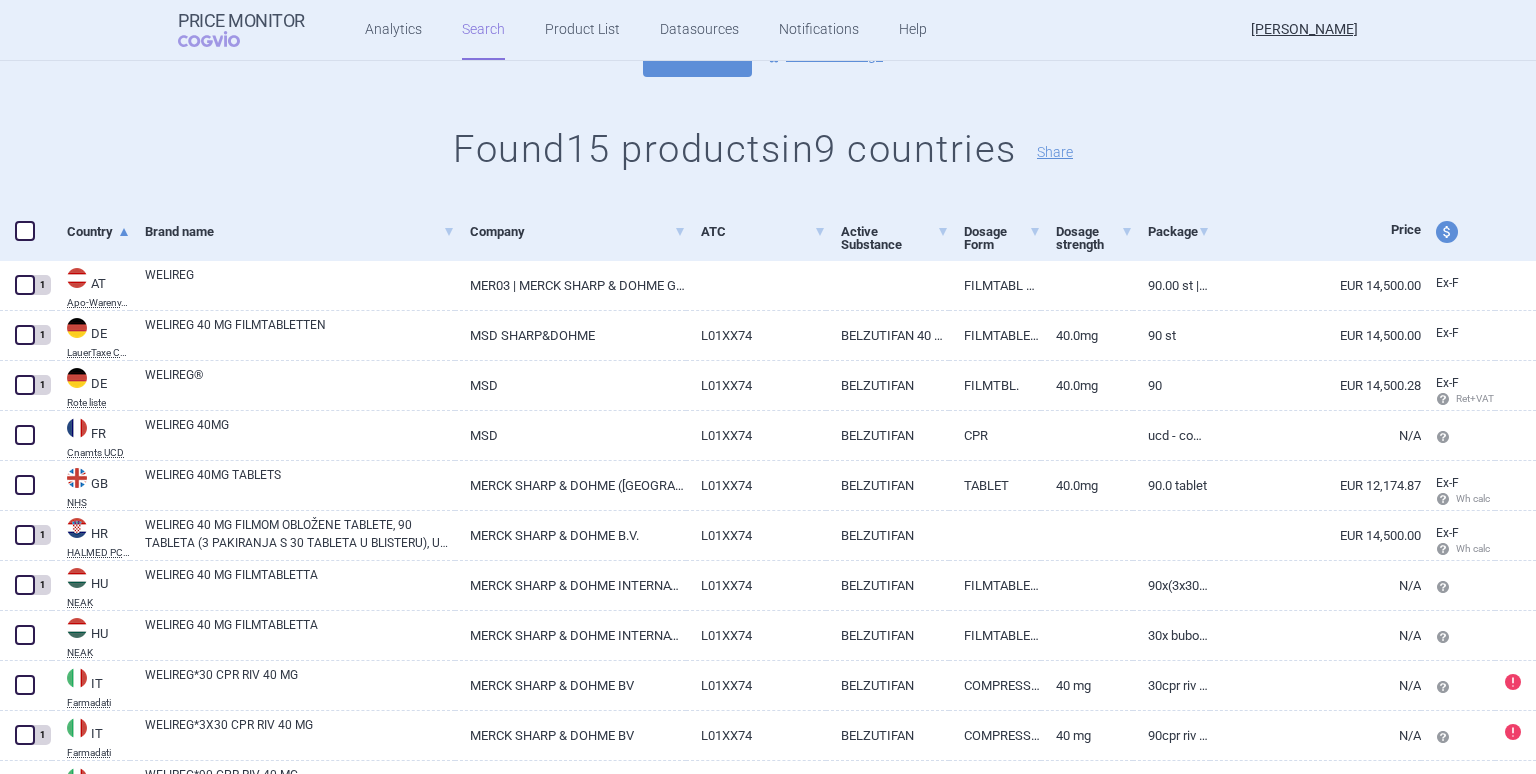 scroll, scrollTop: 200, scrollLeft: 0, axis: vertical 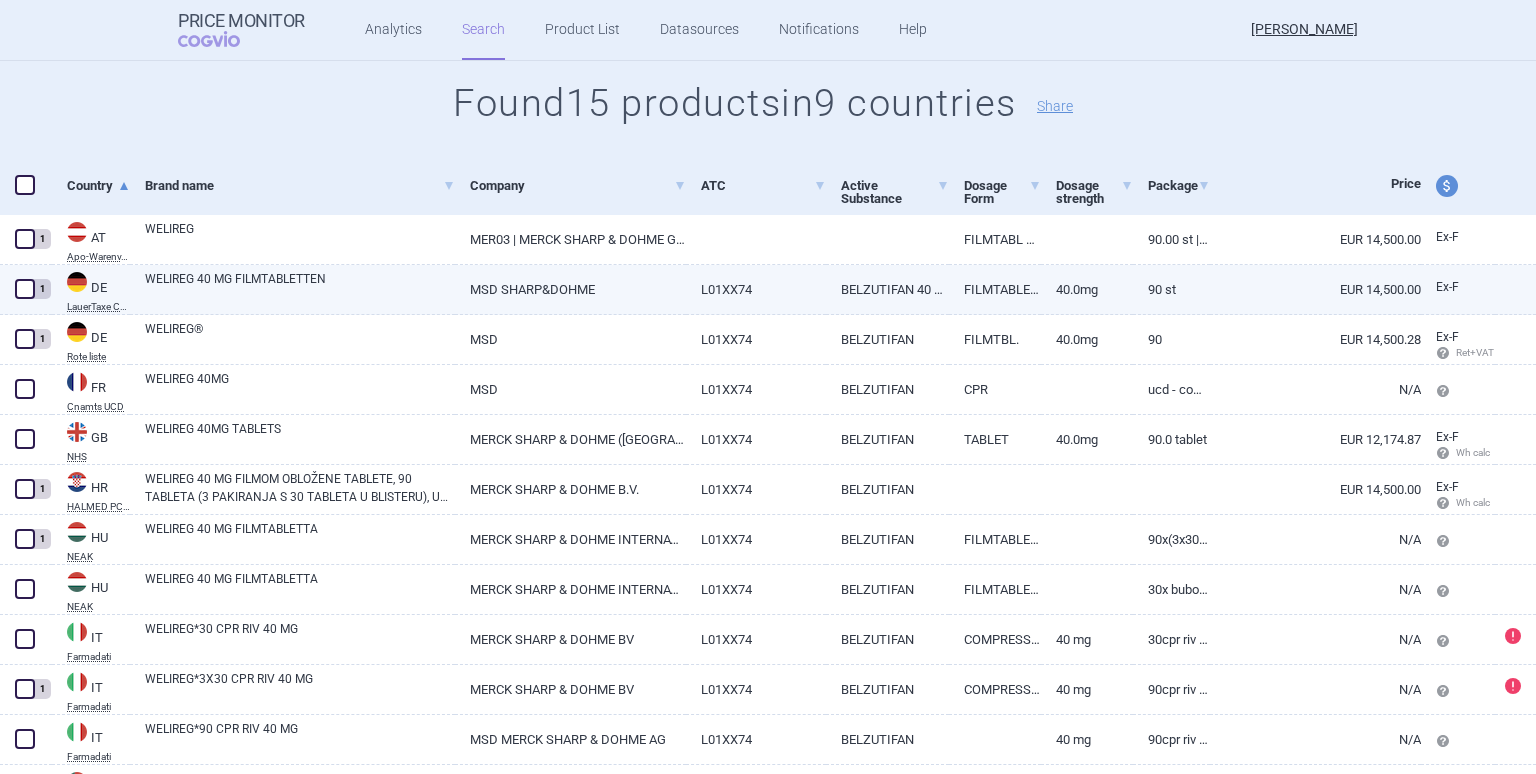 click on "EUR 14,500.00" at bounding box center (1315, 289) 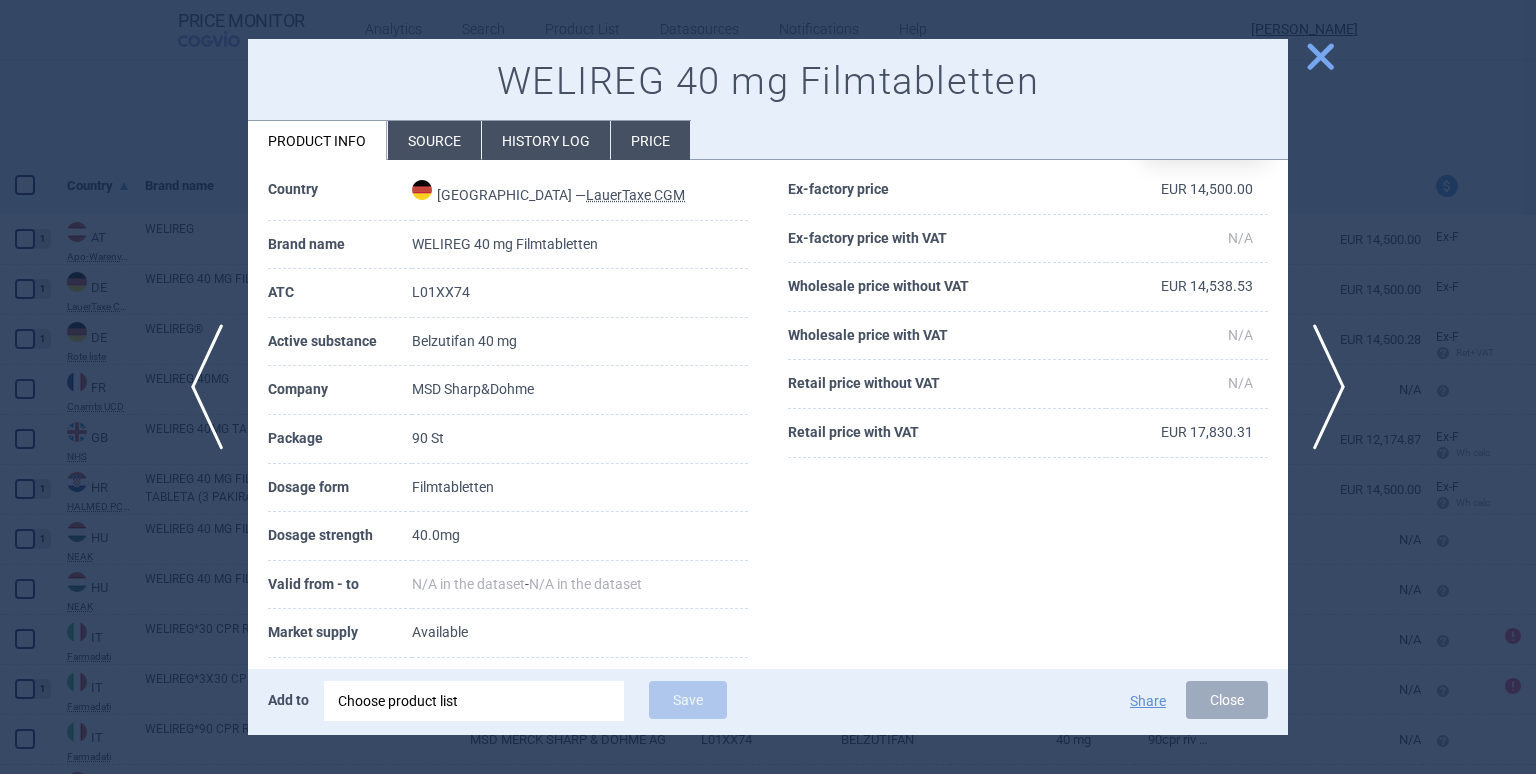 scroll, scrollTop: 0, scrollLeft: 0, axis: both 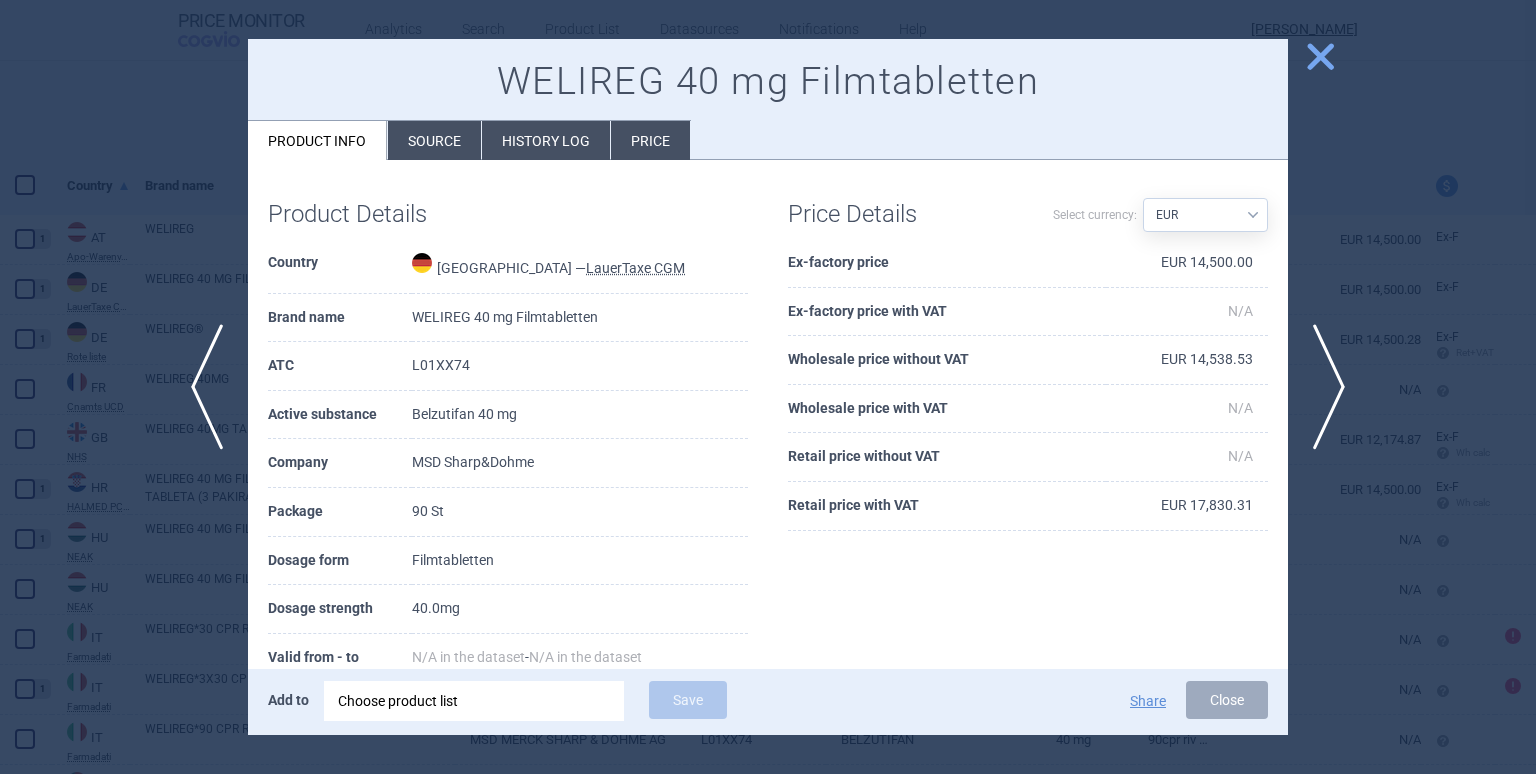 click on "Price" at bounding box center (650, 140) 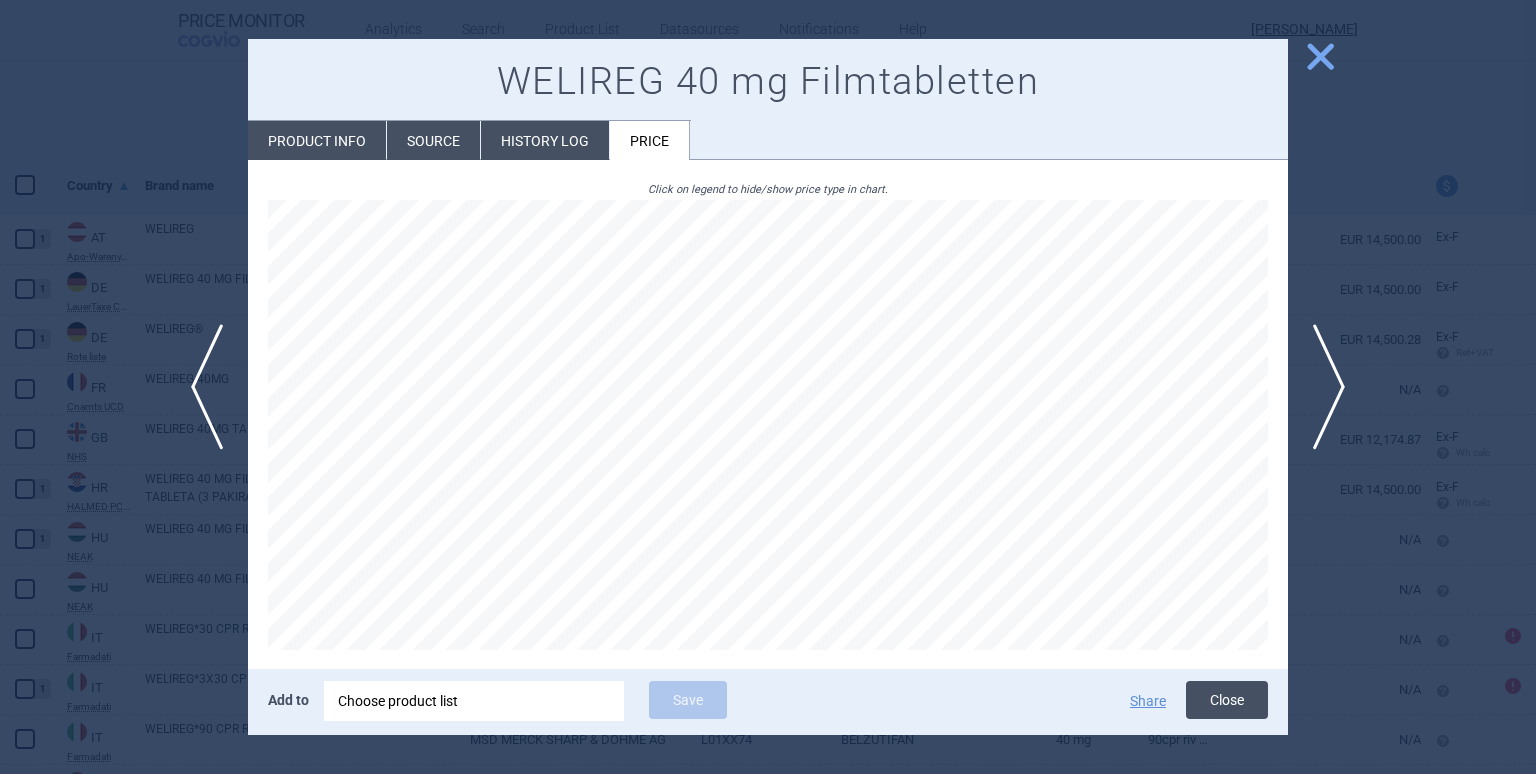 click on "Close" at bounding box center (1227, 700) 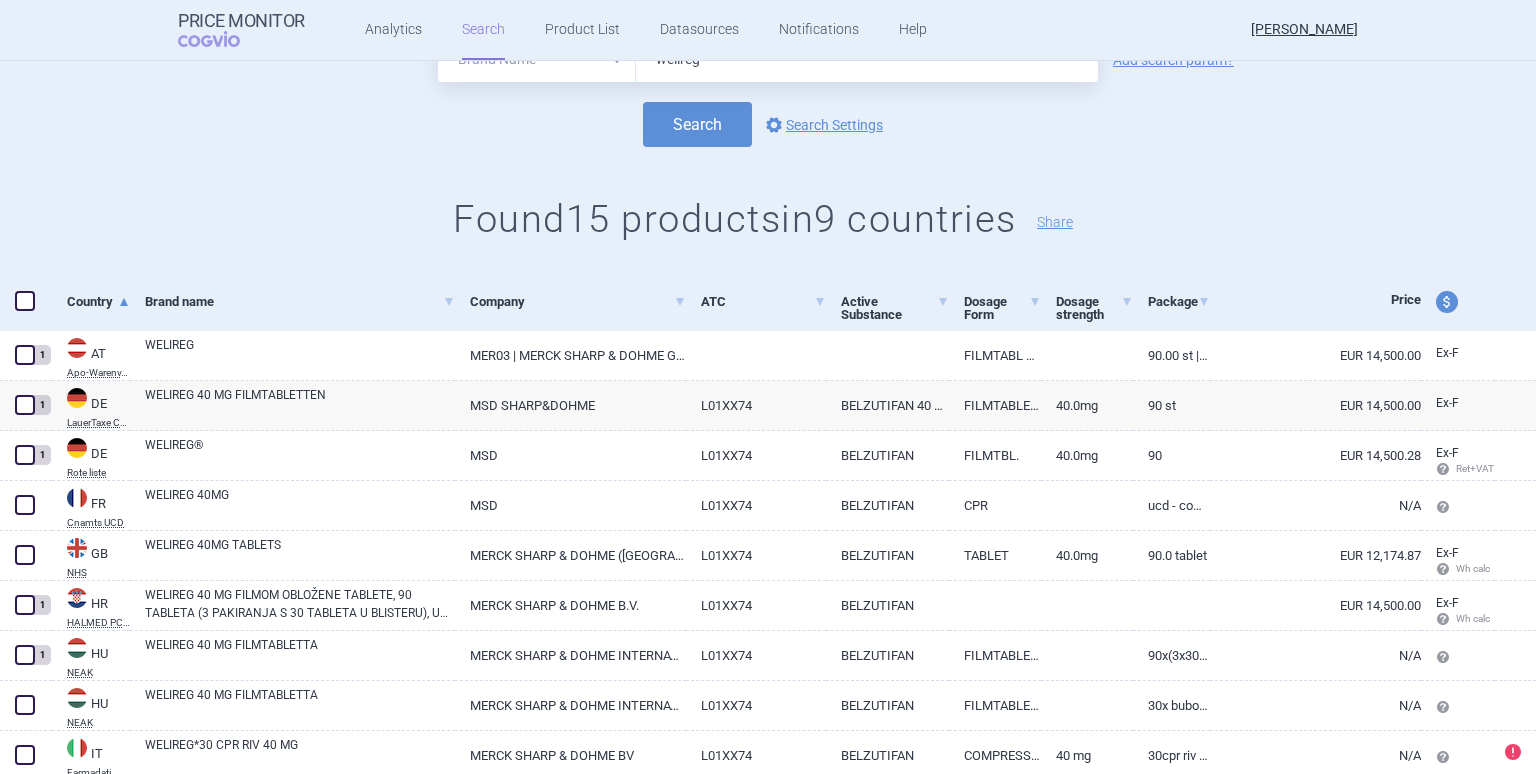 scroll, scrollTop: 0, scrollLeft: 0, axis: both 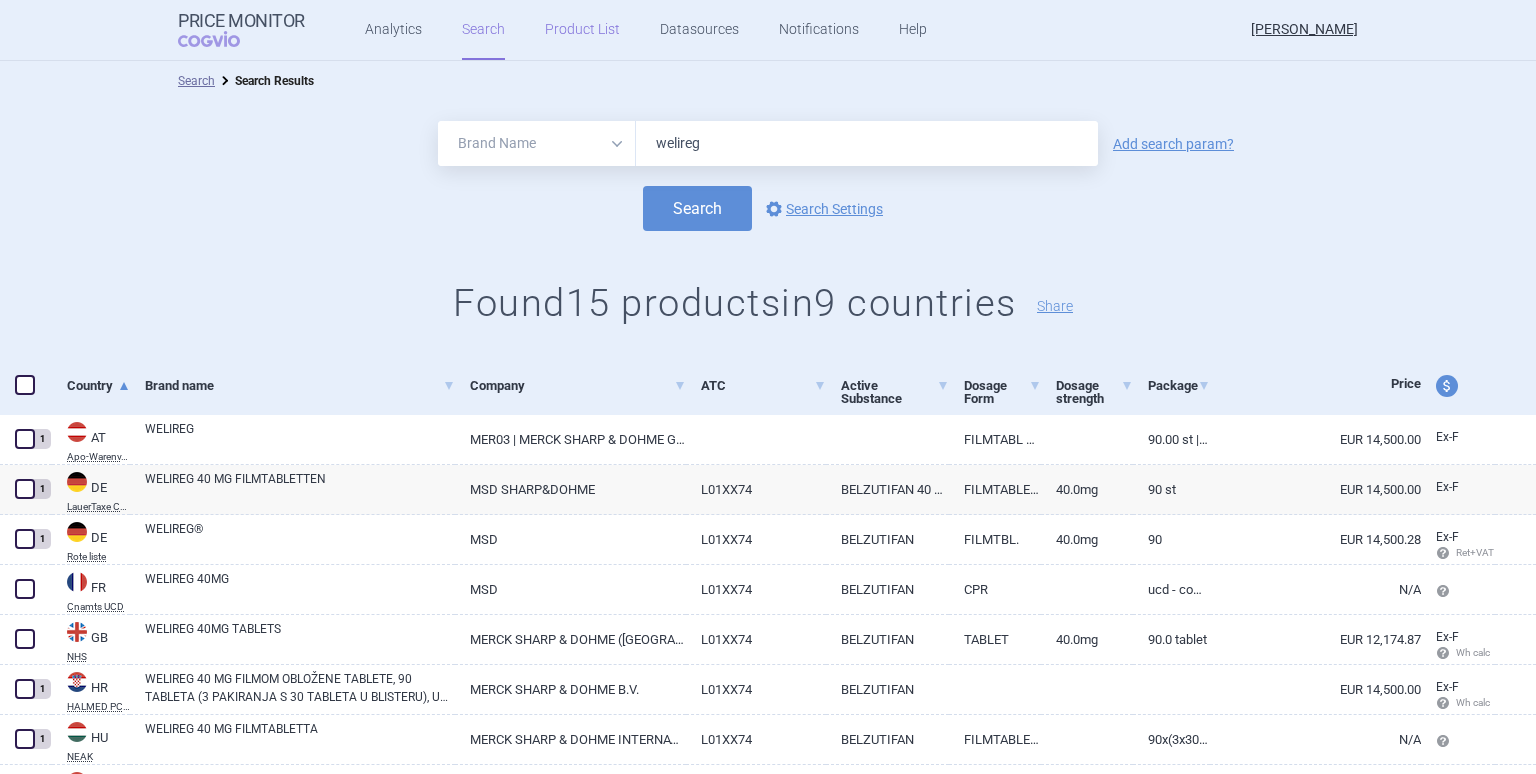click on "Product List" at bounding box center [582, 30] 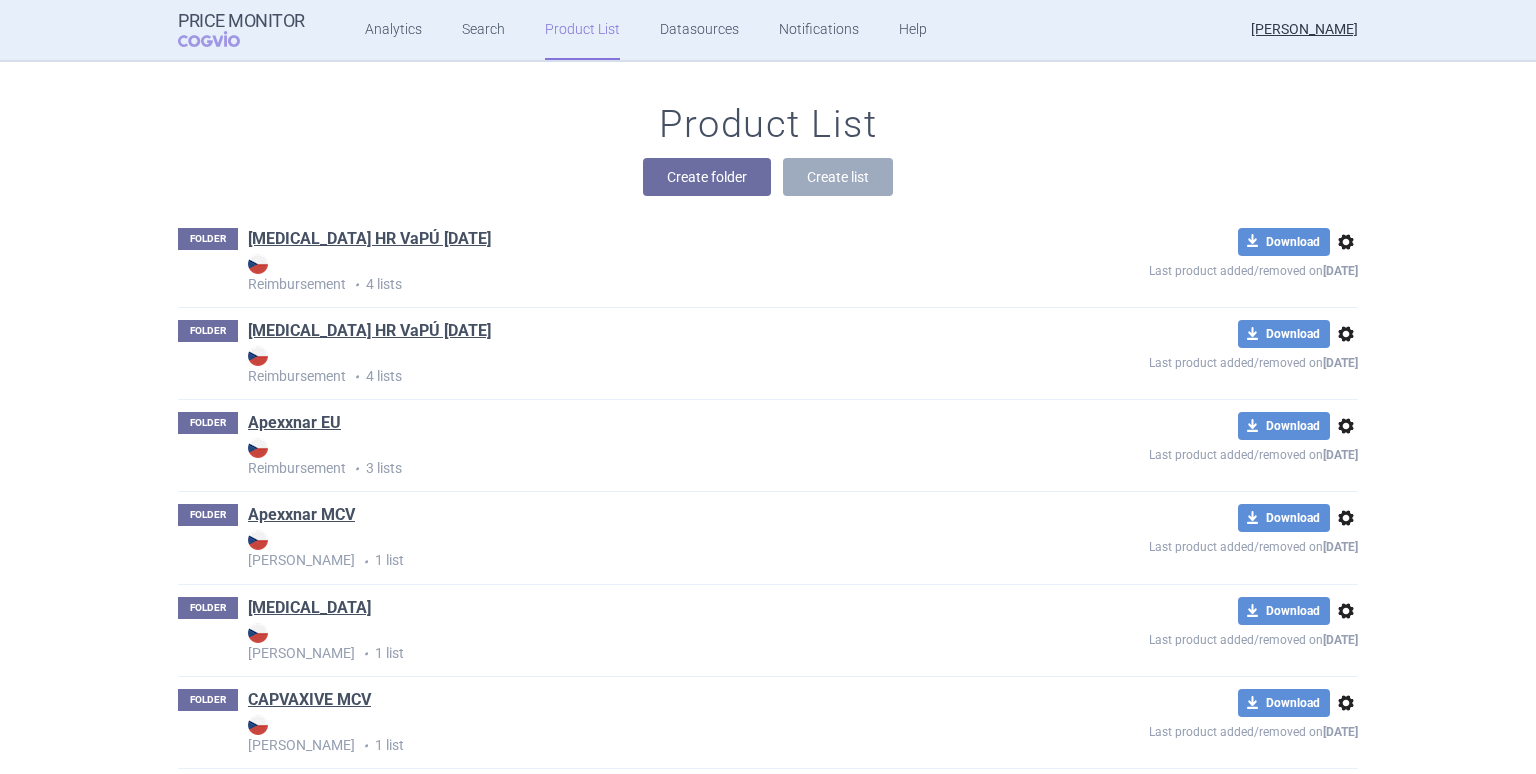scroll, scrollTop: 8492, scrollLeft: 0, axis: vertical 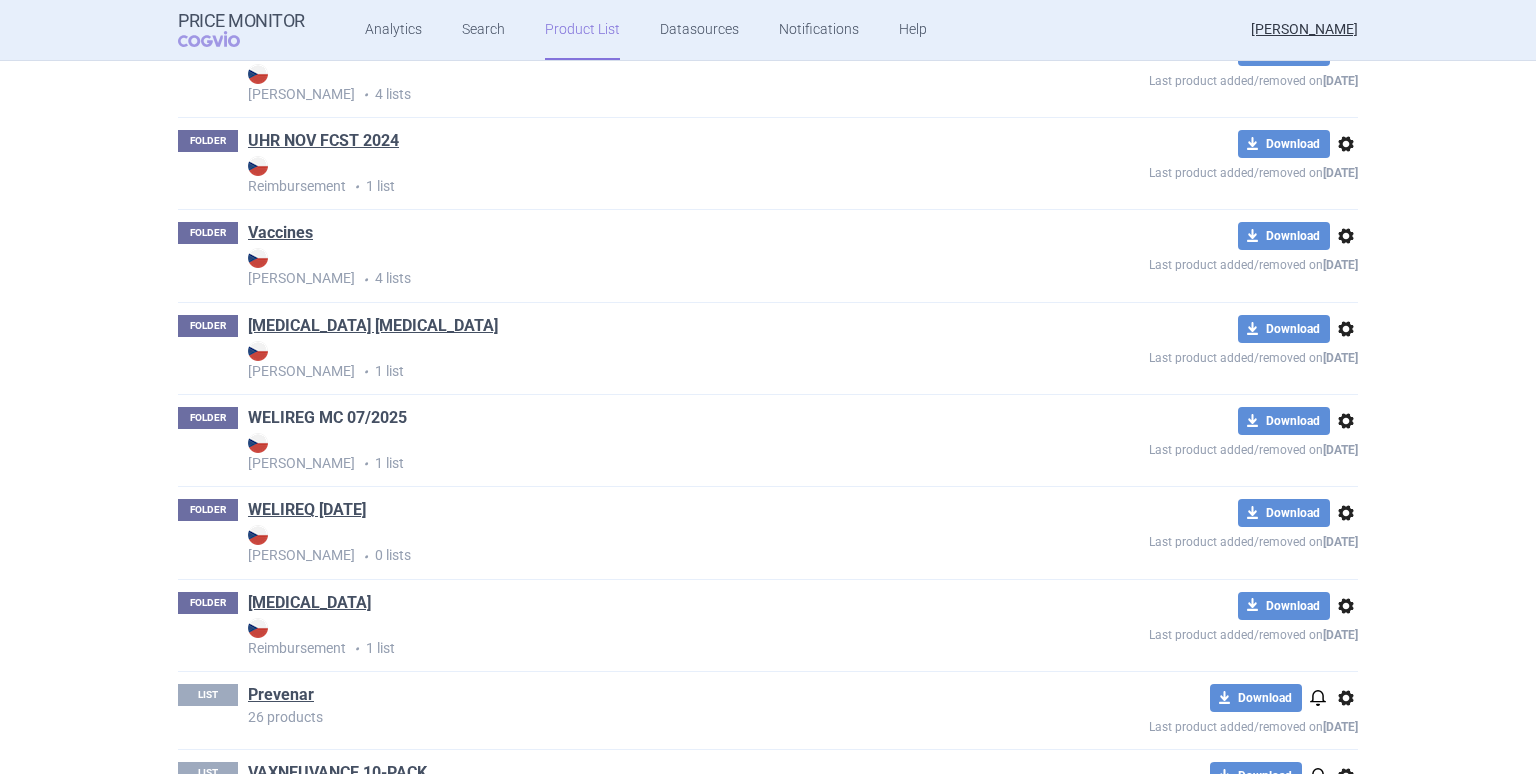click on "WELIREG MC 07/2025" at bounding box center (327, 418) 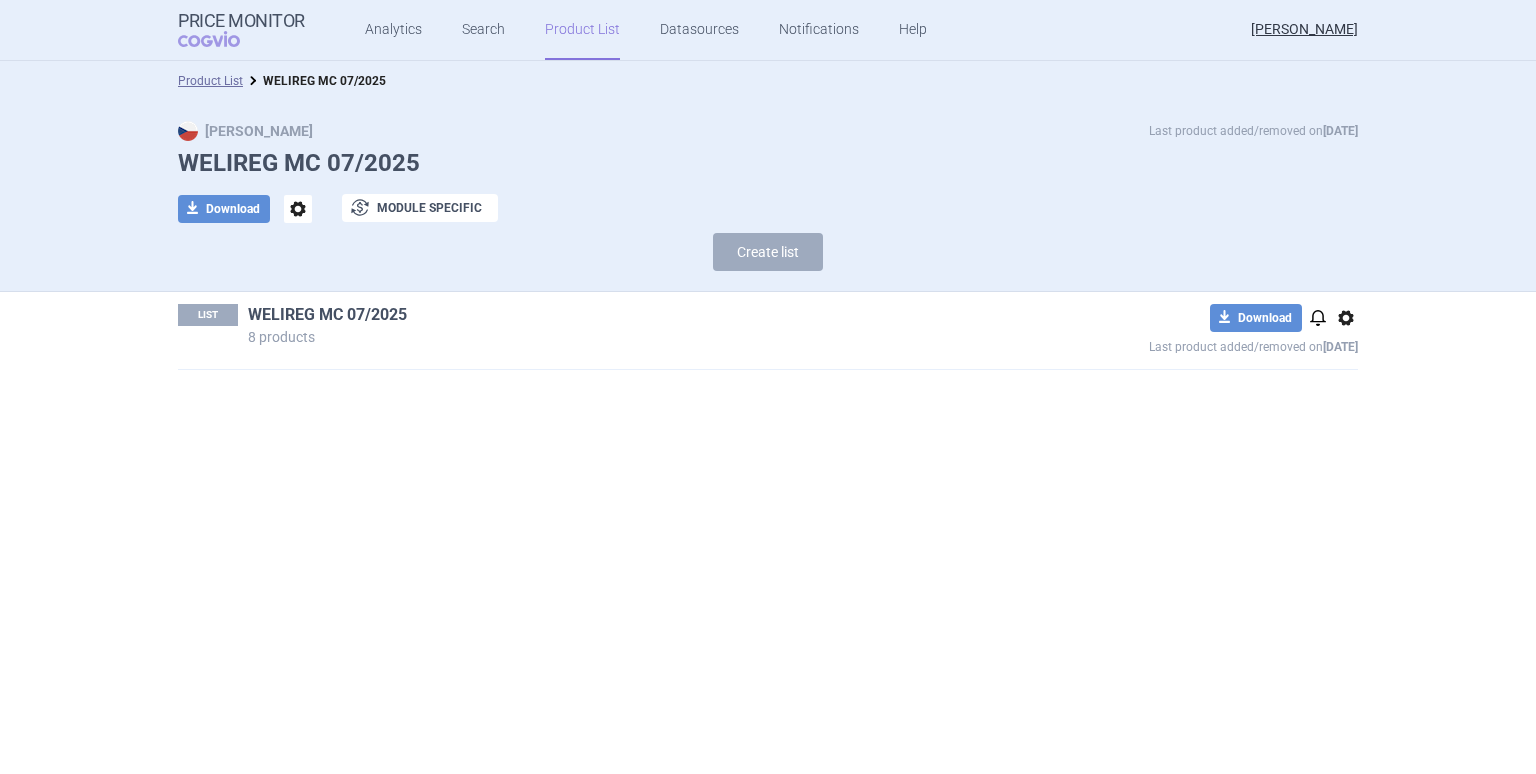 click on "WELIREG MC 07/2025" at bounding box center (327, 315) 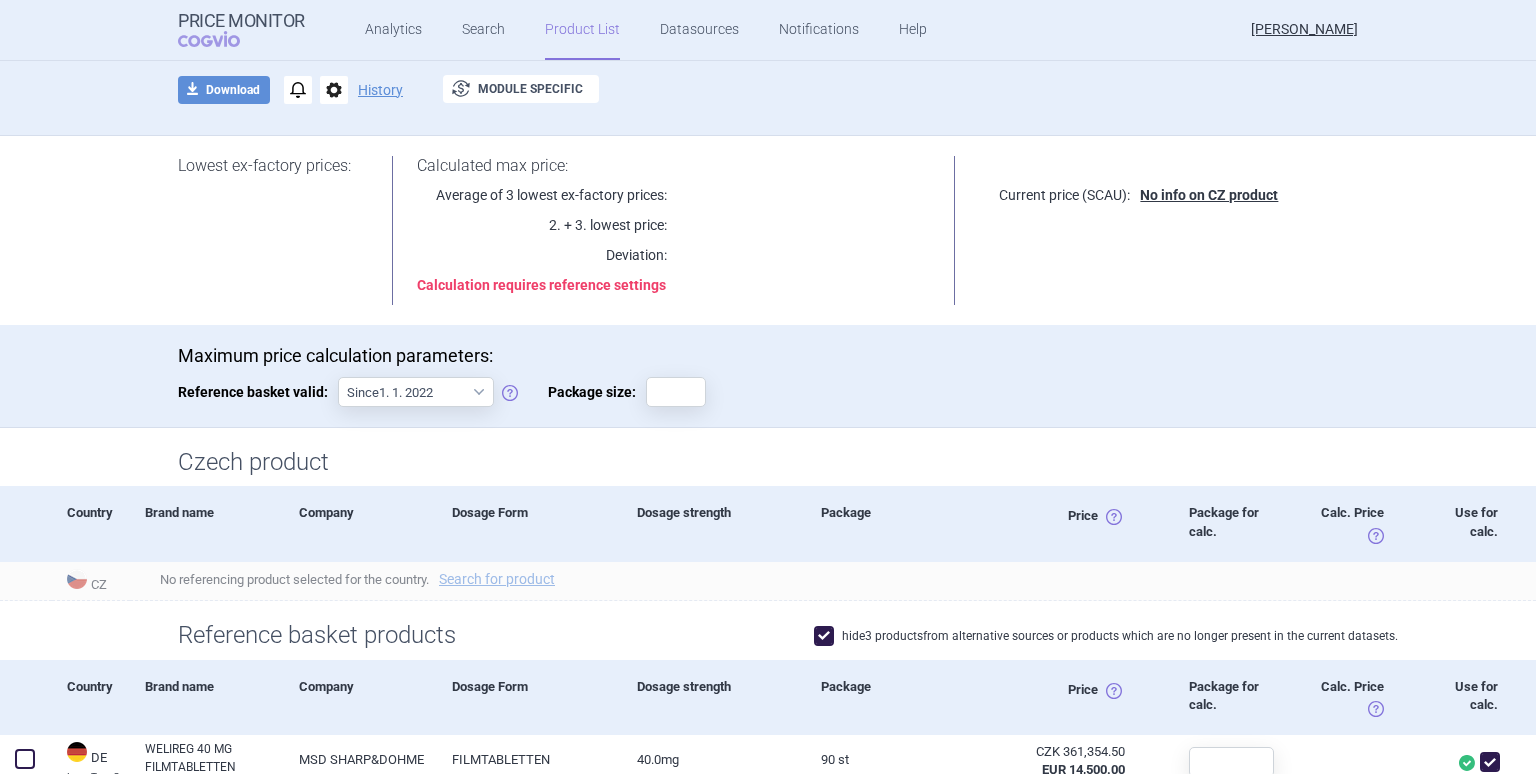scroll, scrollTop: 300, scrollLeft: 0, axis: vertical 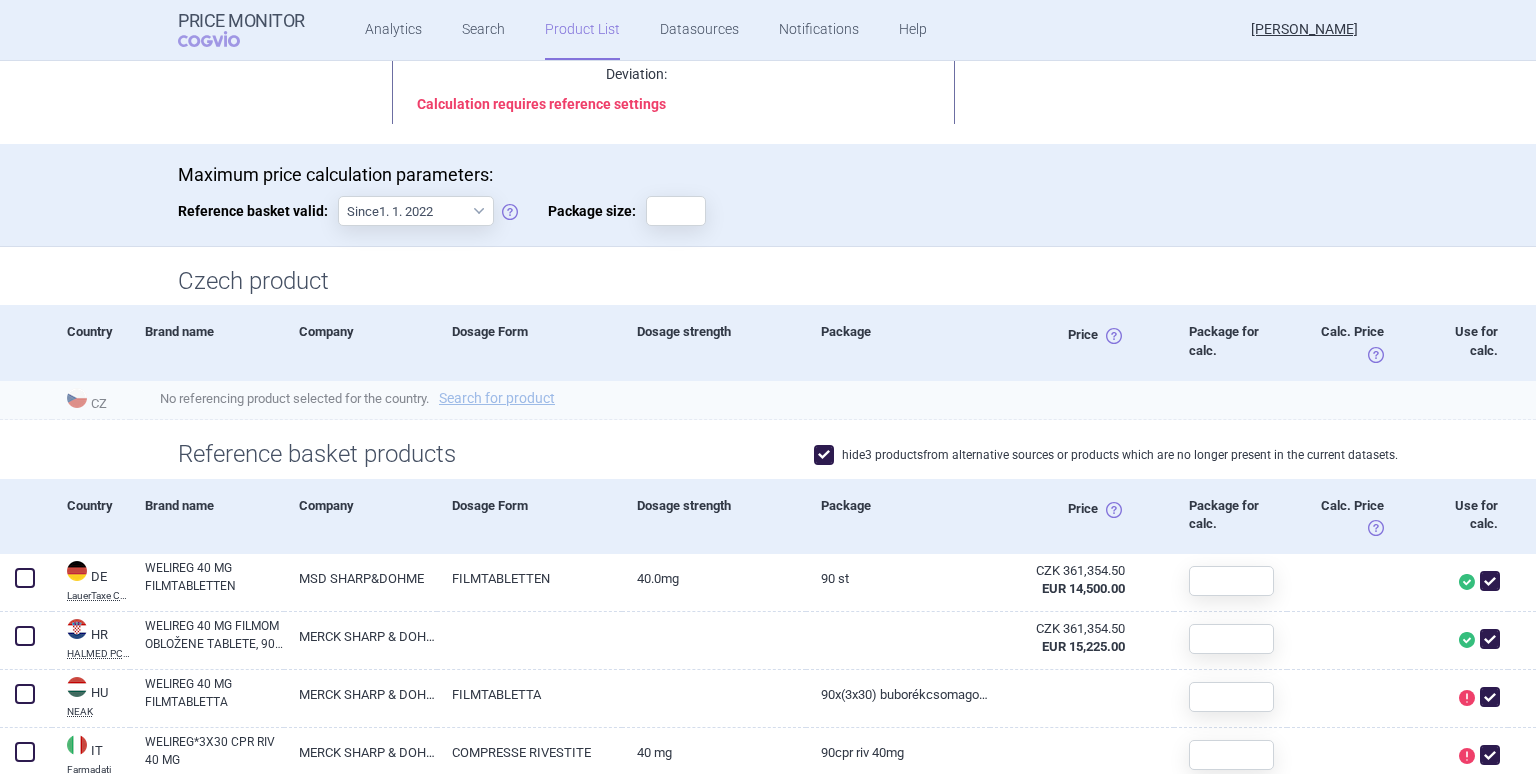 click on "No referencing product selected for the country.  Search for product" at bounding box center (840, 398) 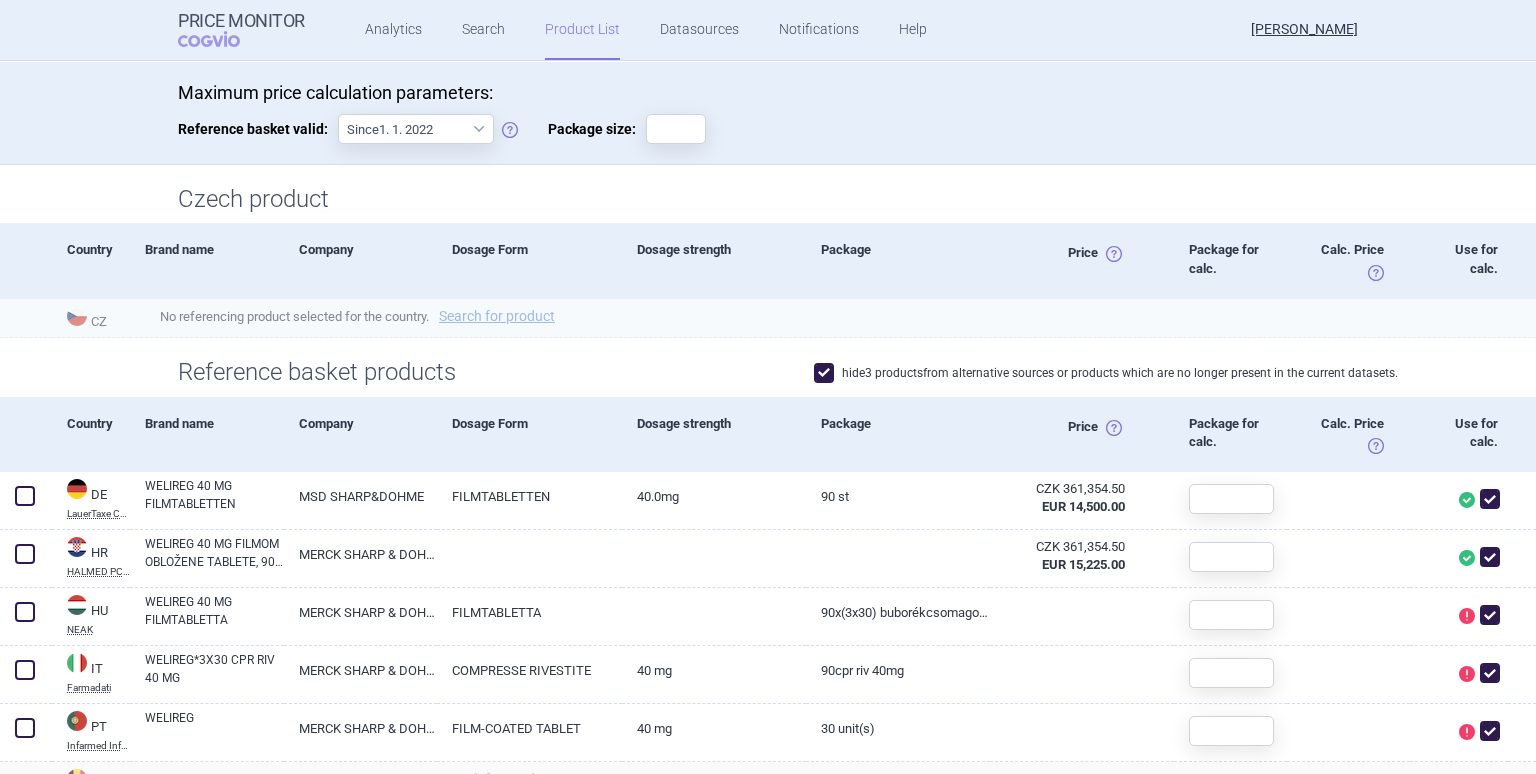 scroll, scrollTop: 500, scrollLeft: 0, axis: vertical 